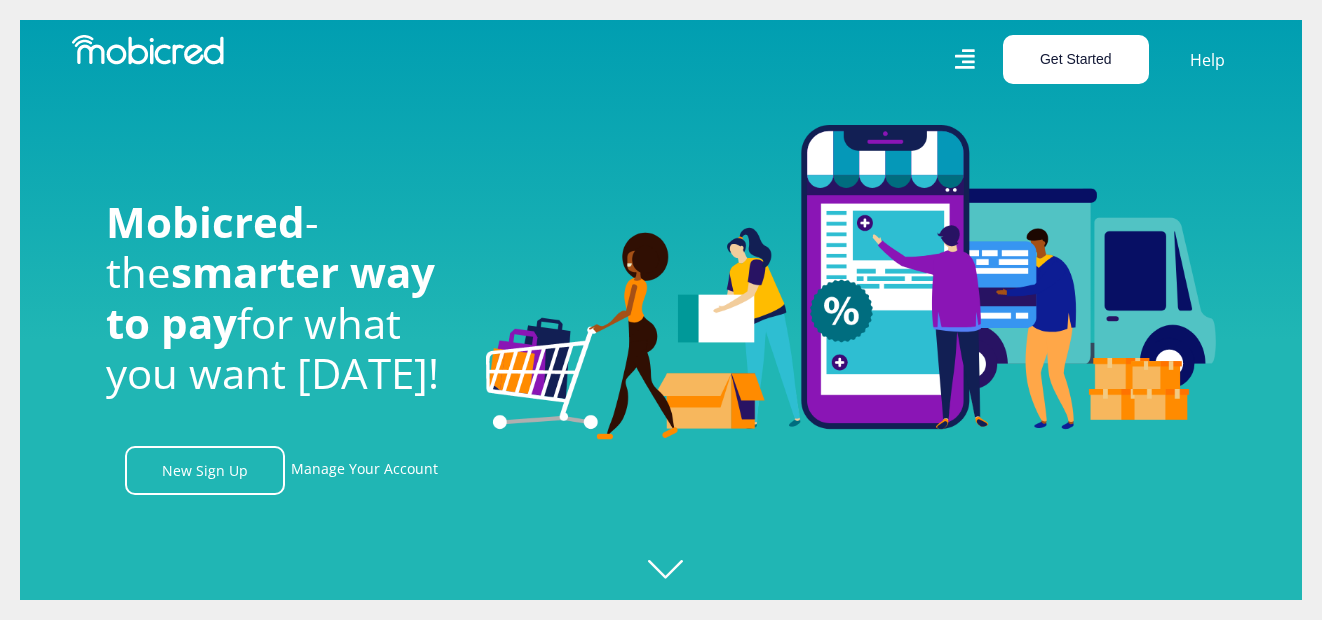 scroll, scrollTop: 0, scrollLeft: 0, axis: both 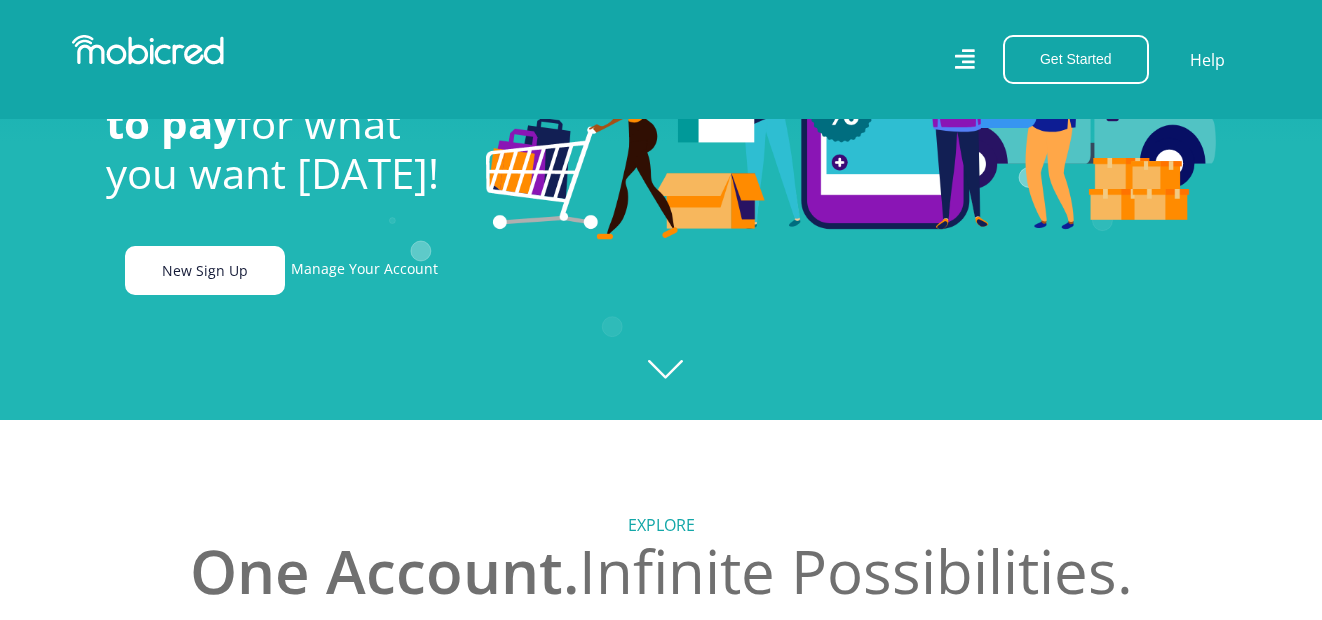 click on "New Sign Up" at bounding box center [205, 270] 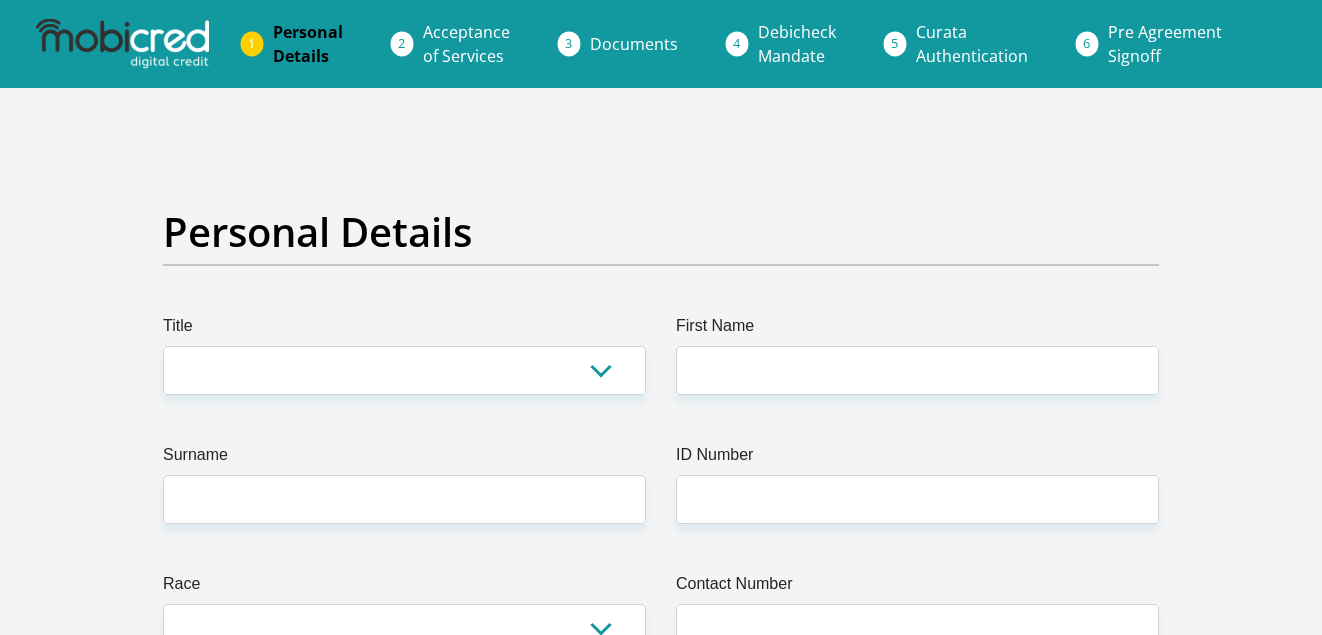 scroll, scrollTop: 0, scrollLeft: 0, axis: both 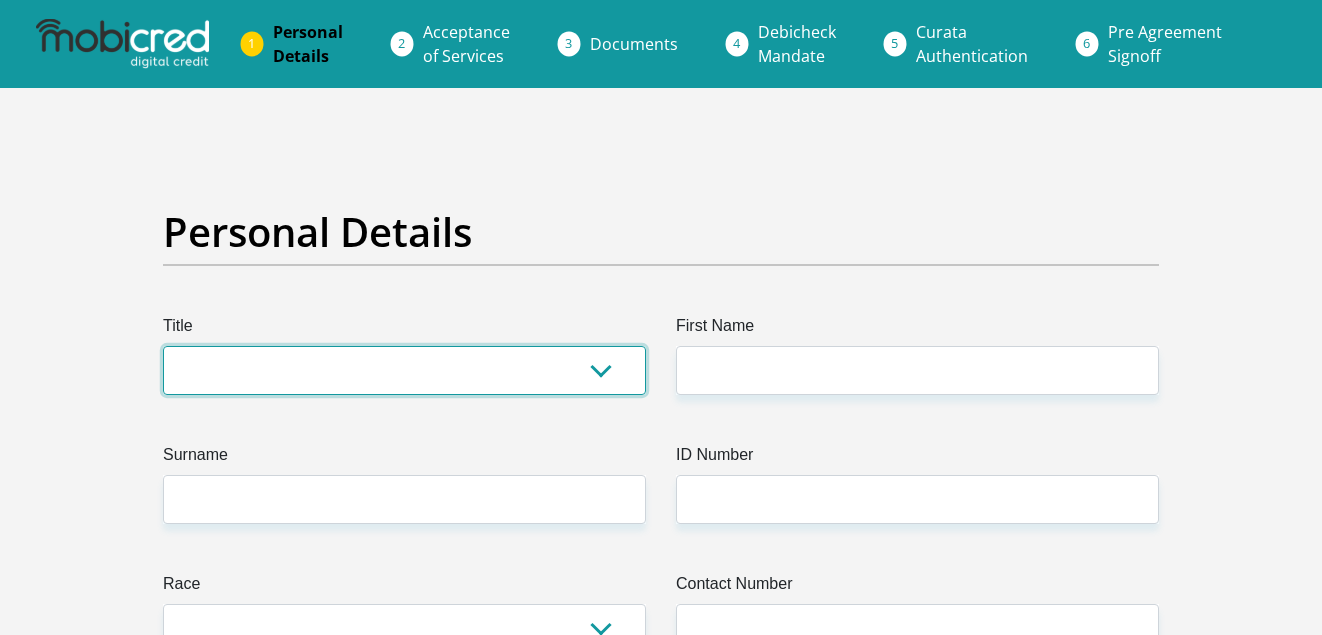 click on "Mr
Ms
Mrs
Dr
Other" at bounding box center [404, 370] 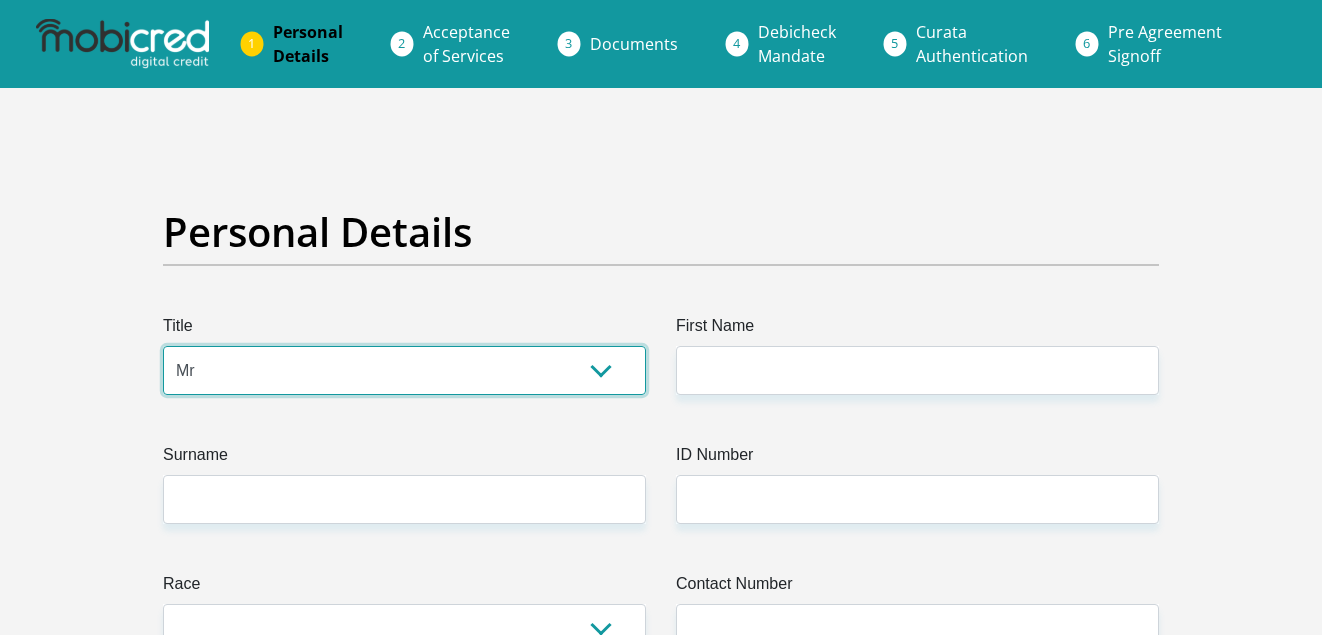click on "Mr
Ms
Mrs
Dr
Other" at bounding box center (404, 370) 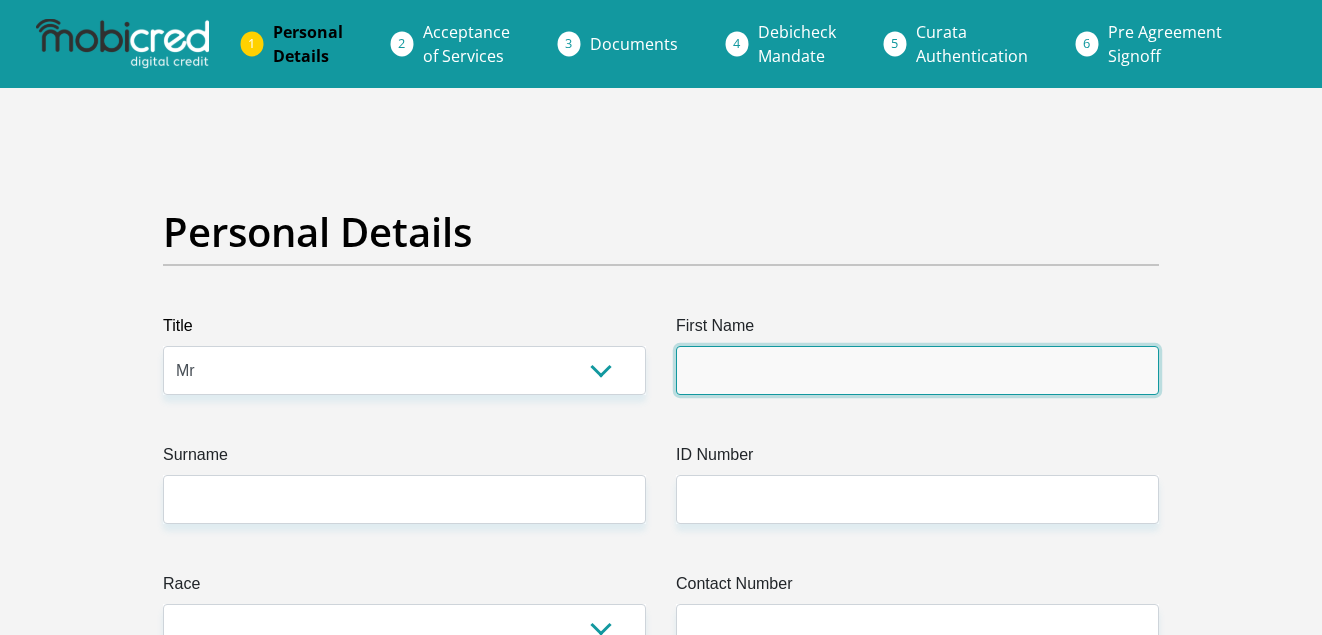 click on "First Name" at bounding box center (917, 370) 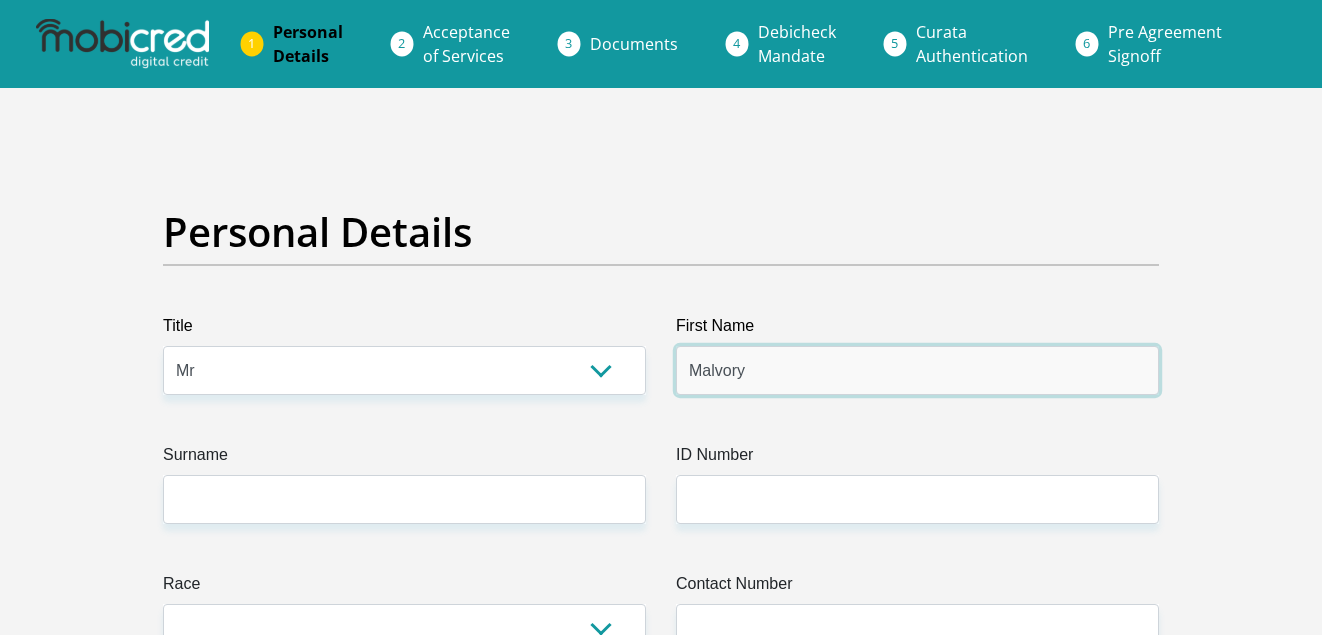 type on "Malvory" 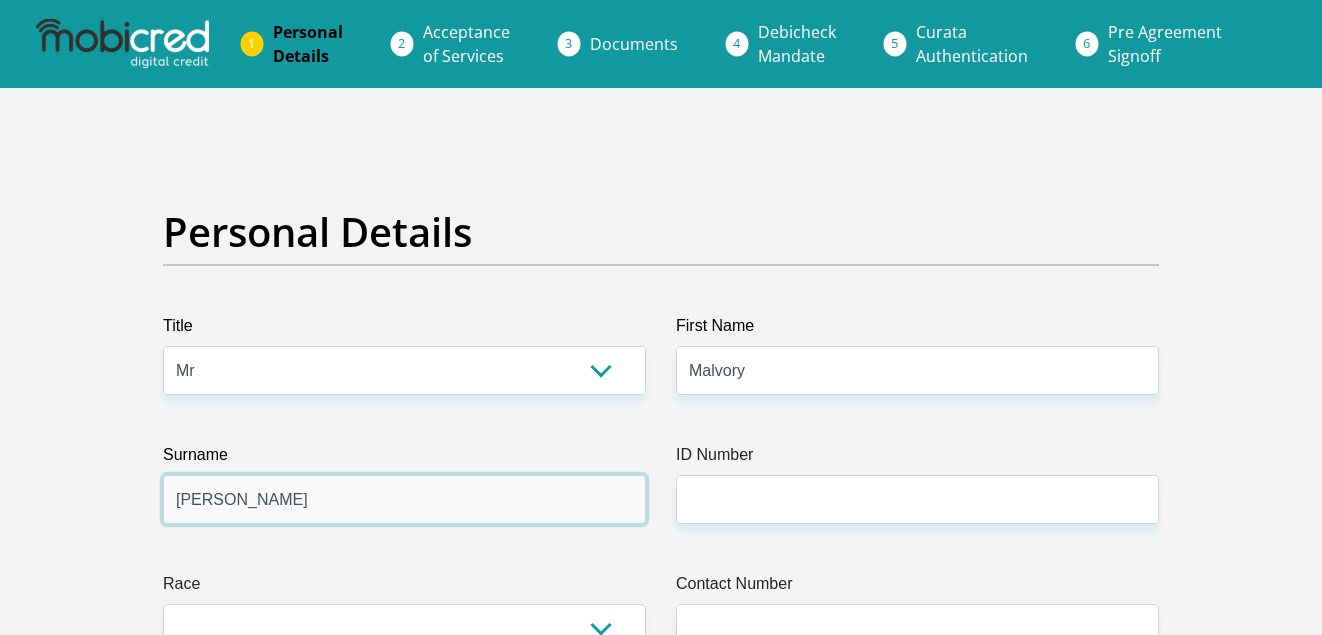 type on "Isaacs" 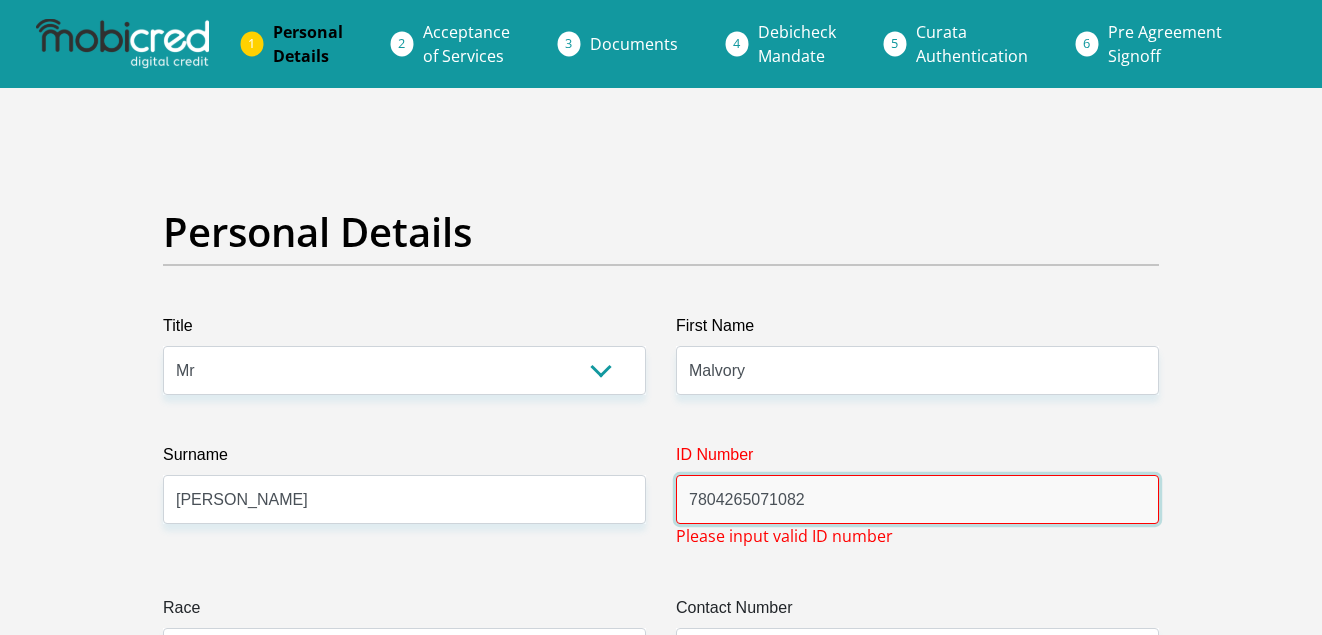 type on "7804265071082" 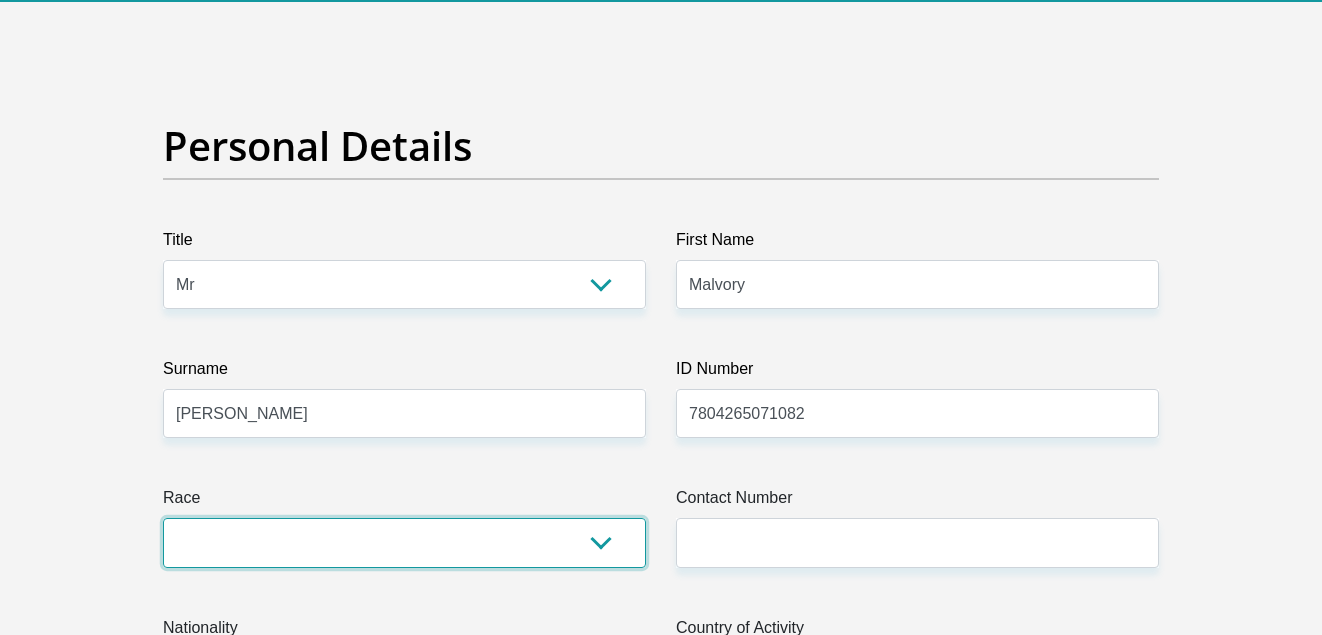 scroll, scrollTop: 119, scrollLeft: 0, axis: vertical 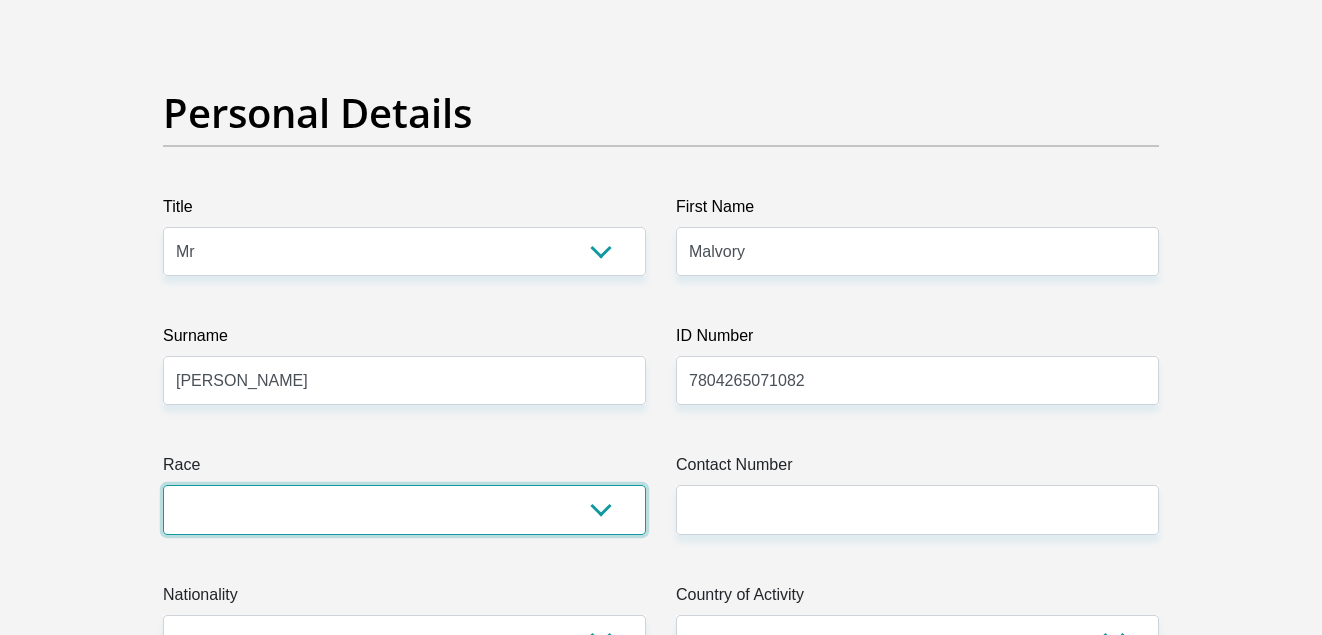 select on "2" 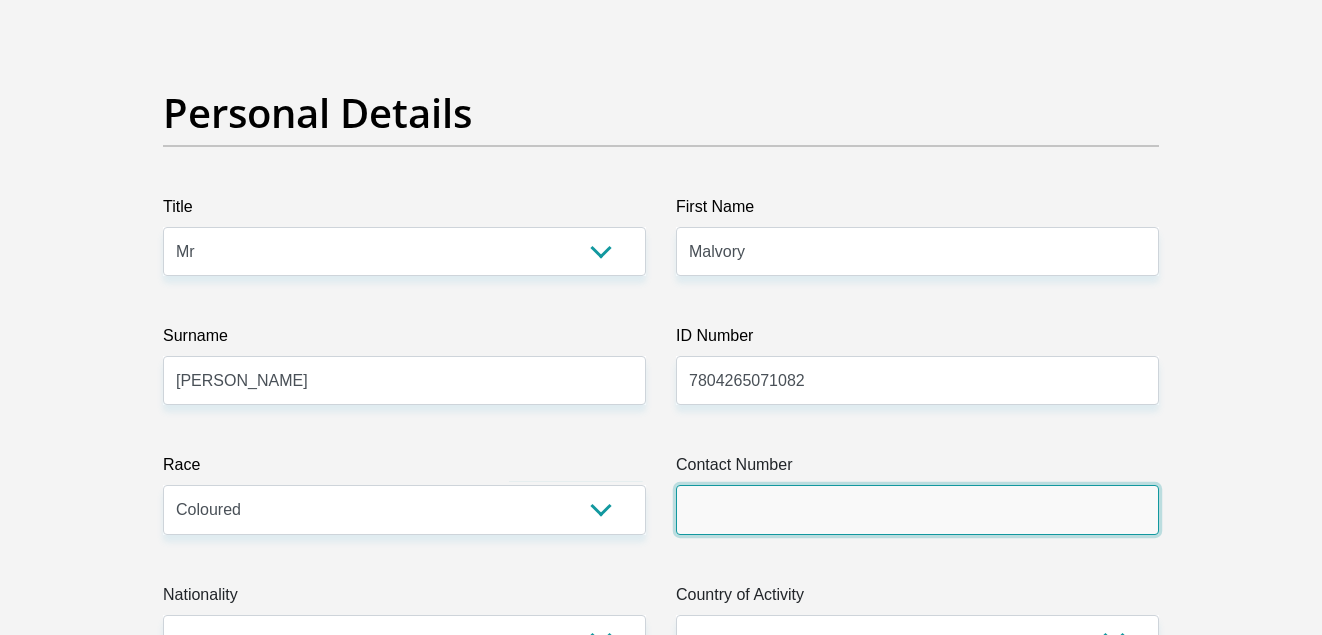 click on "Contact Number" at bounding box center (917, 509) 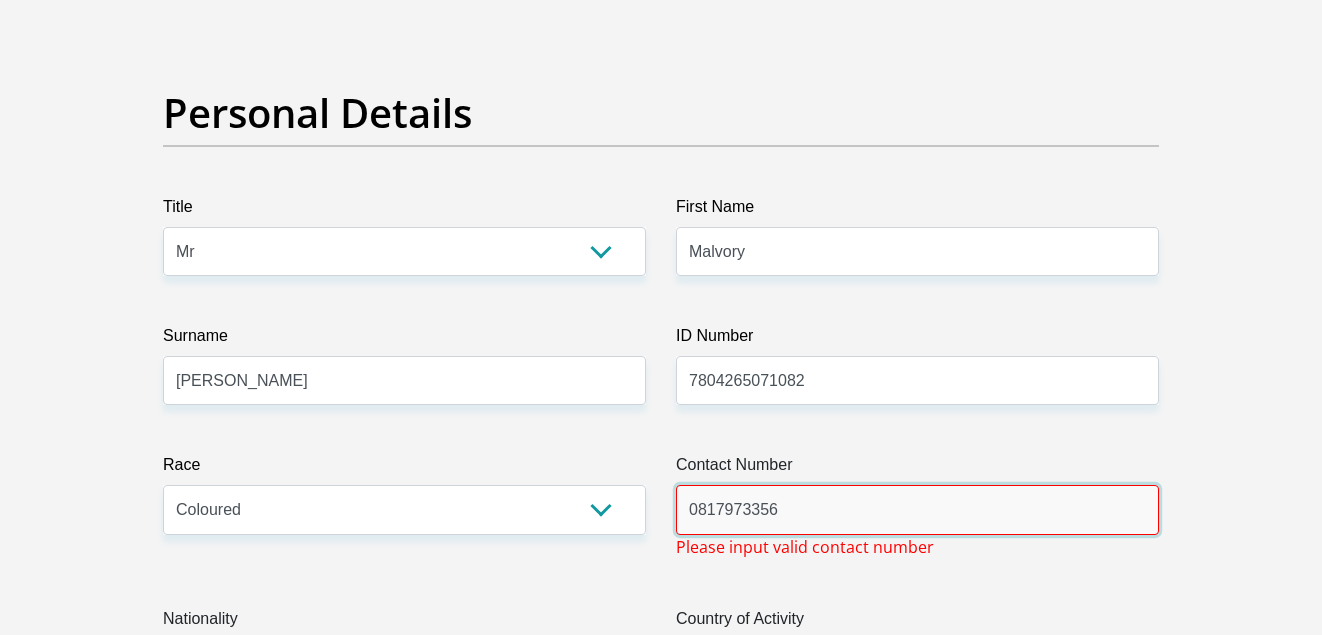 type on "0817973356" 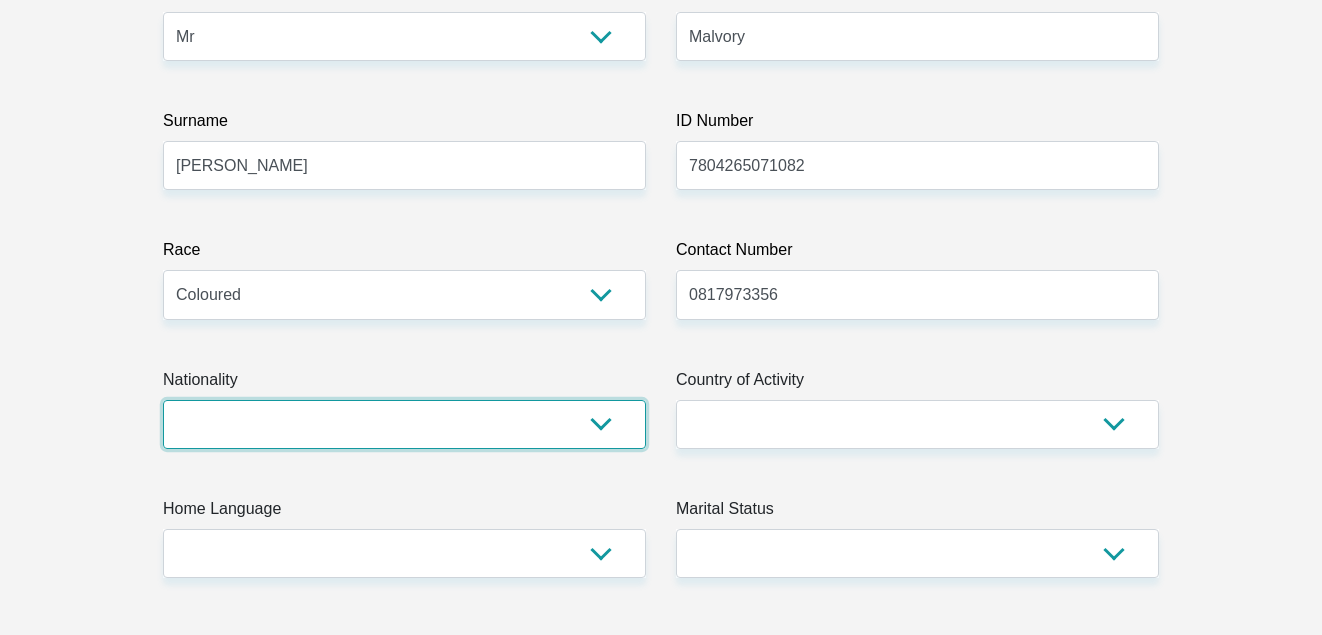 scroll, scrollTop: 348, scrollLeft: 0, axis: vertical 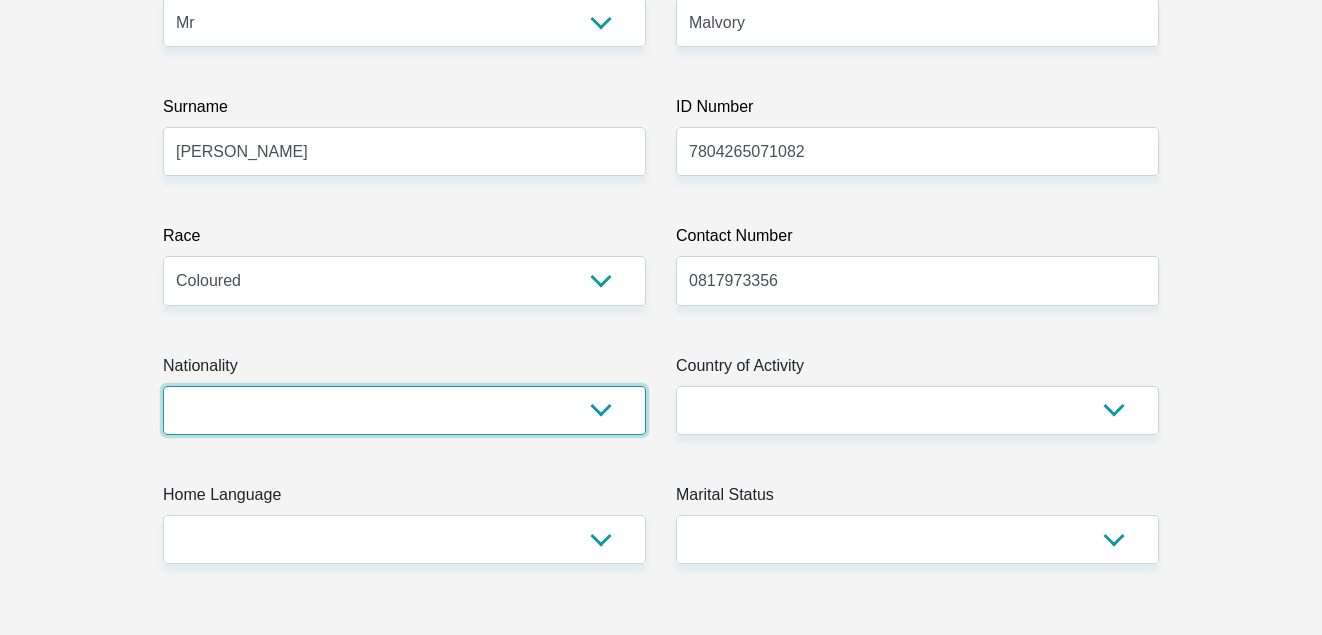 select on "ZAF" 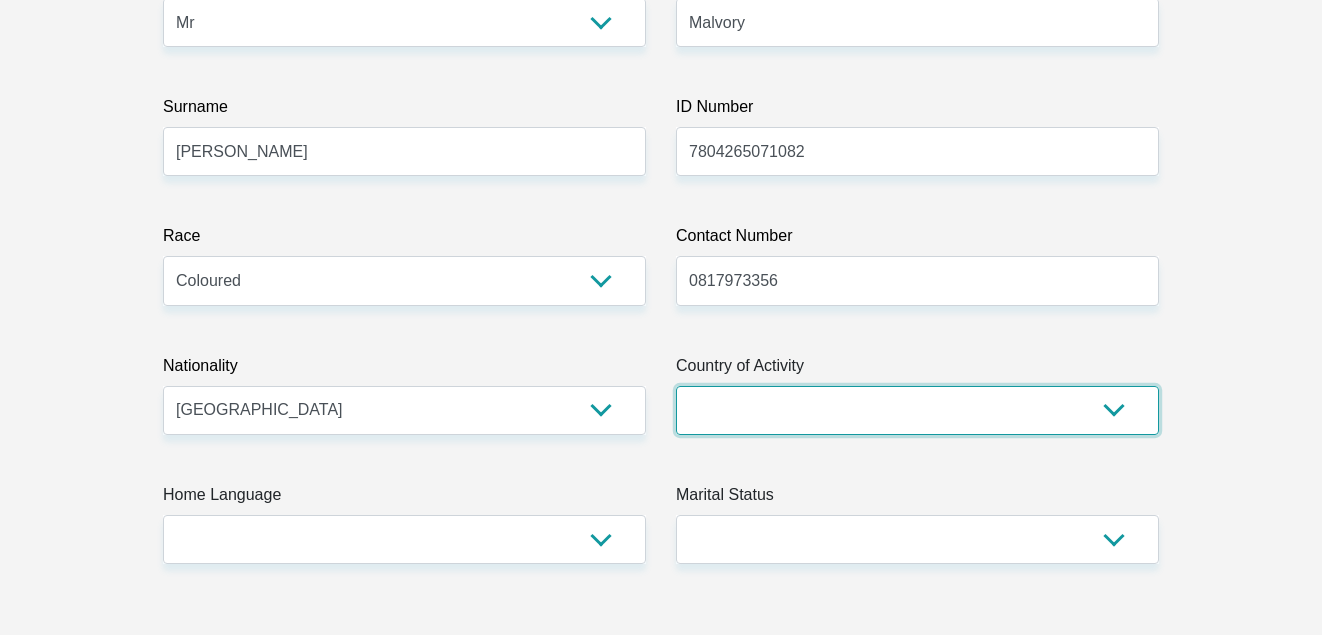select on "ZAF" 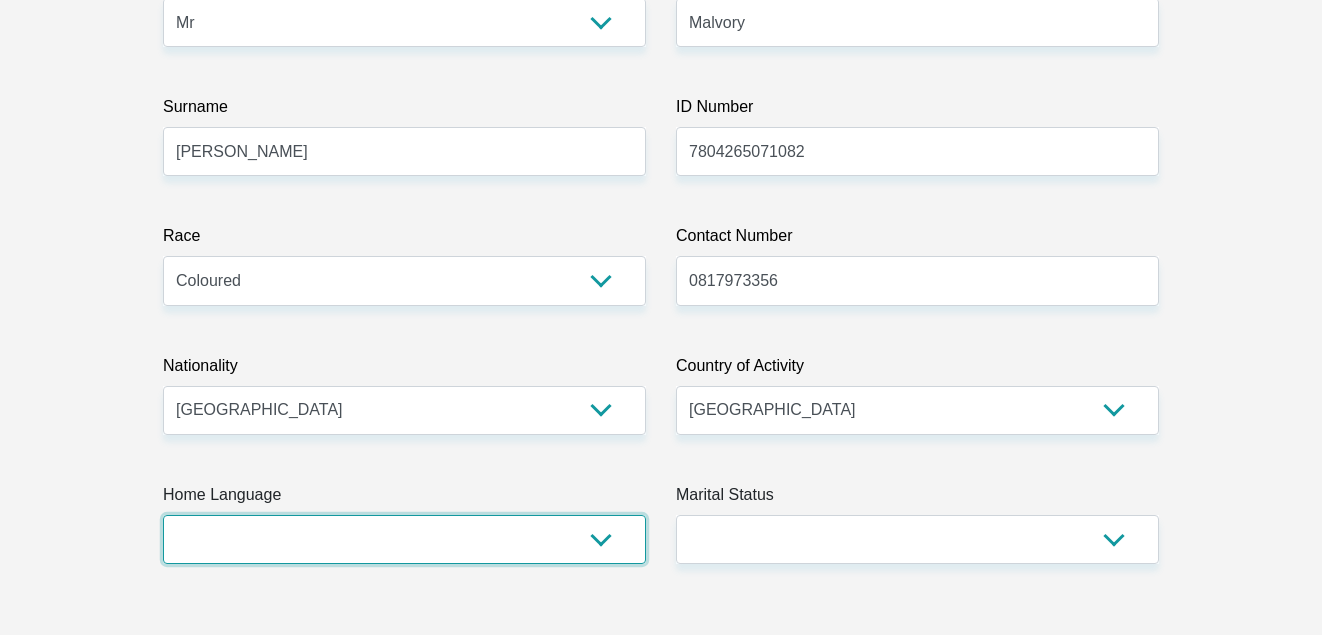 select on "eng" 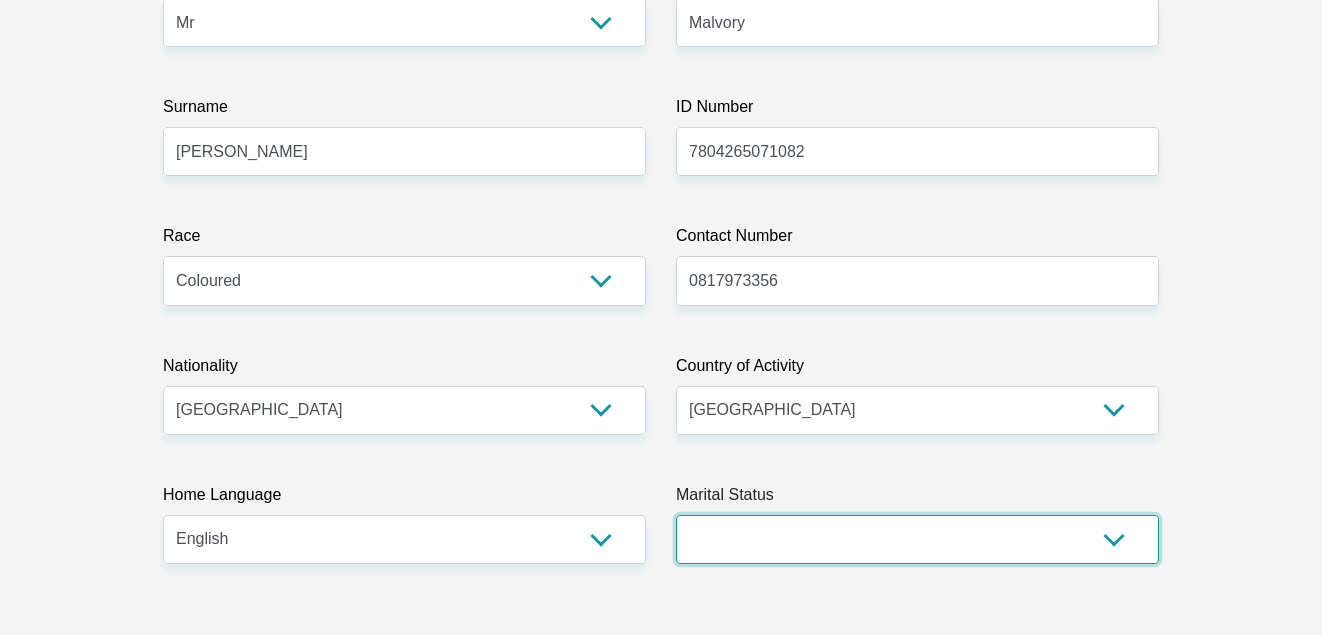 select on "2" 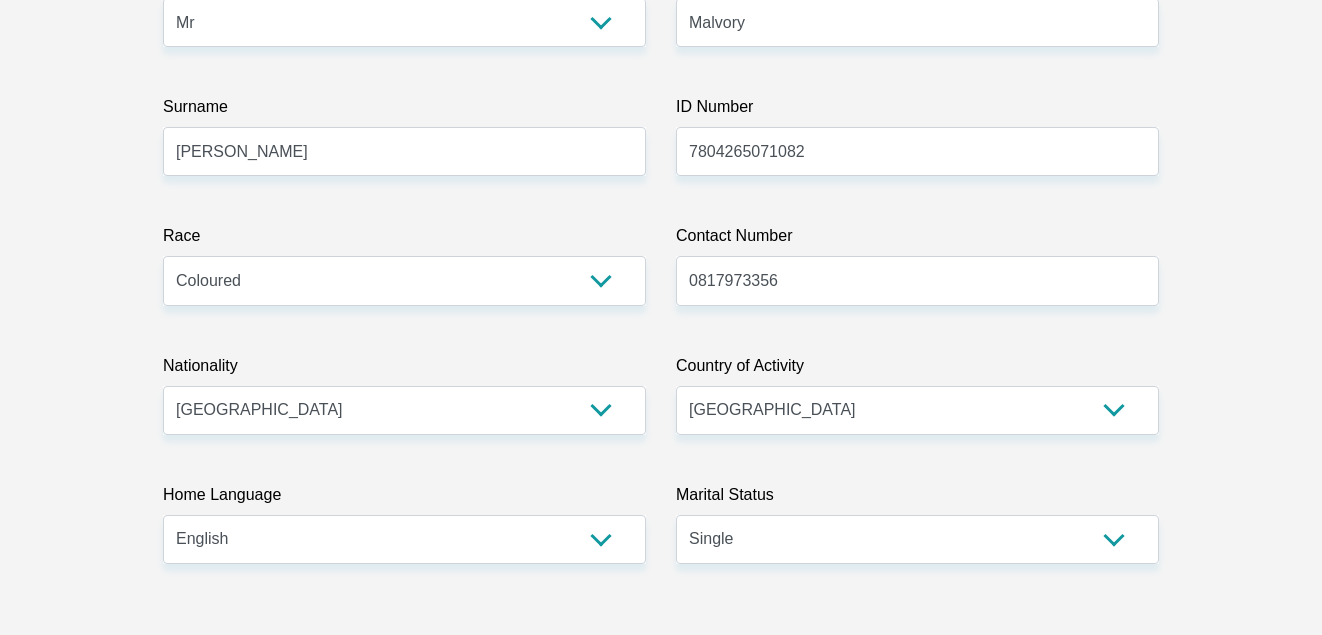 scroll, scrollTop: 877, scrollLeft: 0, axis: vertical 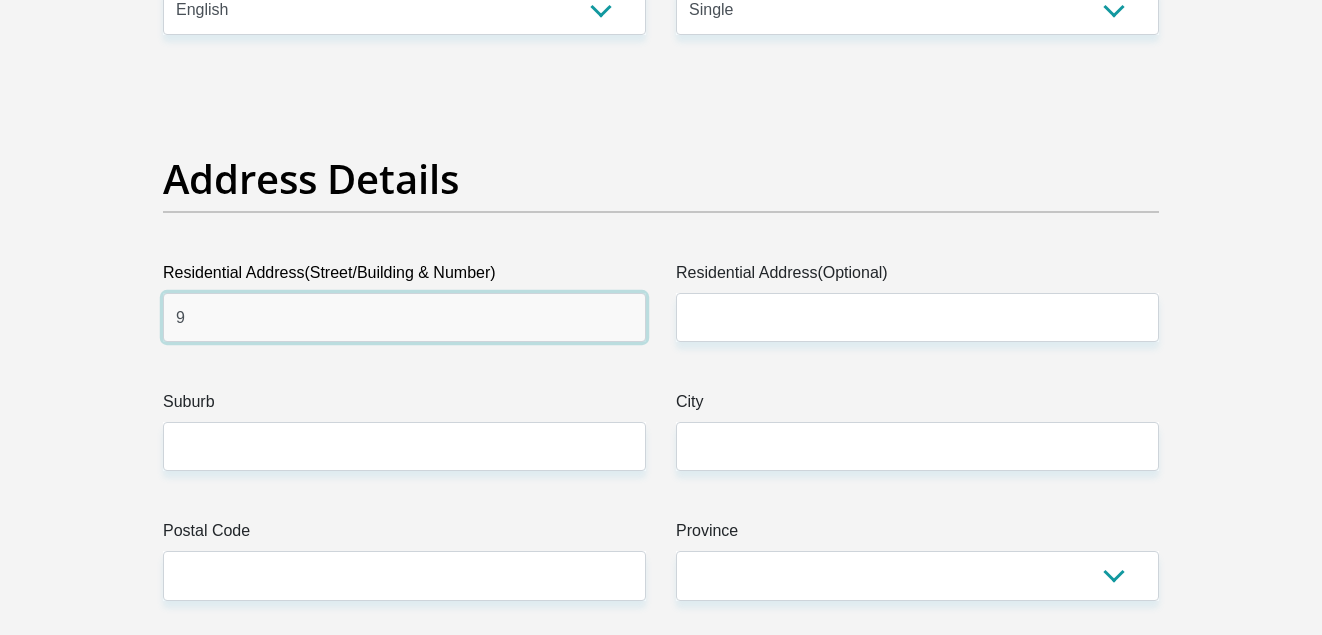 type on "9 peffer street" 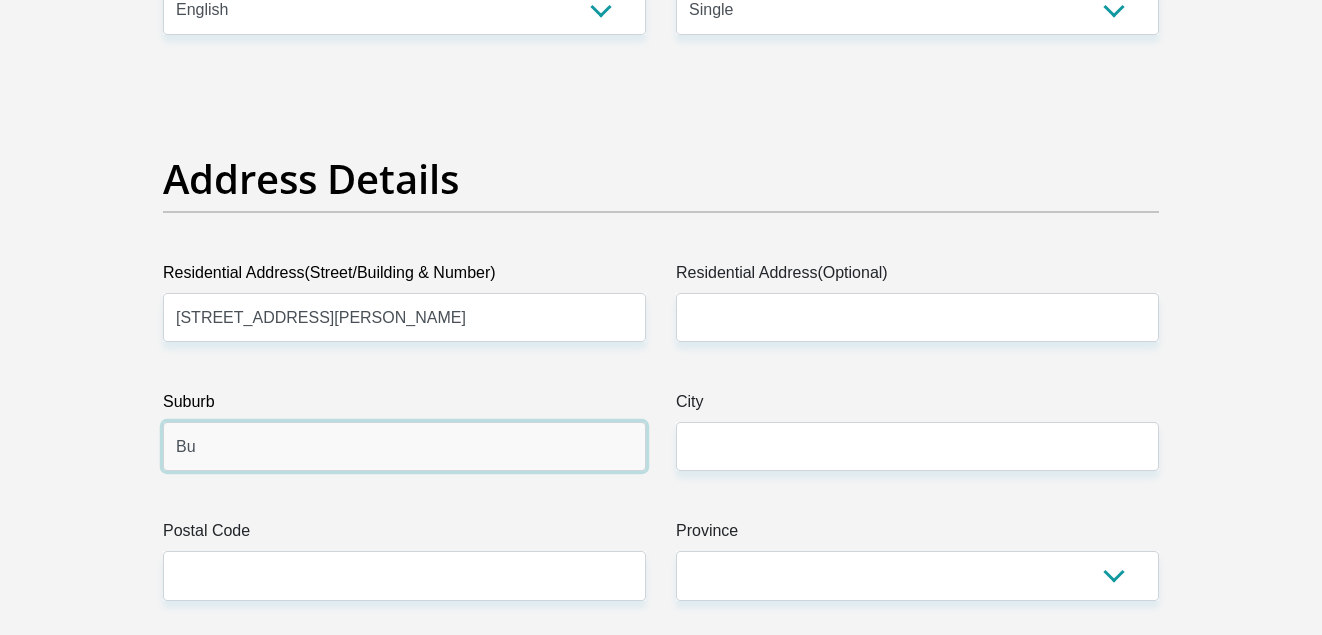 type on "Buffalo Flats Ext 1|5209" 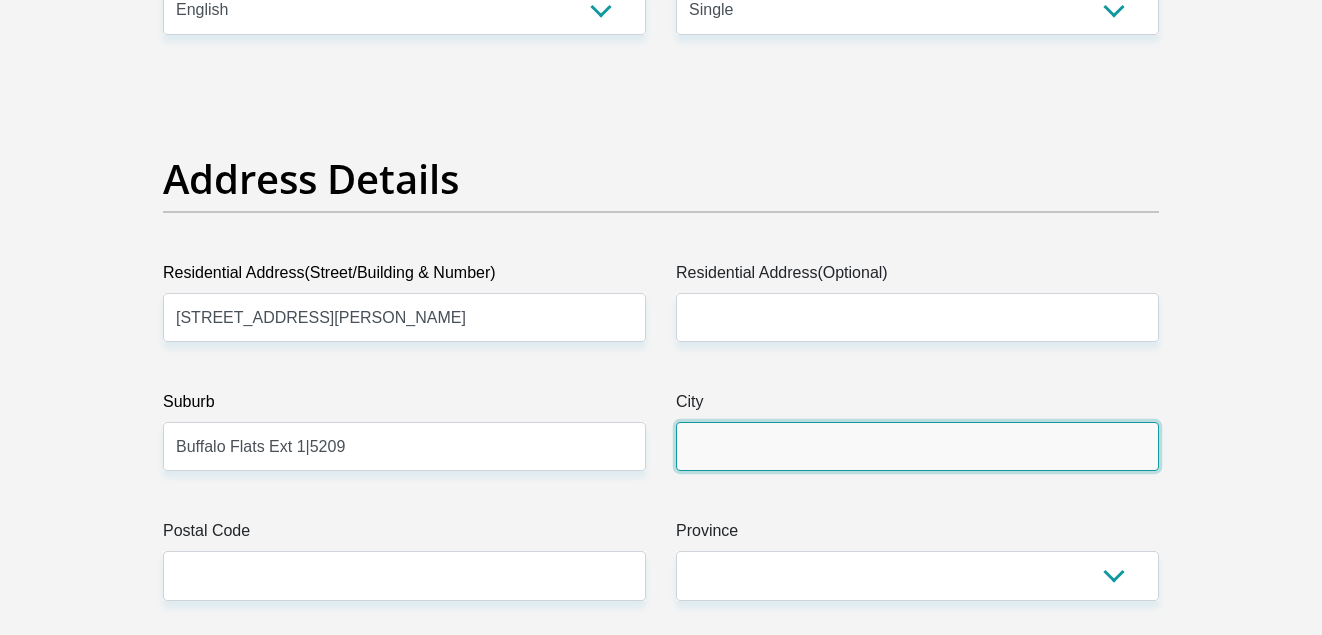 type on "e" 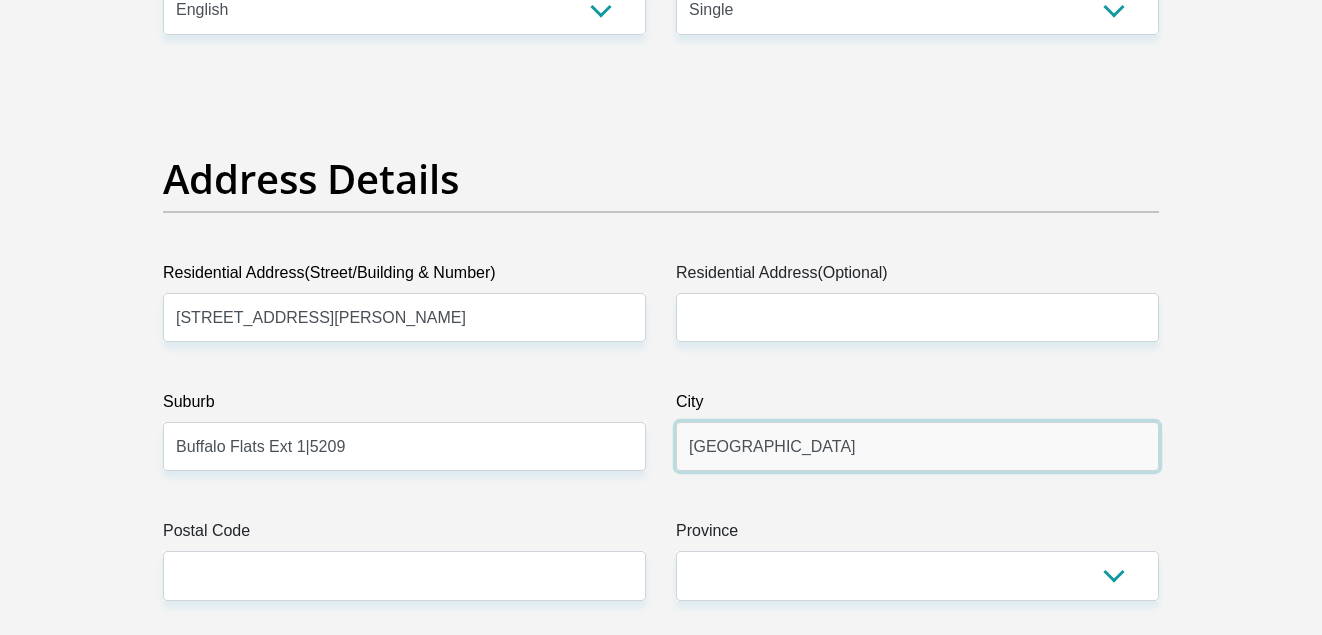 type on "East London" 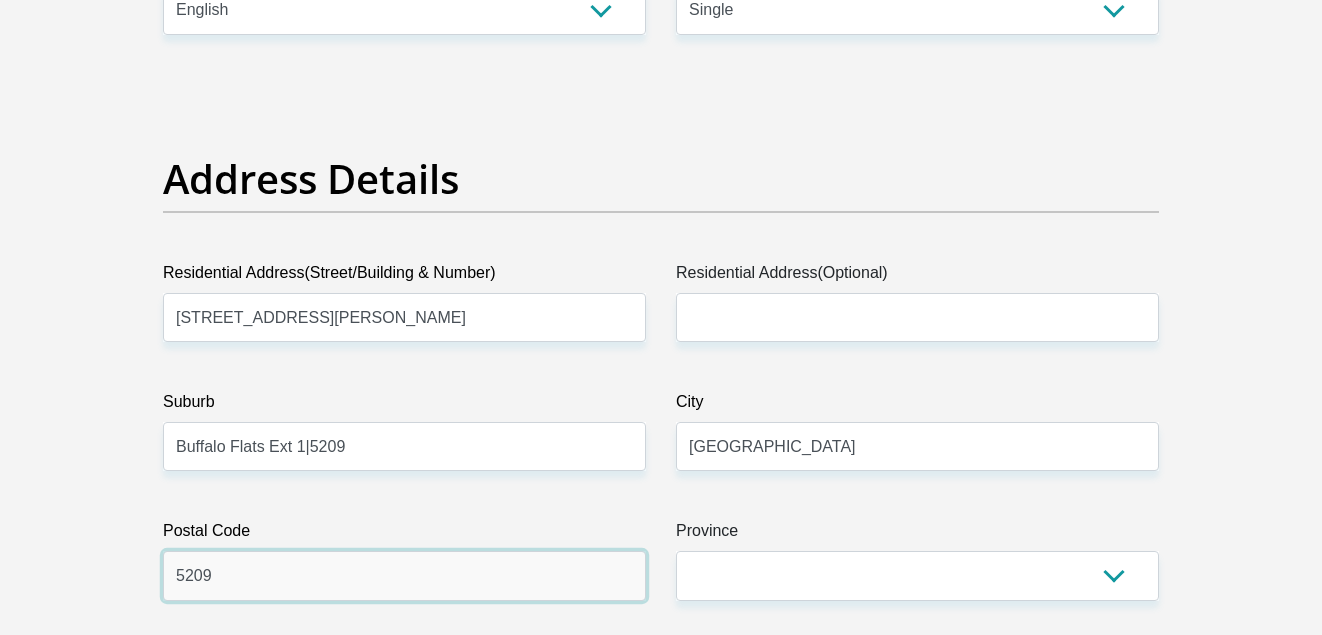 type on "5209" 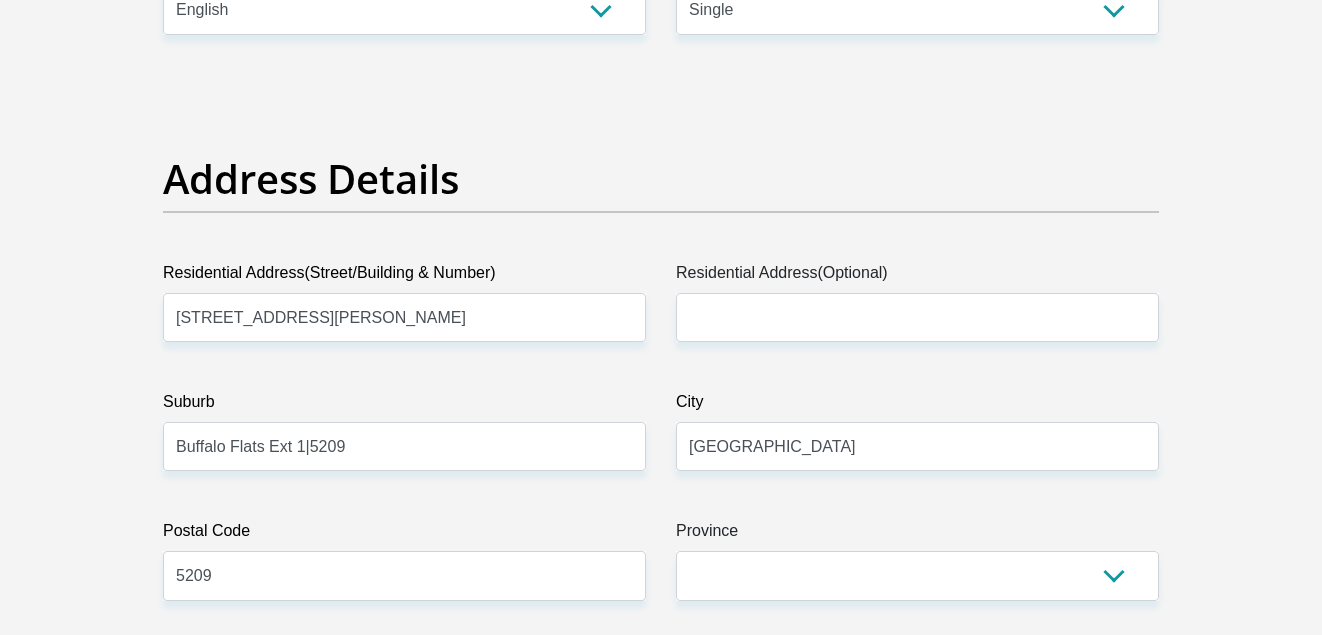 scroll, scrollTop: 1265, scrollLeft: 0, axis: vertical 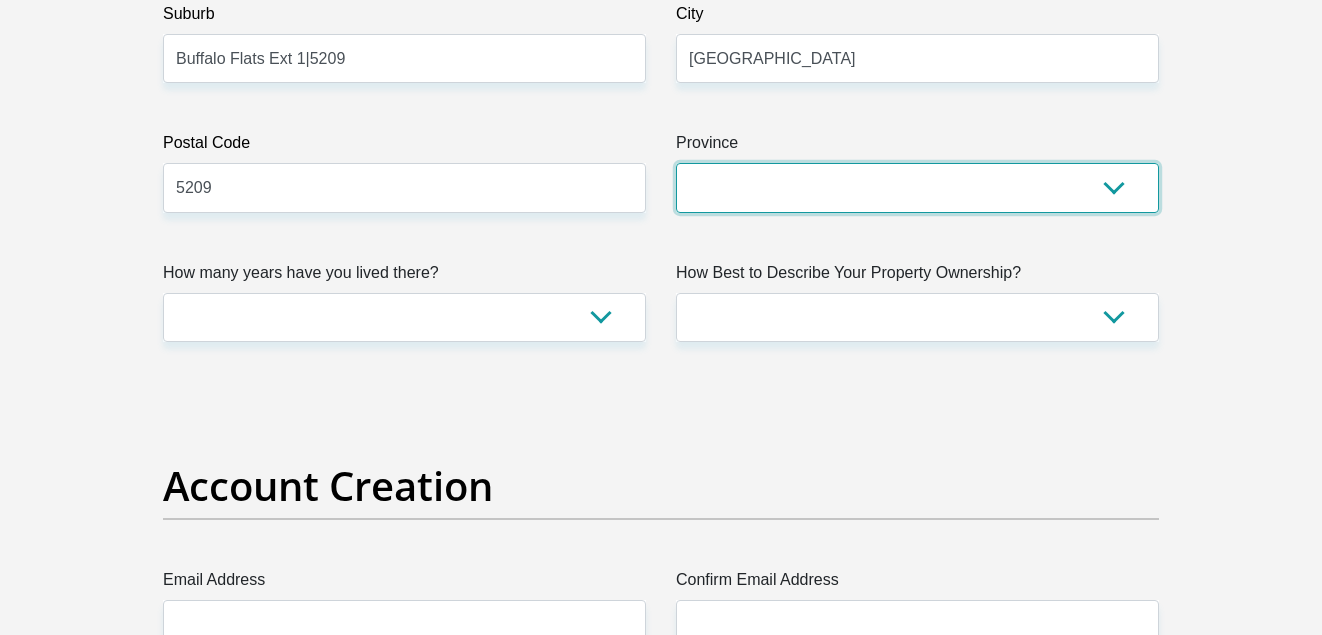 click on "Eastern Cape
Free State
Gauteng
KwaZulu-Natal
Limpopo
Mpumalanga
Northern Cape
North West
Western Cape" at bounding box center (917, 187) 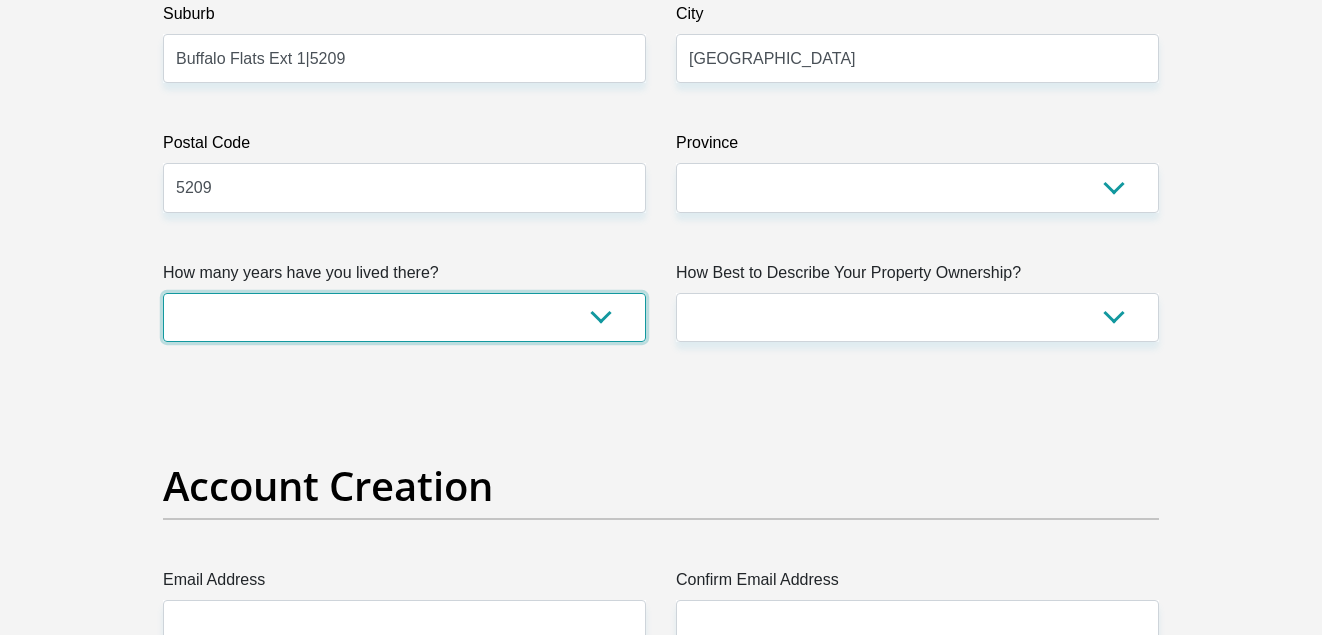click on "less than 1 year
1-3 years
3-5 years
5+ years" at bounding box center (404, 317) 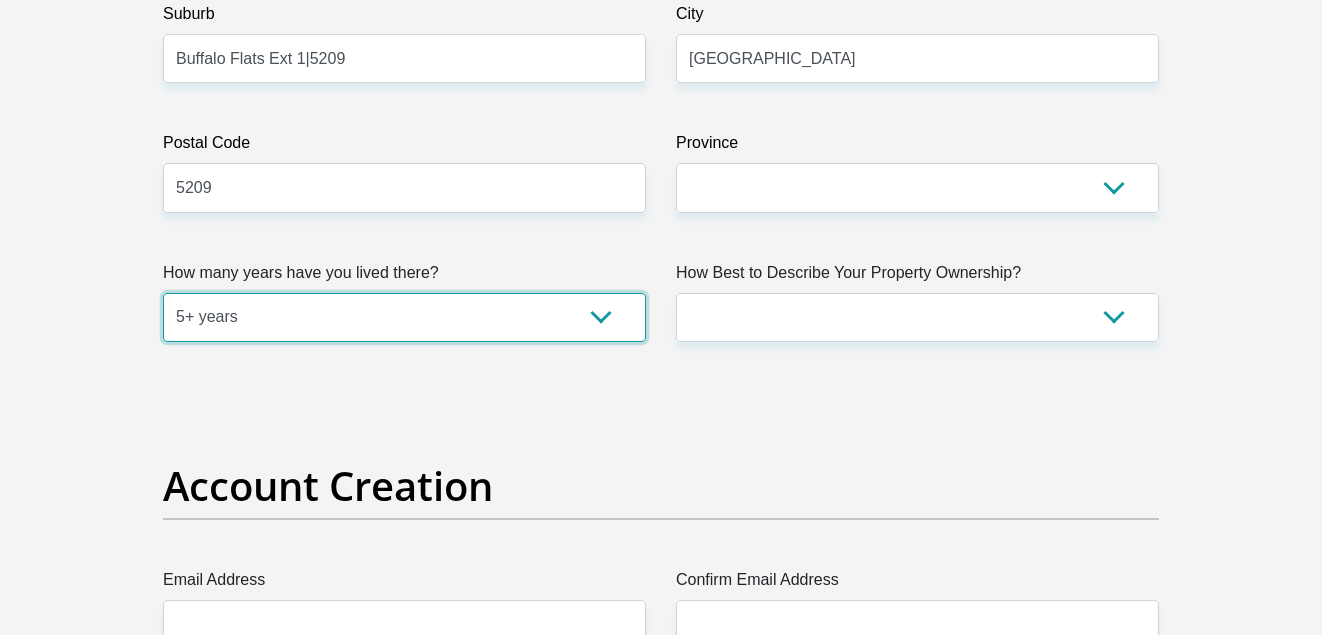 click on "less than 1 year
1-3 years
3-5 years
5+ years" at bounding box center (404, 317) 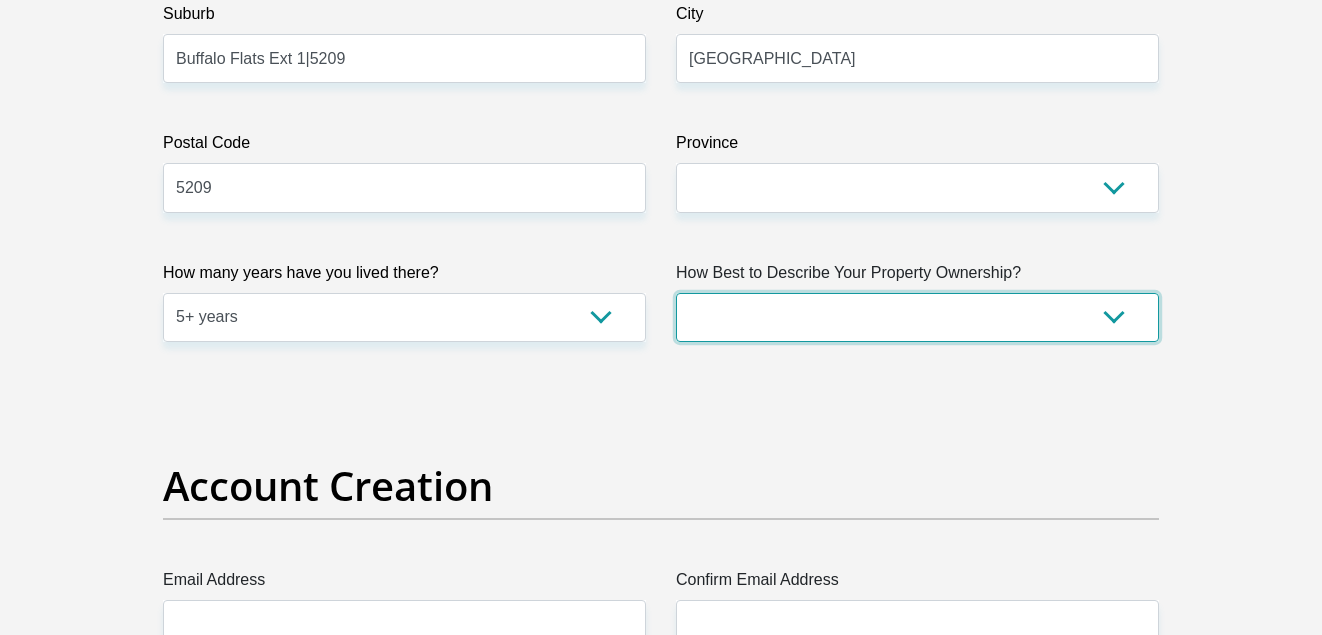 click on "Owned
Rented
Family Owned
Company Dwelling" at bounding box center [917, 317] 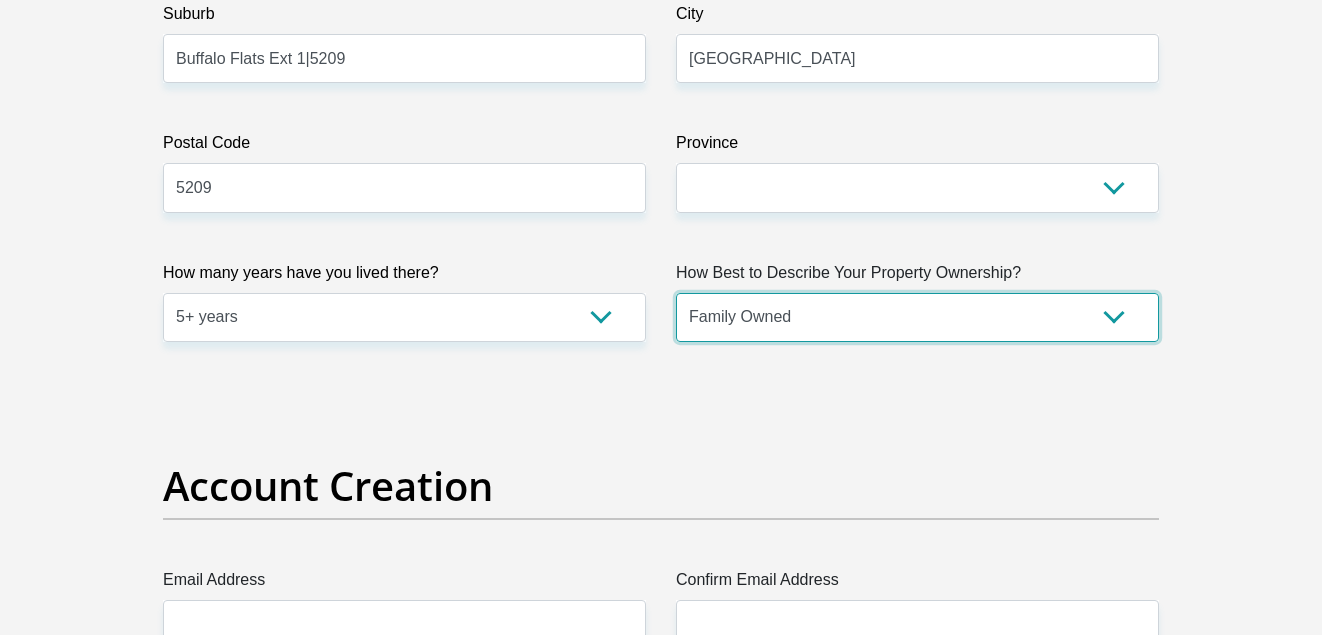 click on "Owned
Rented
Family Owned
Company Dwelling" at bounding box center (917, 317) 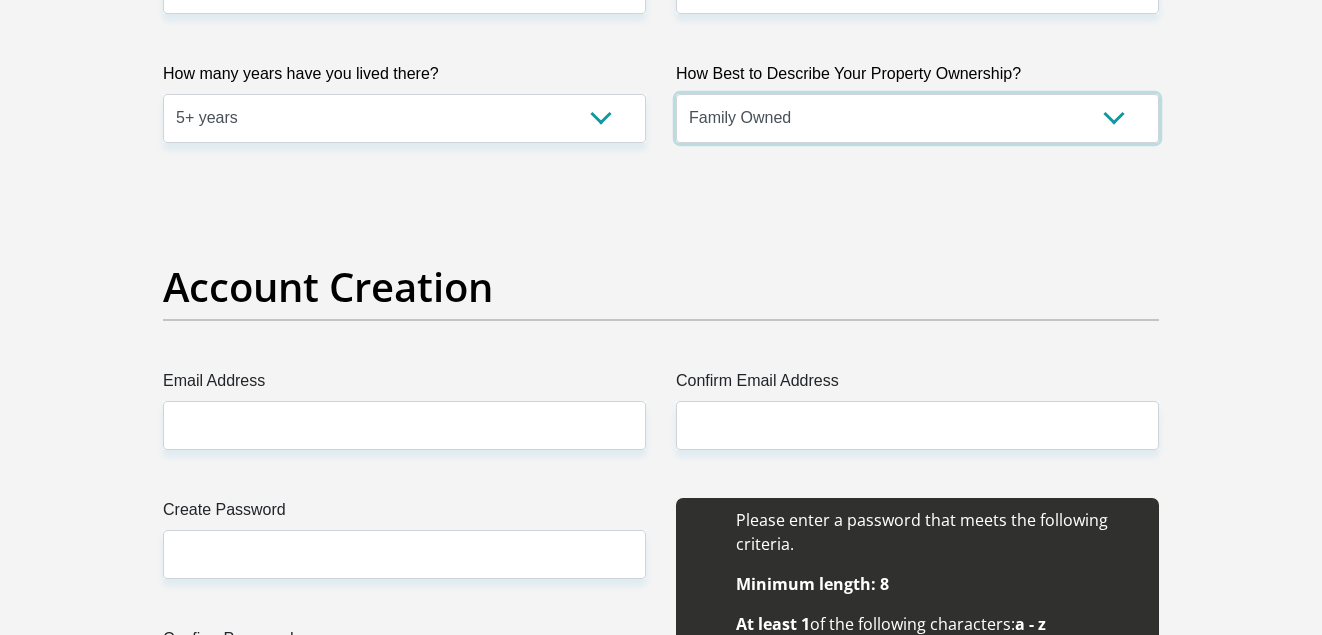 scroll, scrollTop: 1465, scrollLeft: 0, axis: vertical 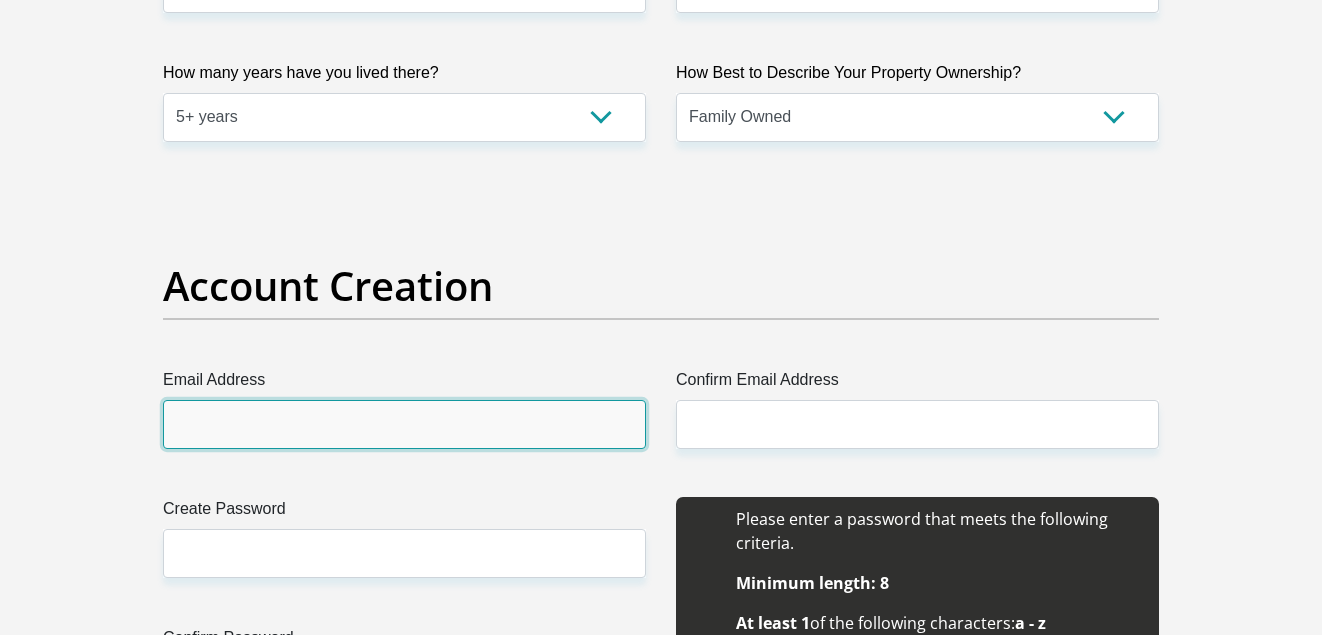 click on "Email Address" at bounding box center (404, 424) 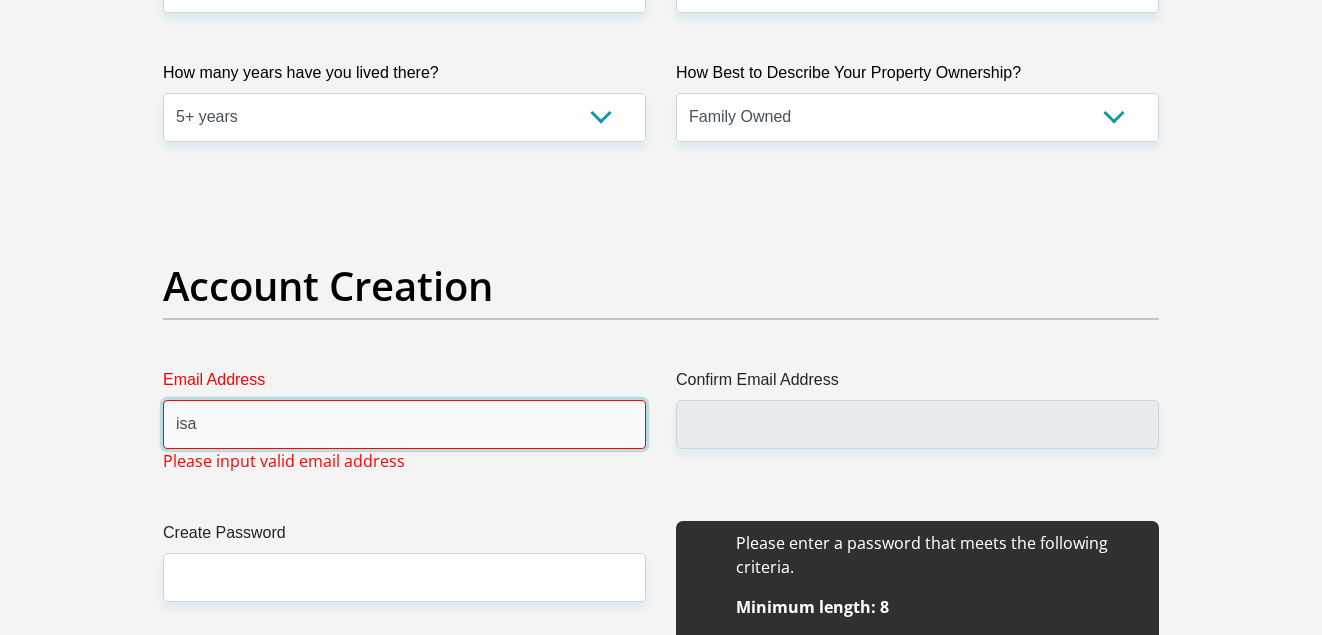 type on "isaacsmalvory@gmail.com" 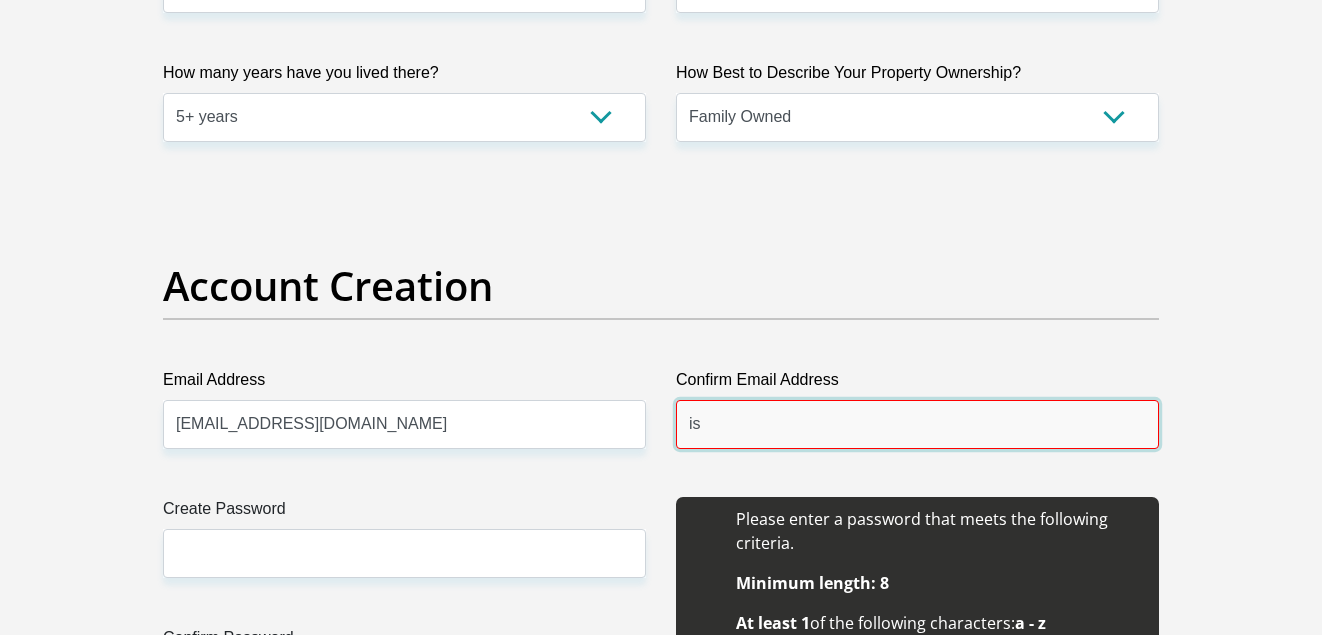 type on "isaacsmalvory@gmail.com" 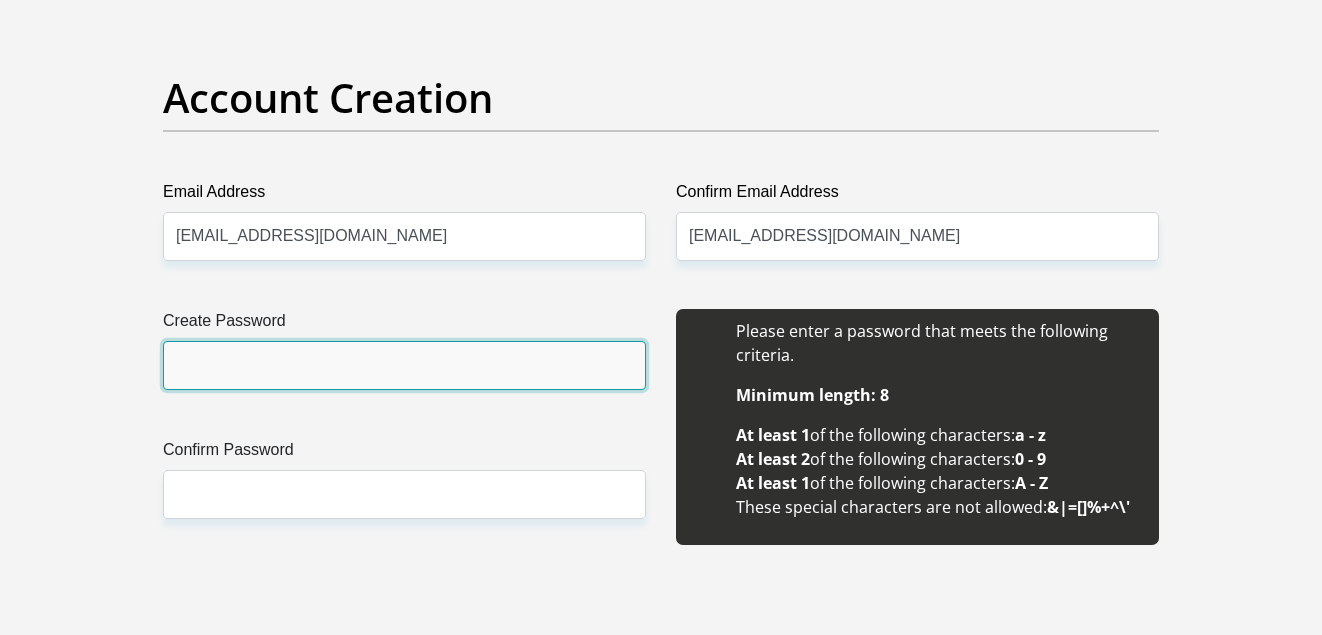 scroll, scrollTop: 1665, scrollLeft: 0, axis: vertical 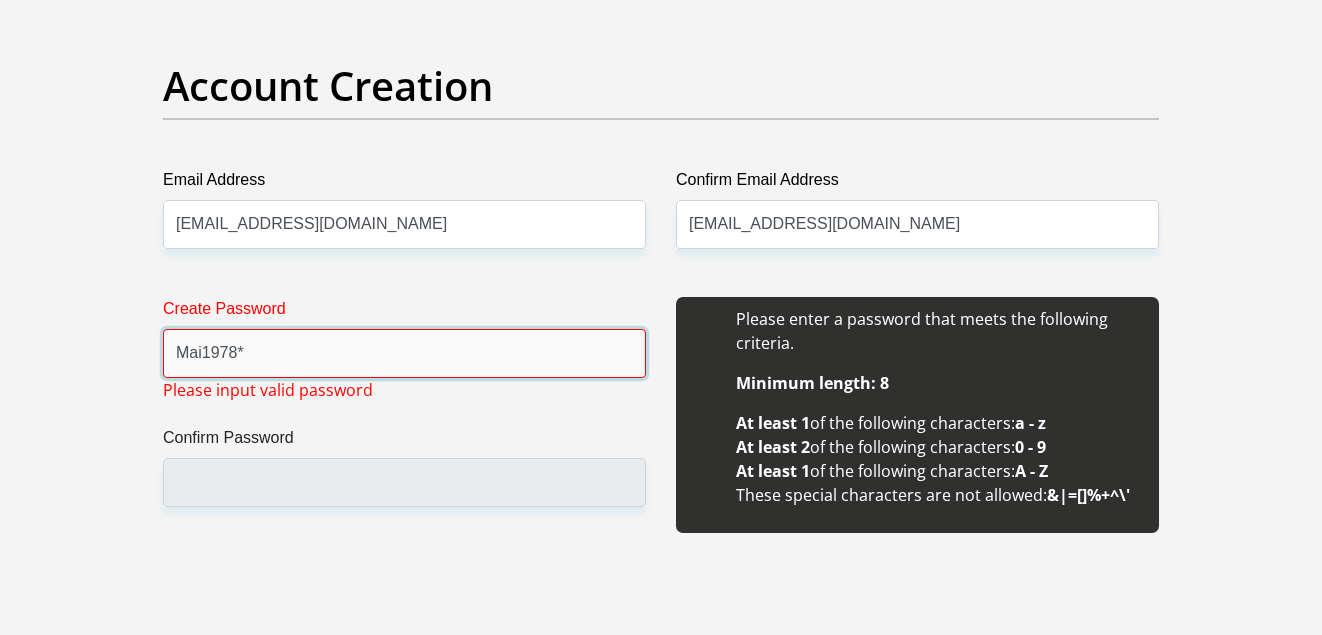 type on "Mai1978**" 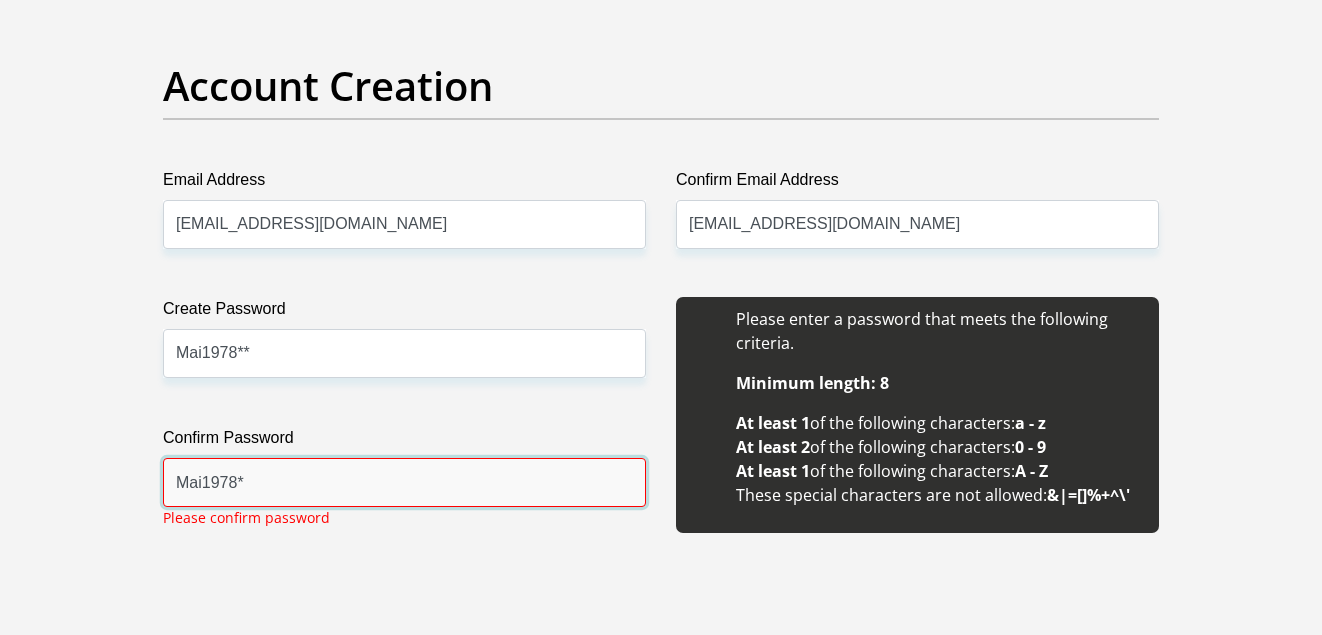 type on "Mai1978**" 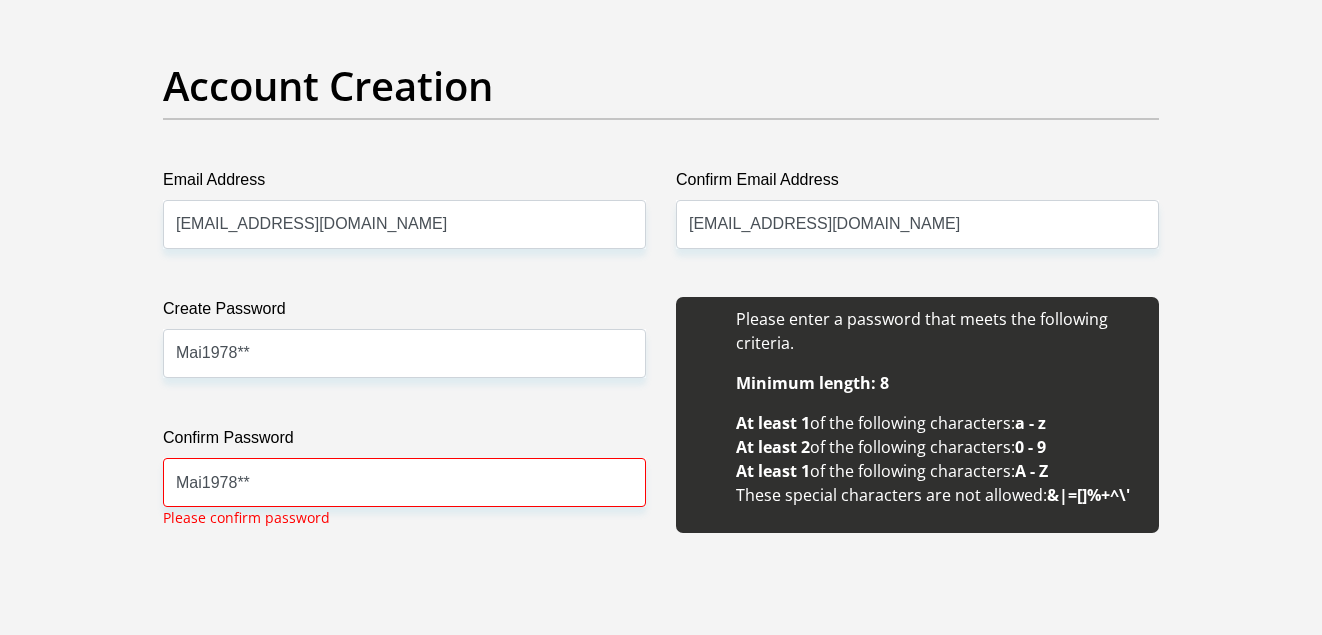 scroll, scrollTop: 2185, scrollLeft: 0, axis: vertical 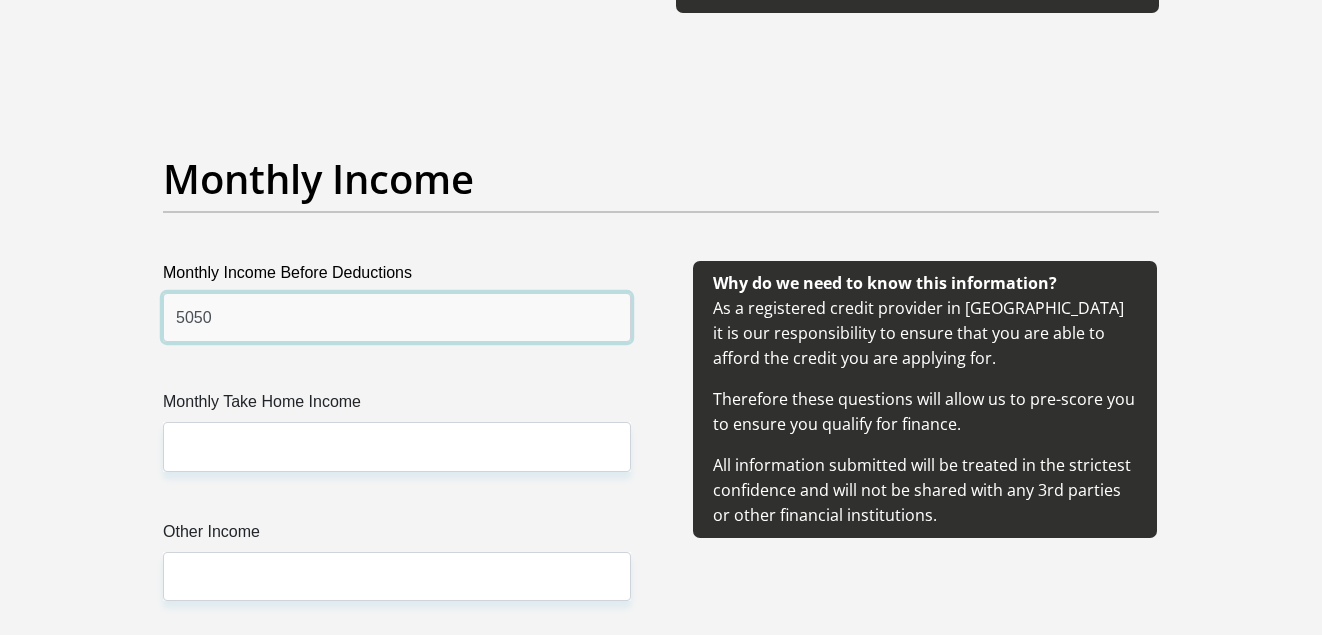type on "5050" 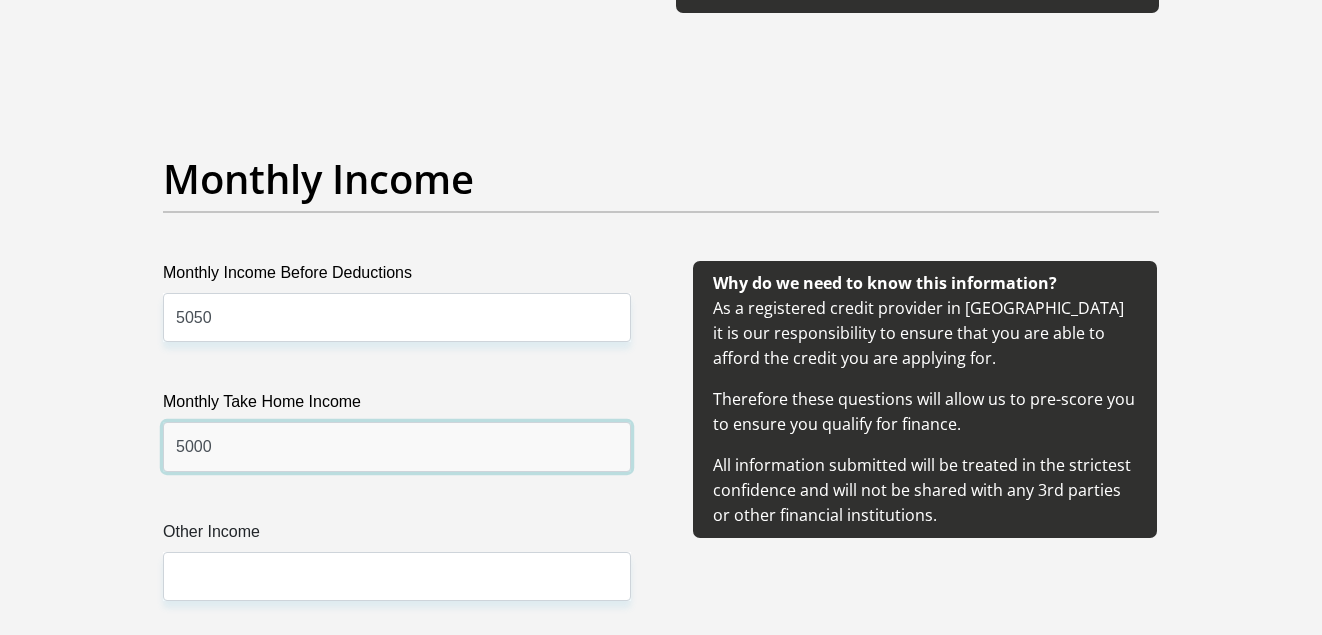 type on "5000" 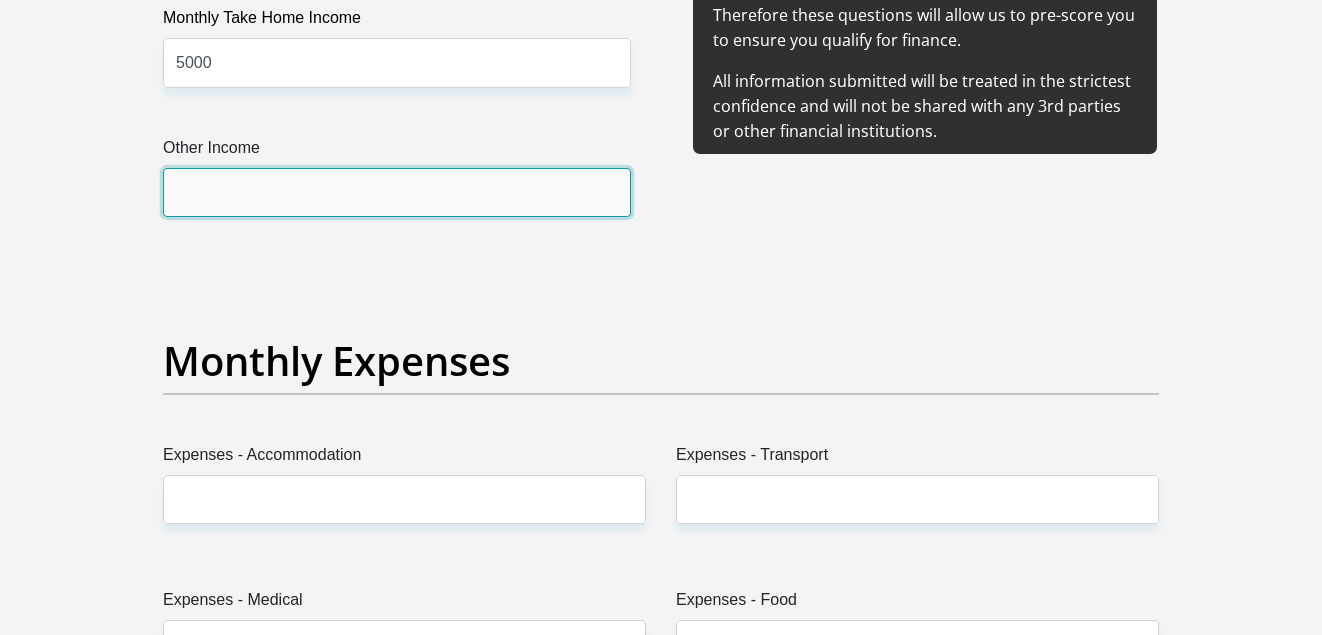 scroll, scrollTop: 2585, scrollLeft: 0, axis: vertical 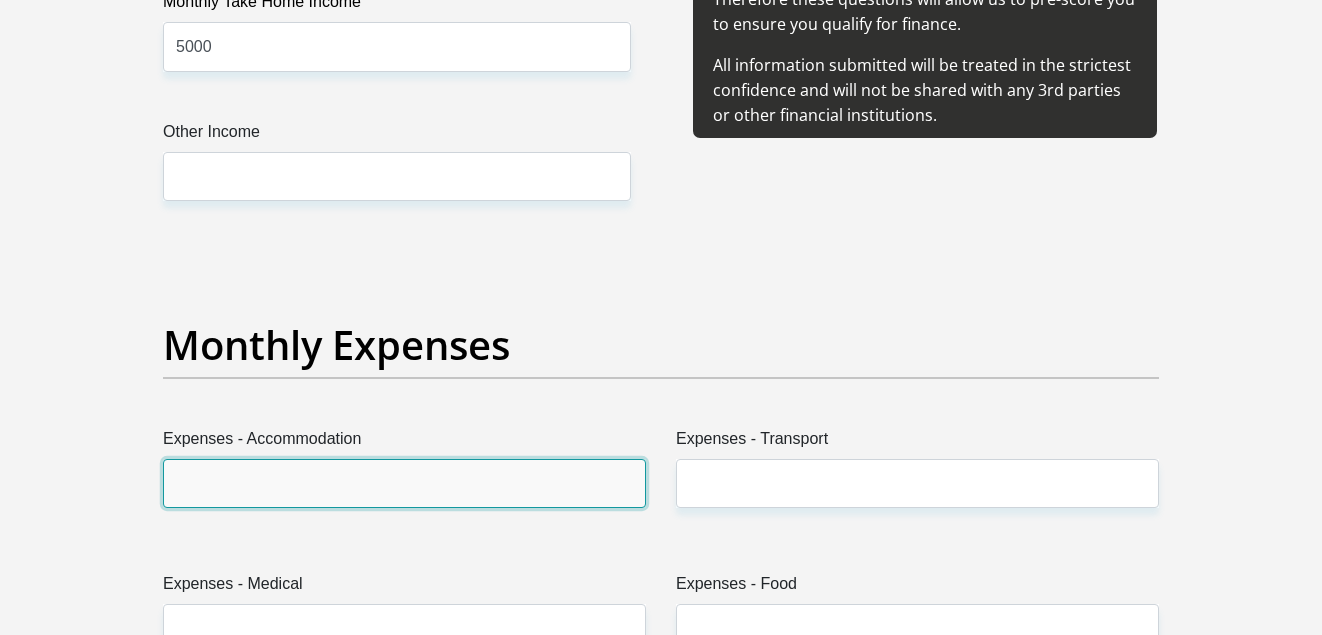 click on "Expenses - Accommodation" at bounding box center (404, 483) 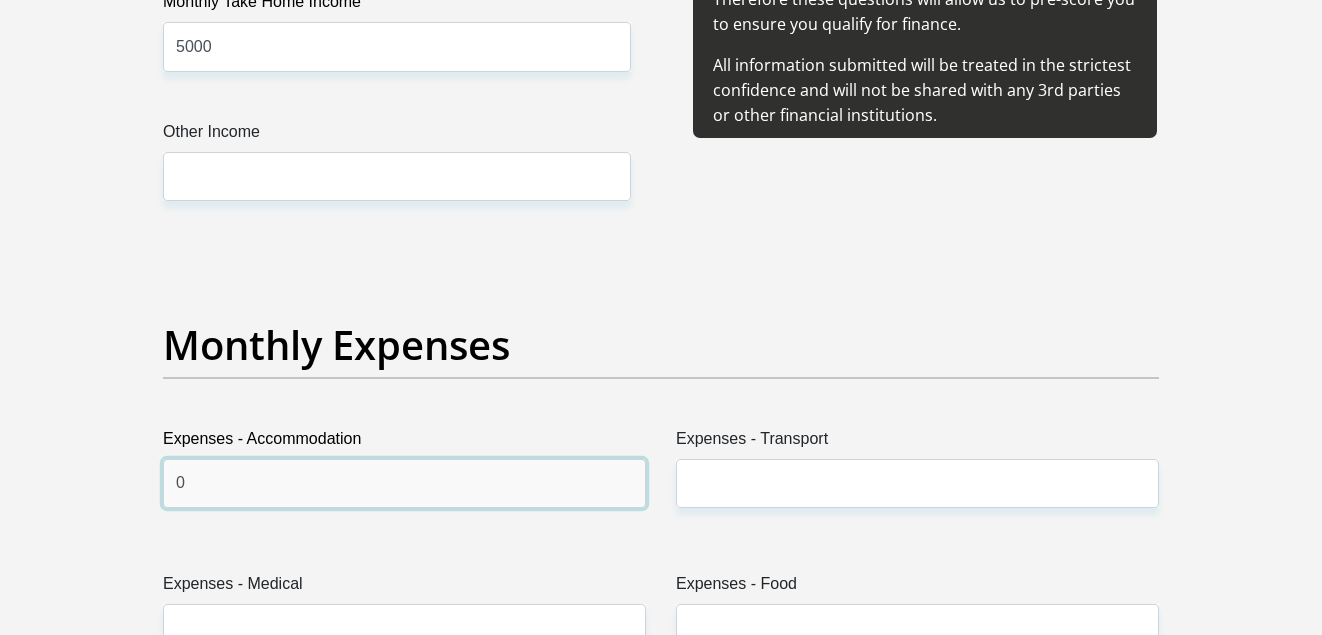 type on "0" 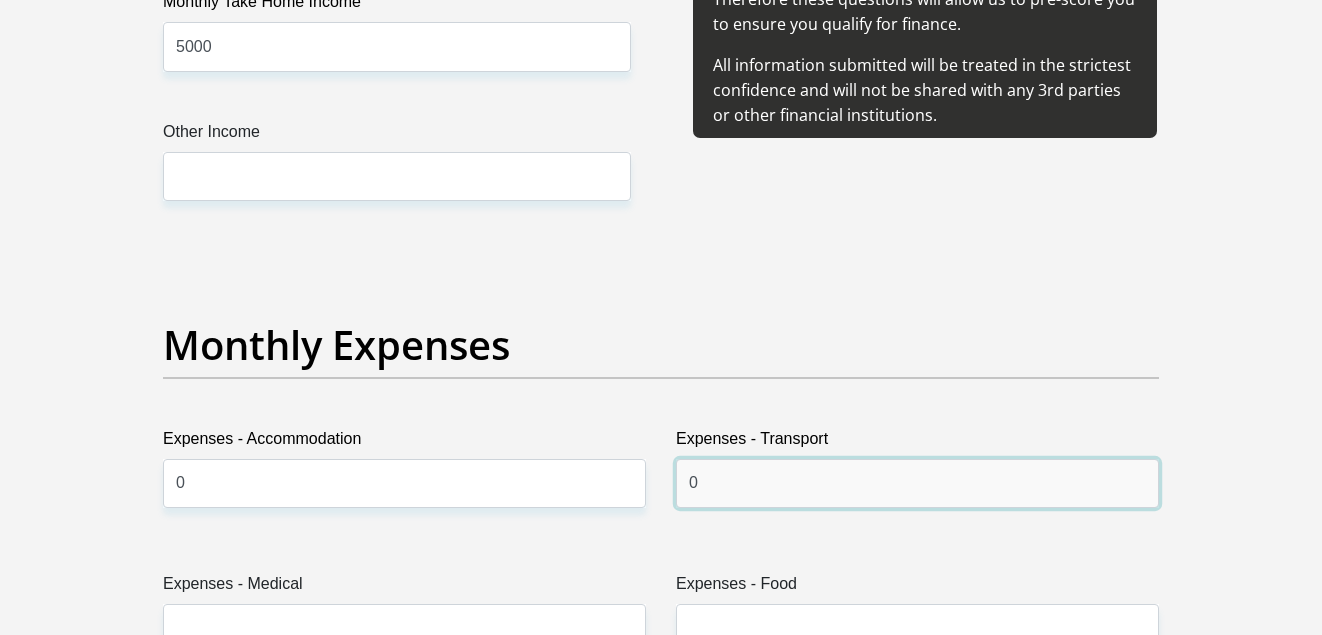 type on "0" 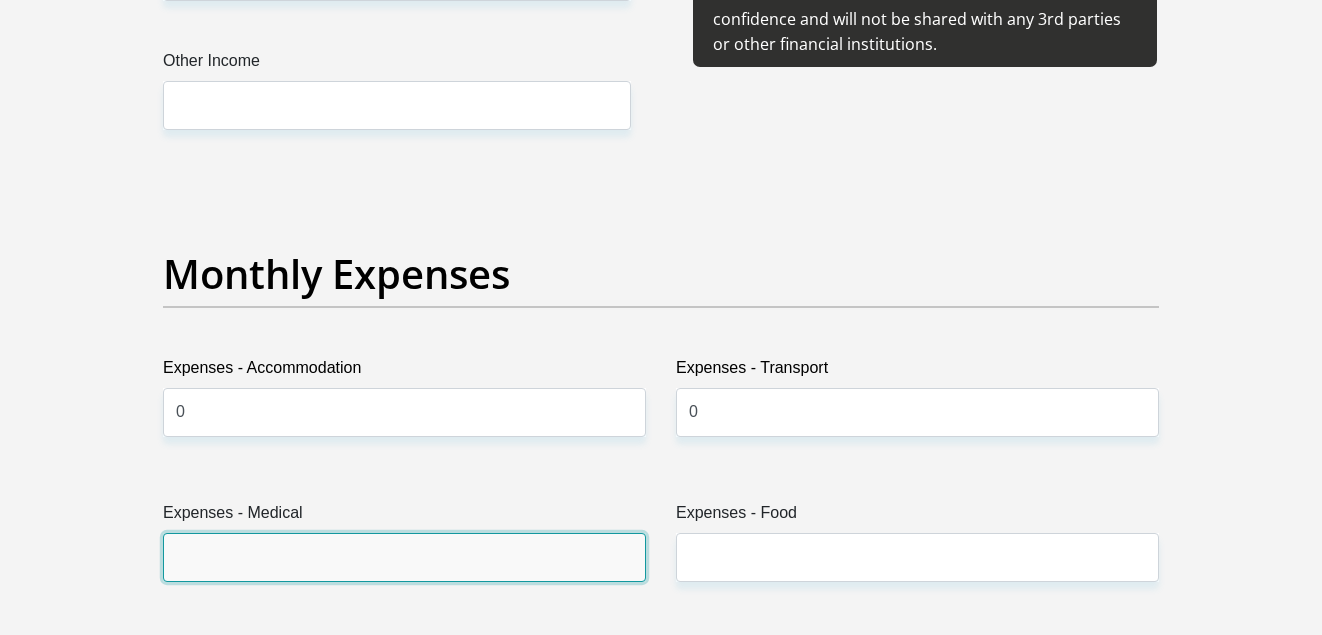 scroll, scrollTop: 2703, scrollLeft: 0, axis: vertical 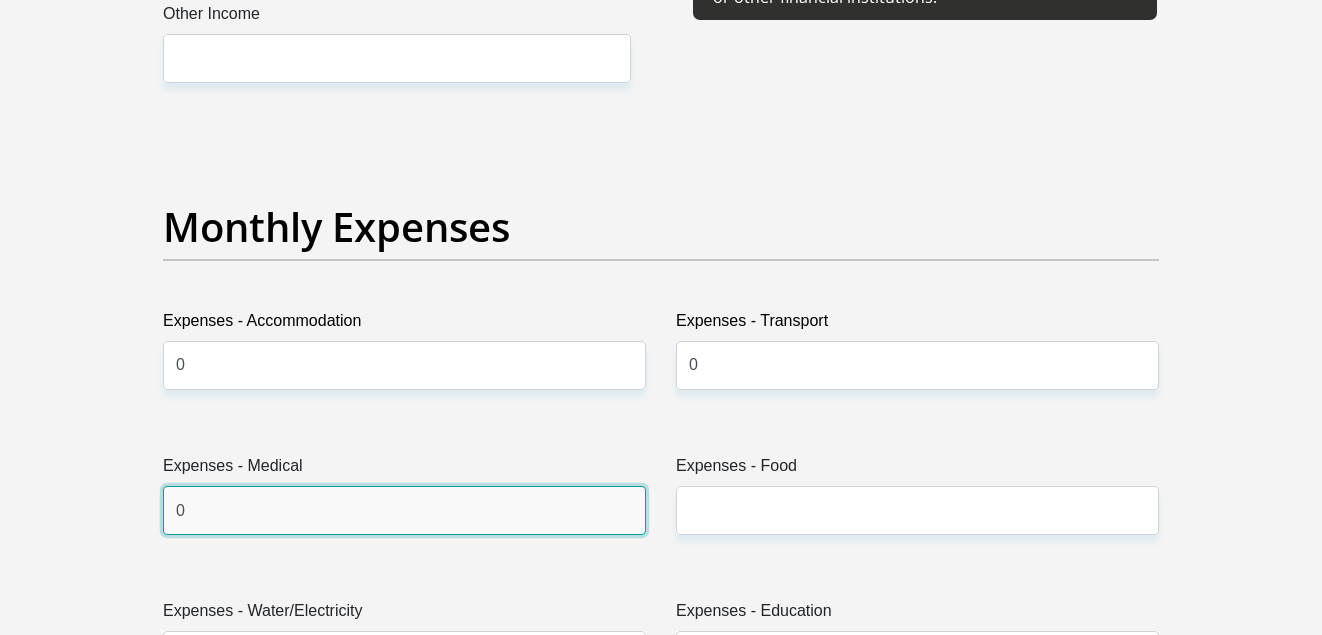 type on "0" 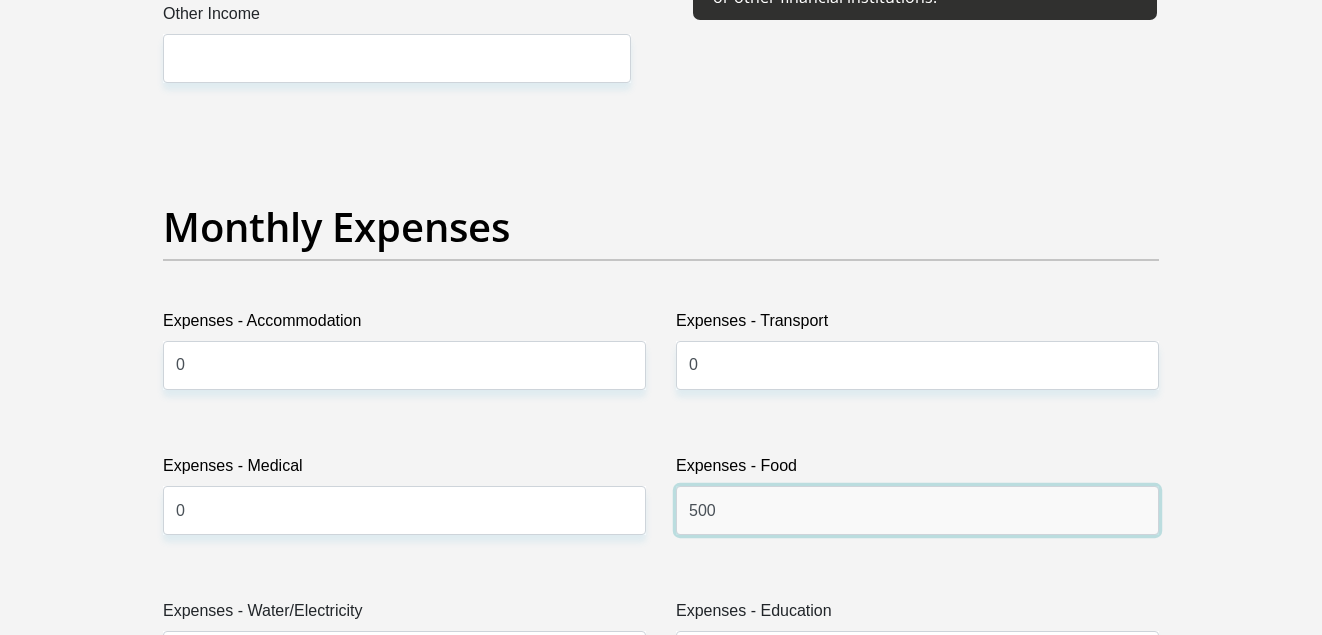 type on "500" 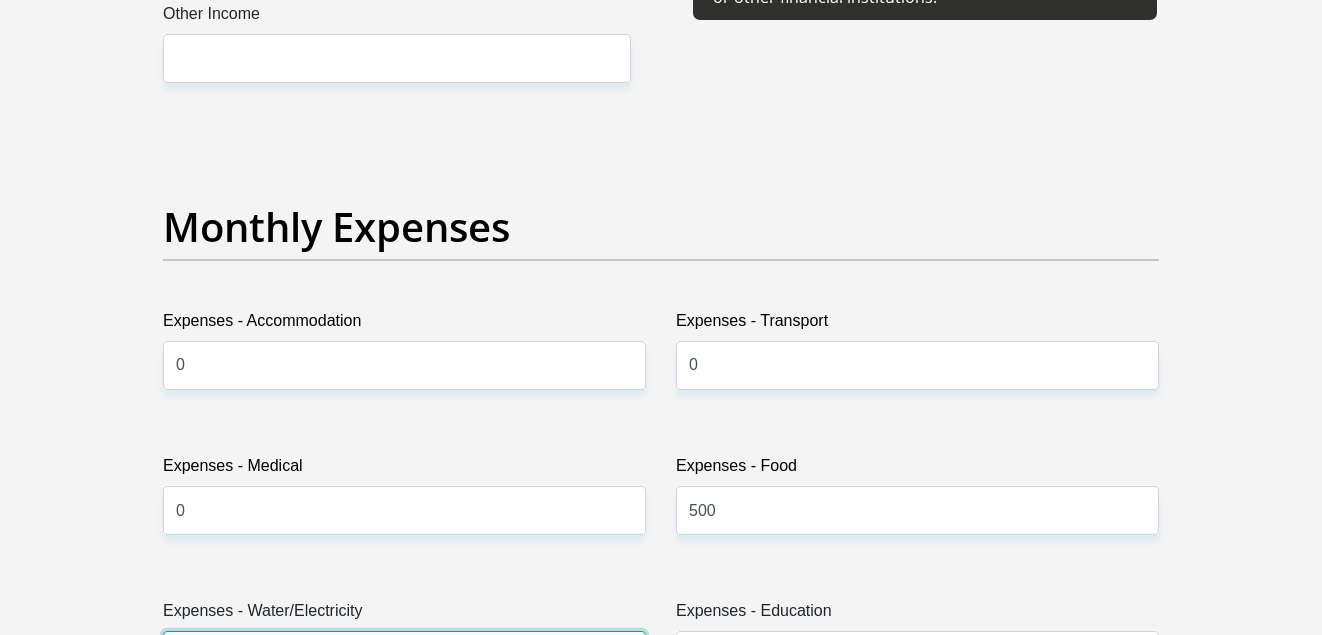 scroll, scrollTop: 2748, scrollLeft: 0, axis: vertical 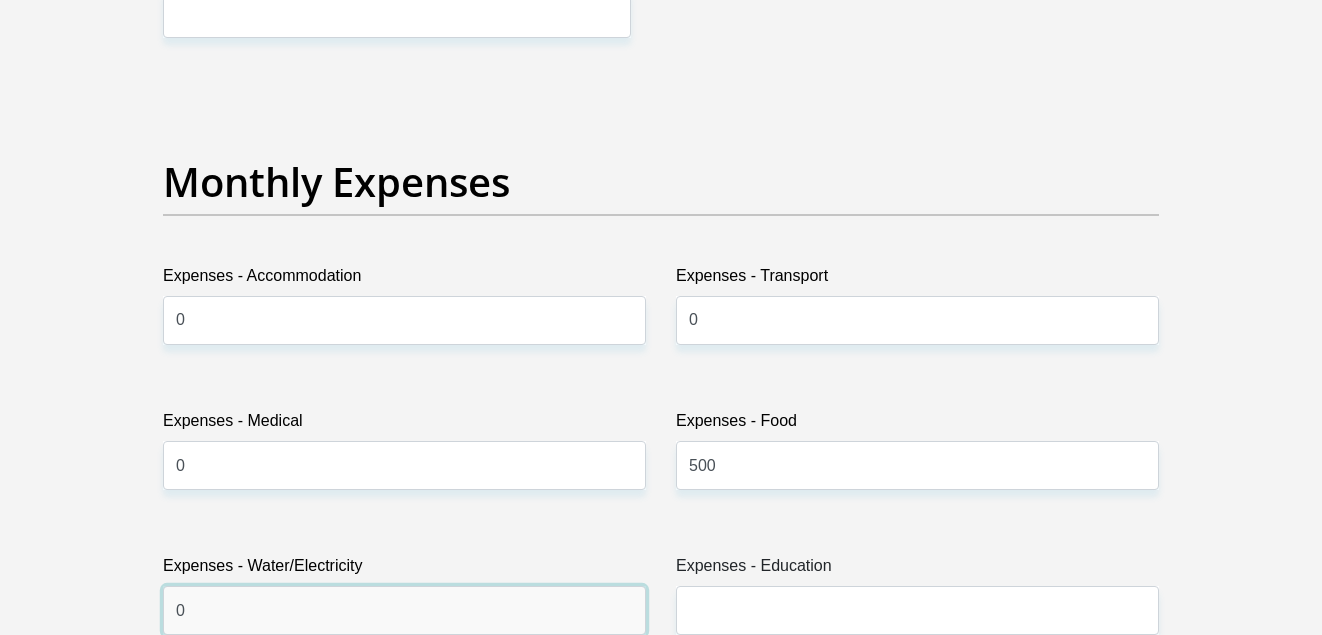 type on "0" 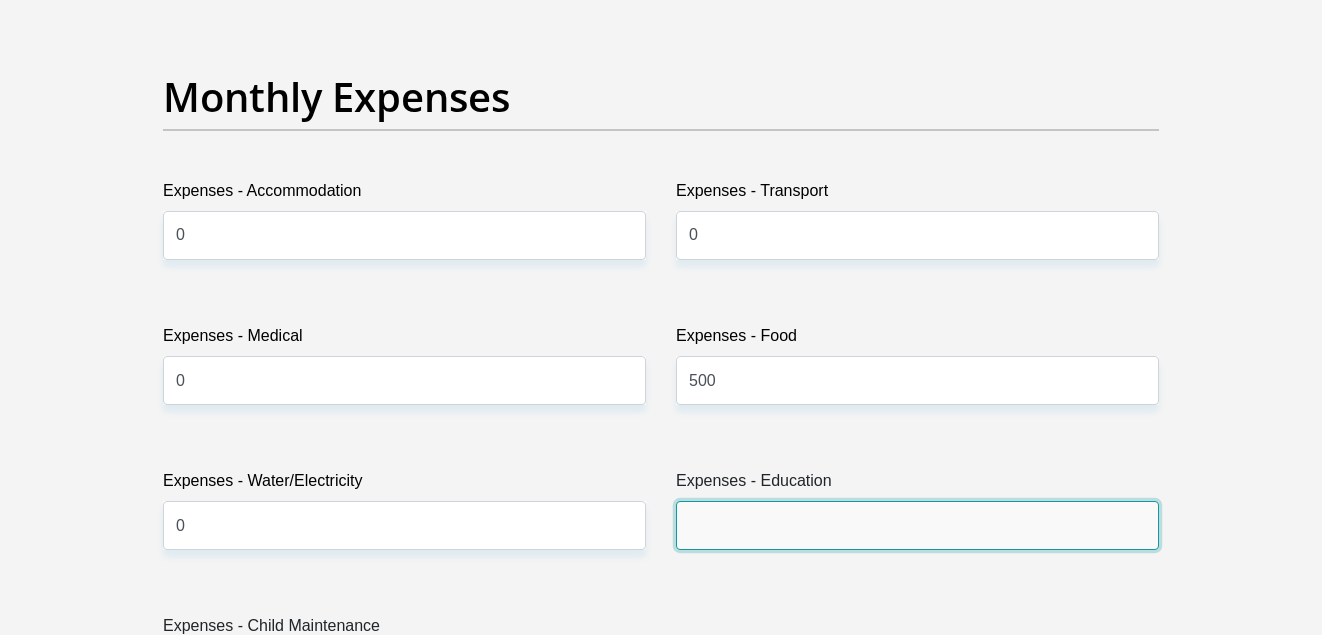scroll, scrollTop: 2948, scrollLeft: 0, axis: vertical 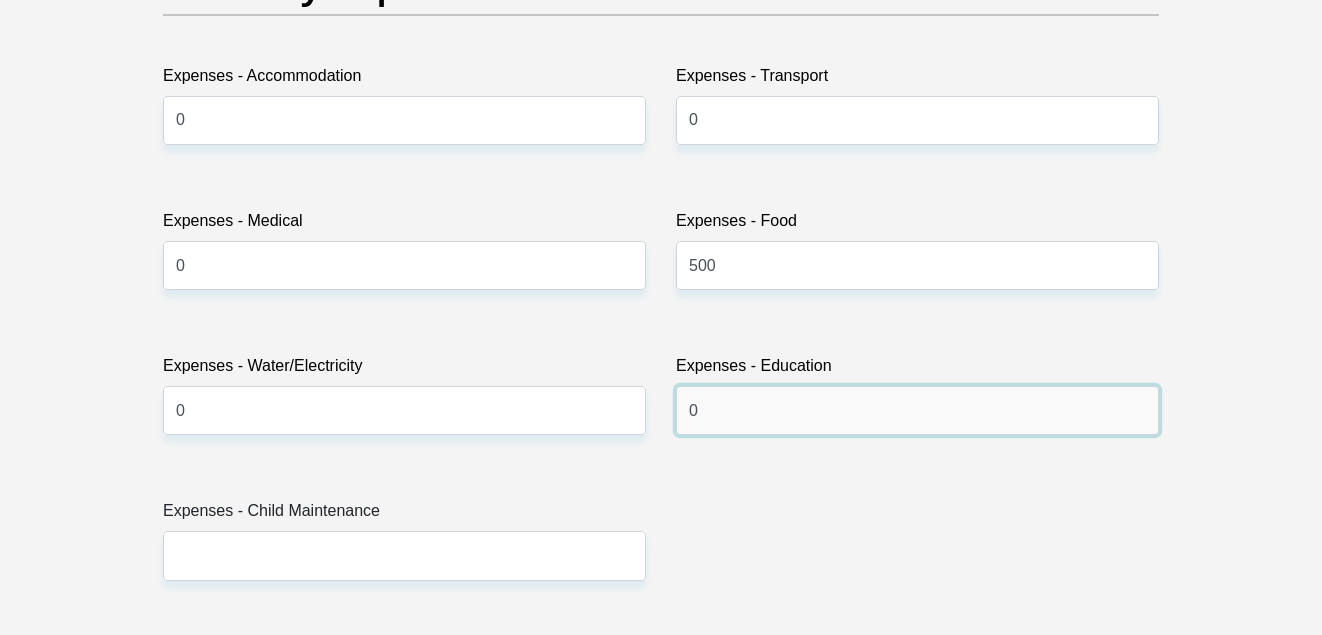 type on "0" 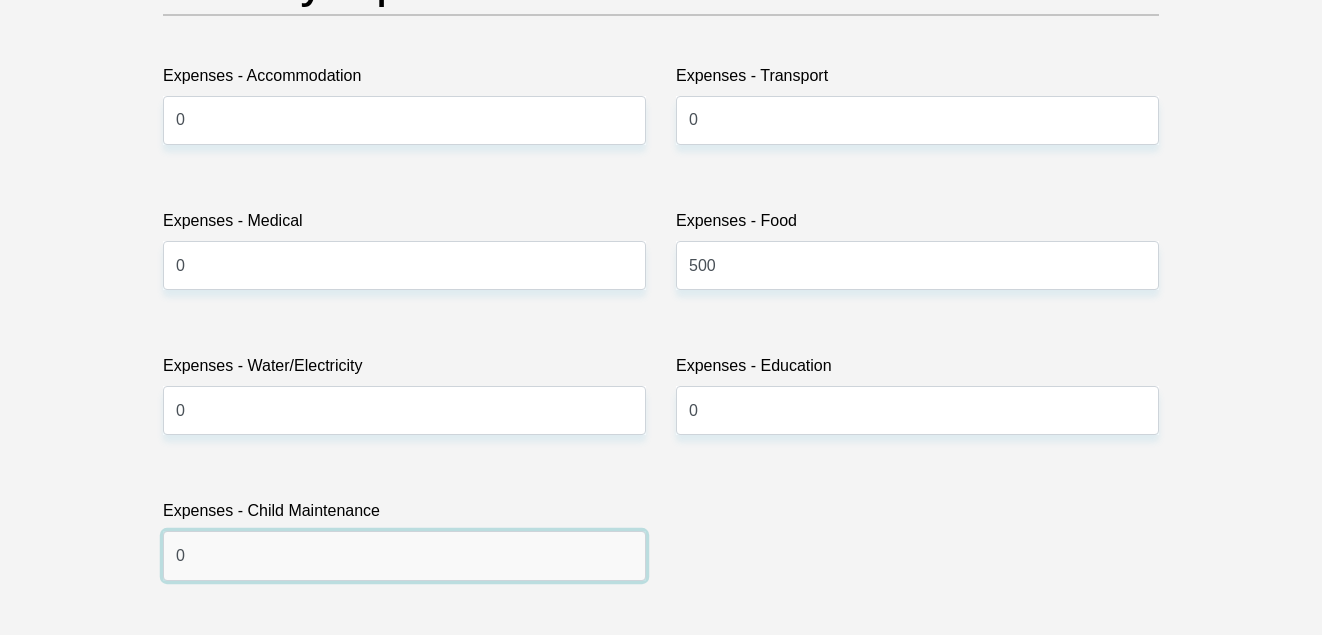 type on "0" 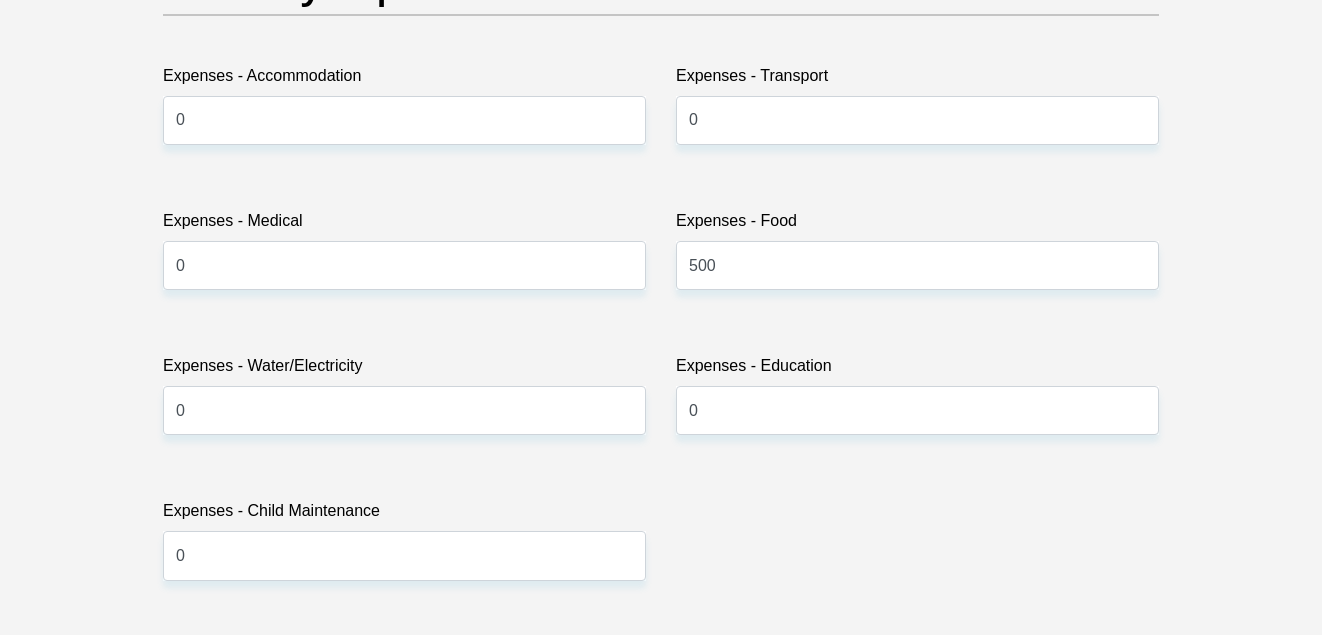 scroll, scrollTop: 3494, scrollLeft: 0, axis: vertical 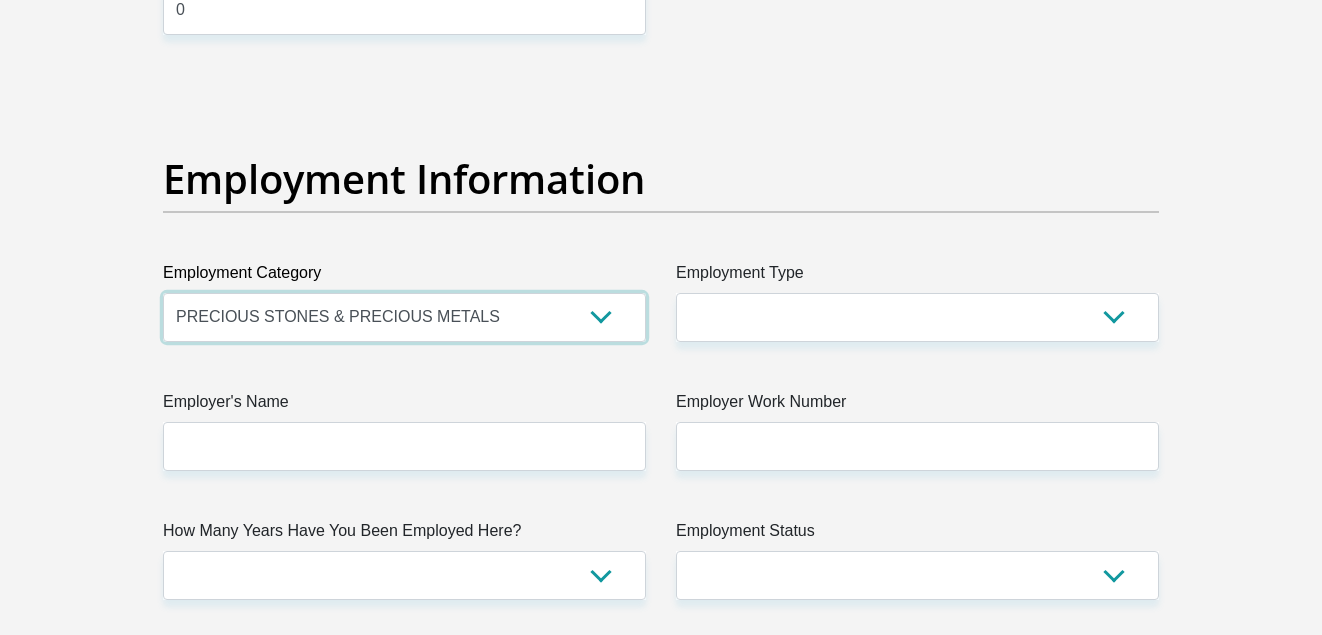 click on "AGRICULTURE
ALCOHOL & TOBACCO
CONSTRUCTION MATERIALS
METALLURGY
EQUIPMENT FOR RENEWABLE ENERGY
SPECIALIZED CONTRACTORS
CAR
GAMING (INCL. INTERNET
OTHER WHOLESALE
UNLICENSED PHARMACEUTICALS
CURRENCY EXCHANGE HOUSES
OTHER FINANCIAL INSTITUTIONS & INSURANCE
REAL ESTATE AGENTS
OIL & GAS
OTHER MATERIALS (E.G. IRON ORE)
PRECIOUS STONES & PRECIOUS METALS
POLITICAL ORGANIZATIONS
RELIGIOUS ORGANIZATIONS(NOT SECTS)
ACTI. HAVING BUSINESS DEAL WITH PUBLIC ADMINISTRATION
LAUNDROMATS" at bounding box center [404, 317] 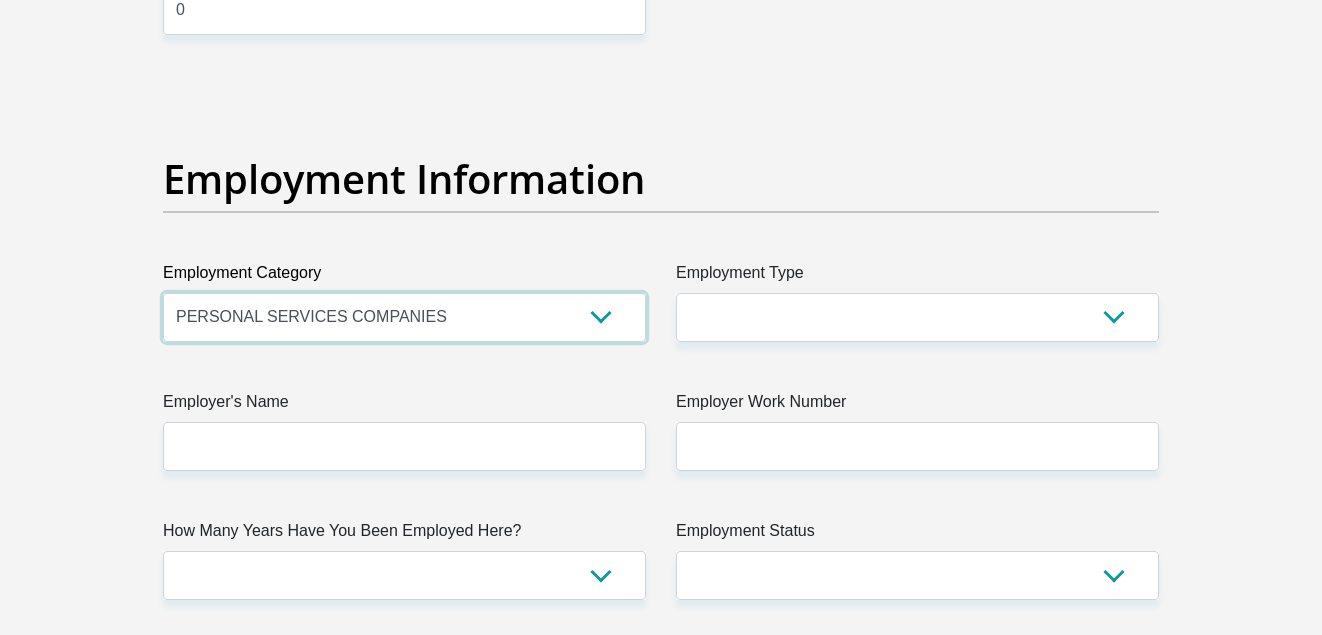 click on "AGRICULTURE
ALCOHOL & TOBACCO
CONSTRUCTION MATERIALS
METALLURGY
EQUIPMENT FOR RENEWABLE ENERGY
SPECIALIZED CONTRACTORS
CAR
GAMING (INCL. INTERNET
OTHER WHOLESALE
UNLICENSED PHARMACEUTICALS
CURRENCY EXCHANGE HOUSES
OTHER FINANCIAL INSTITUTIONS & INSURANCE
REAL ESTATE AGENTS
OIL & GAS
OTHER MATERIALS (E.G. IRON ORE)
PRECIOUS STONES & PRECIOUS METALS
POLITICAL ORGANIZATIONS
RELIGIOUS ORGANIZATIONS(NOT SECTS)
ACTI. HAVING BUSINESS DEAL WITH PUBLIC ADMINISTRATION
LAUNDROMATS" at bounding box center (404, 317) 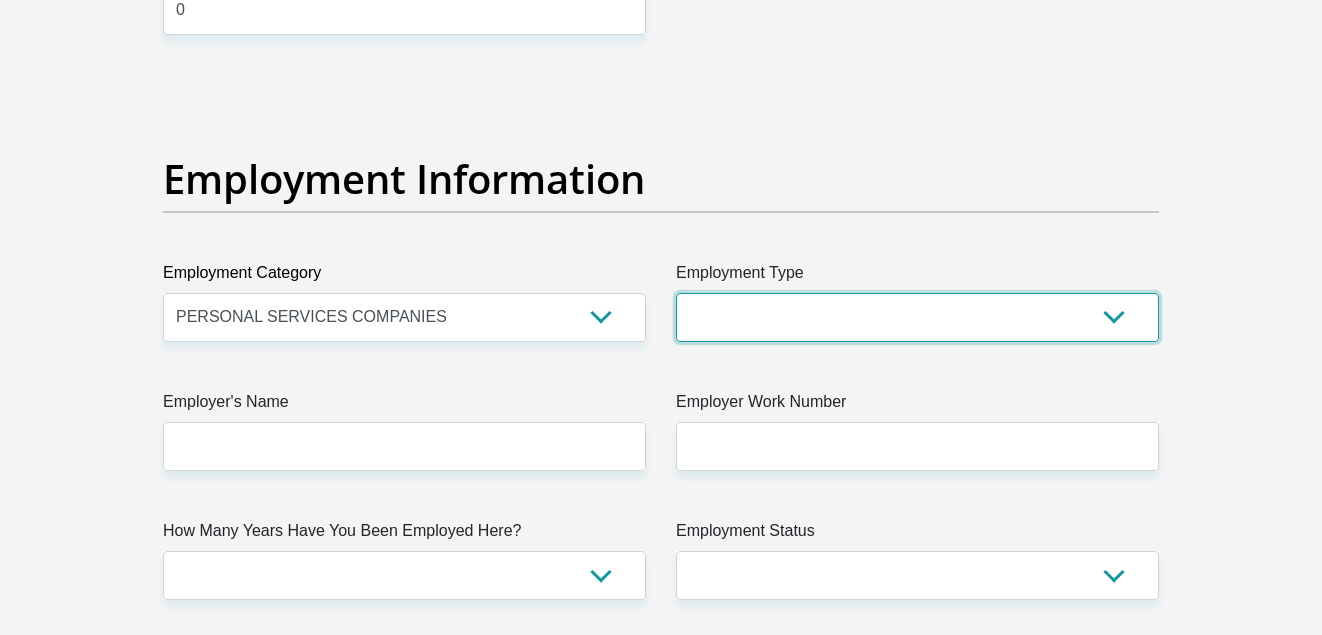click on "College/Lecturer
Craft Seller
Creative
Driver
Executive
Farmer
Forces - Non Commissioned
Forces - Officer
Hawker
Housewife
Labourer
Licenced Professional
Manager
Miner
Non Licenced Professional
Office Staff/Clerk
Outside Worker
Pensioner
Permanent Teacher
Production/Manufacturing
Sales
Self-Employed
Semi-Professional Worker
Service Industry  Social Worker  Student" at bounding box center (917, 317) 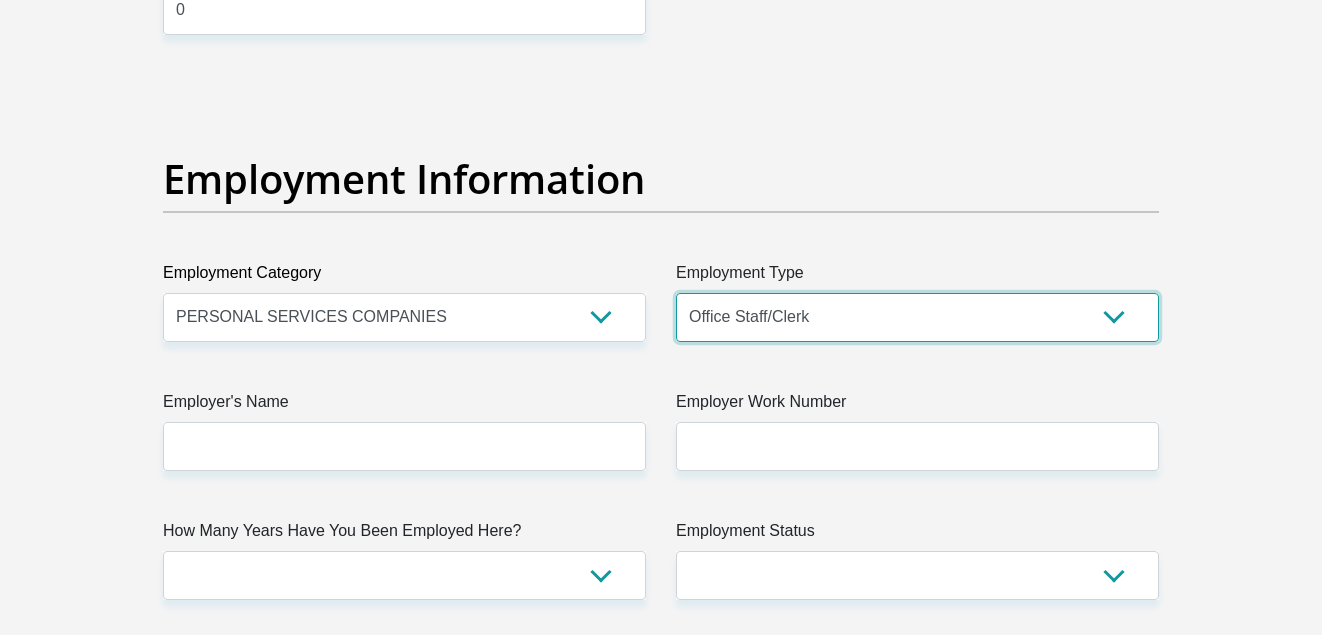 click on "College/Lecturer
Craft Seller
Creative
Driver
Executive
Farmer
Forces - Non Commissioned
Forces - Officer
Hawker
Housewife
Labourer
Licenced Professional
Manager
Miner
Non Licenced Professional
Office Staff/Clerk
Outside Worker
Pensioner
Permanent Teacher
Production/Manufacturing
Sales
Self-Employed
Semi-Professional Worker
Service Industry  Social Worker  Student" at bounding box center (917, 317) 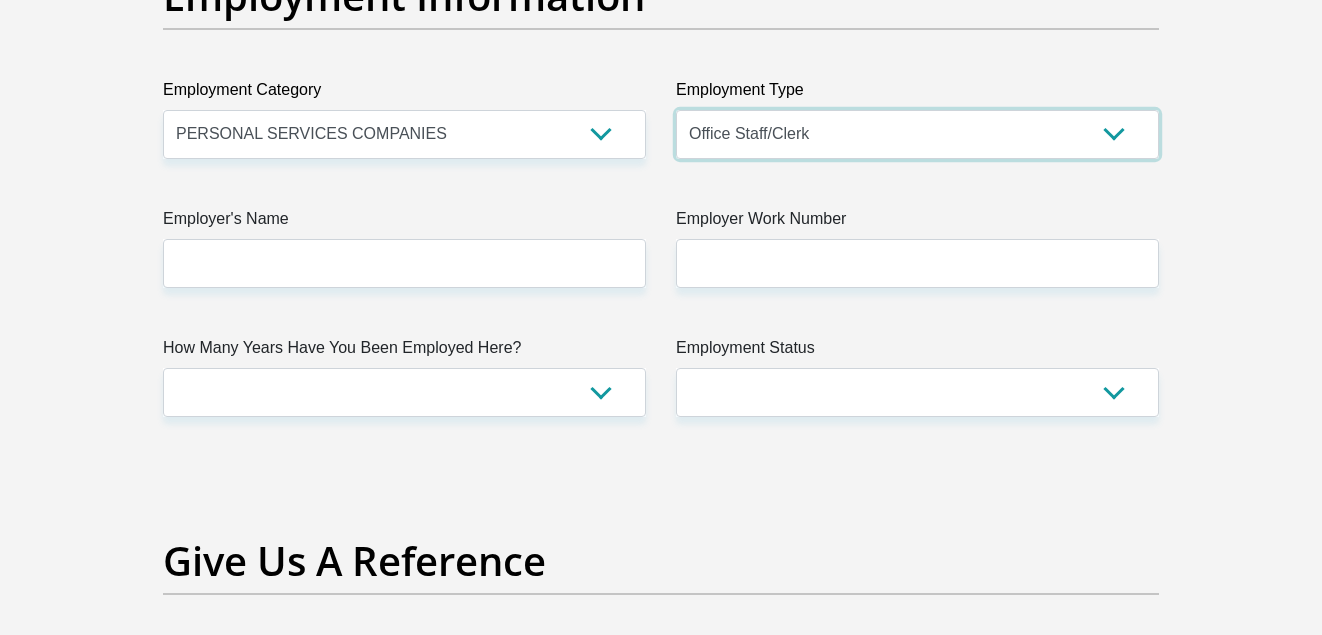 scroll, scrollTop: 3694, scrollLeft: 0, axis: vertical 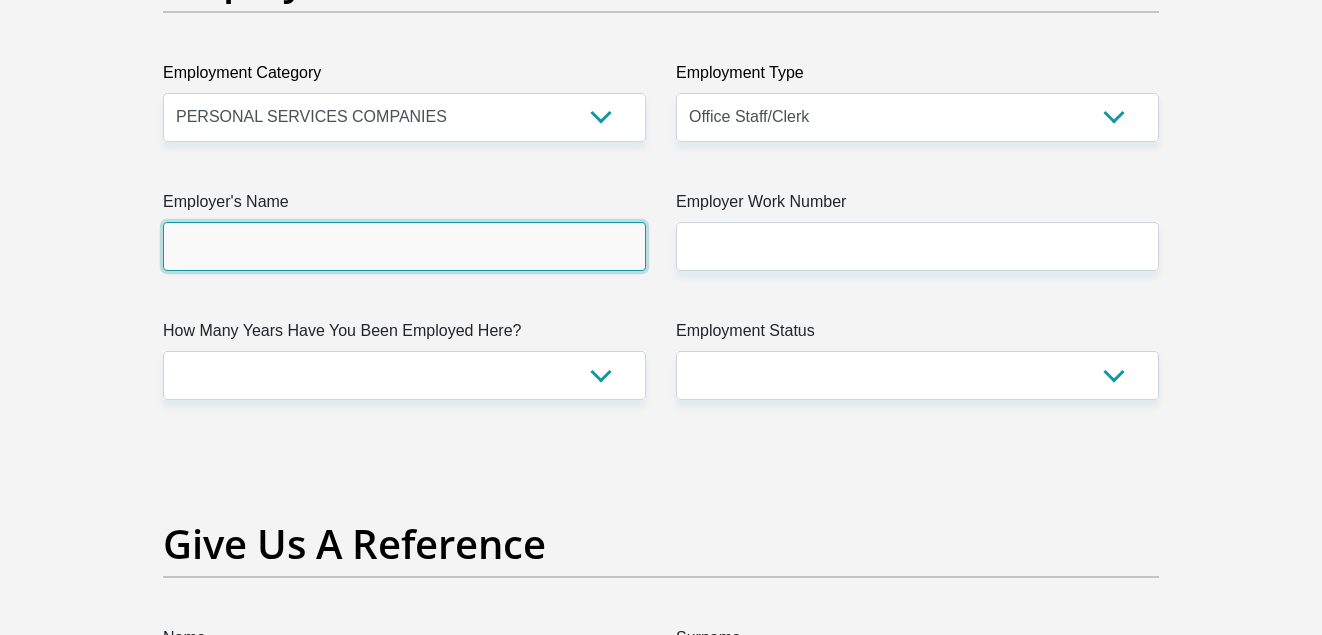 click on "Employer's Name" at bounding box center [404, 246] 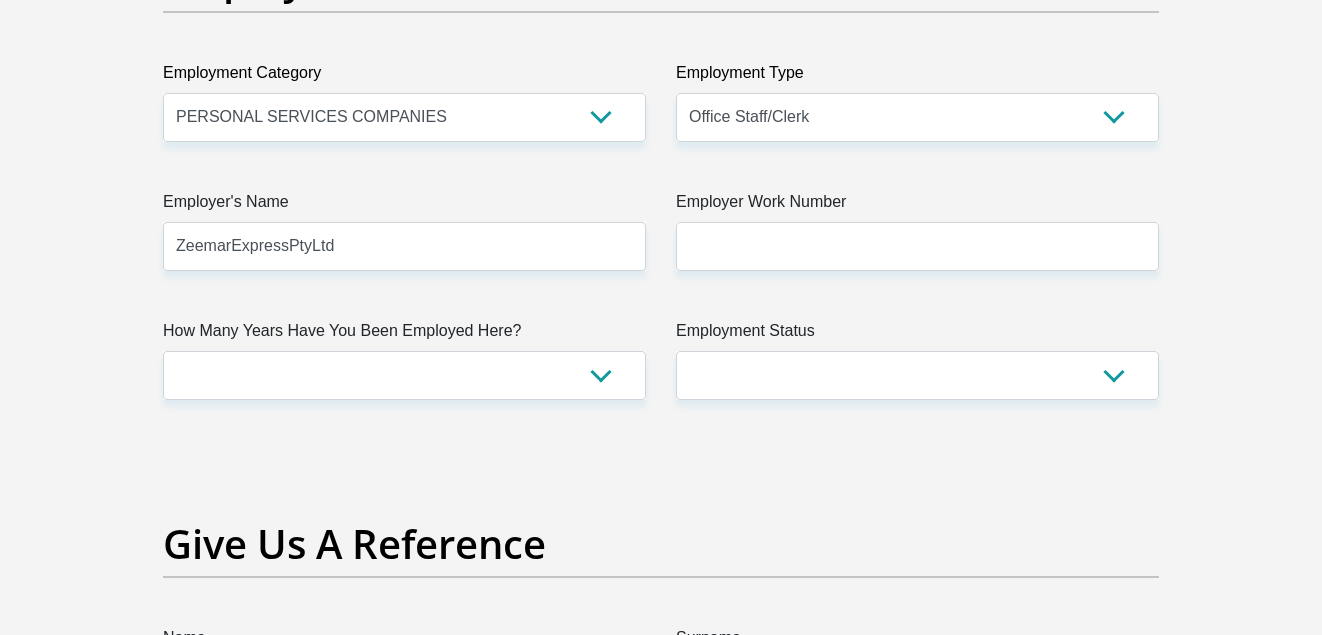 type on "buffalo flats" 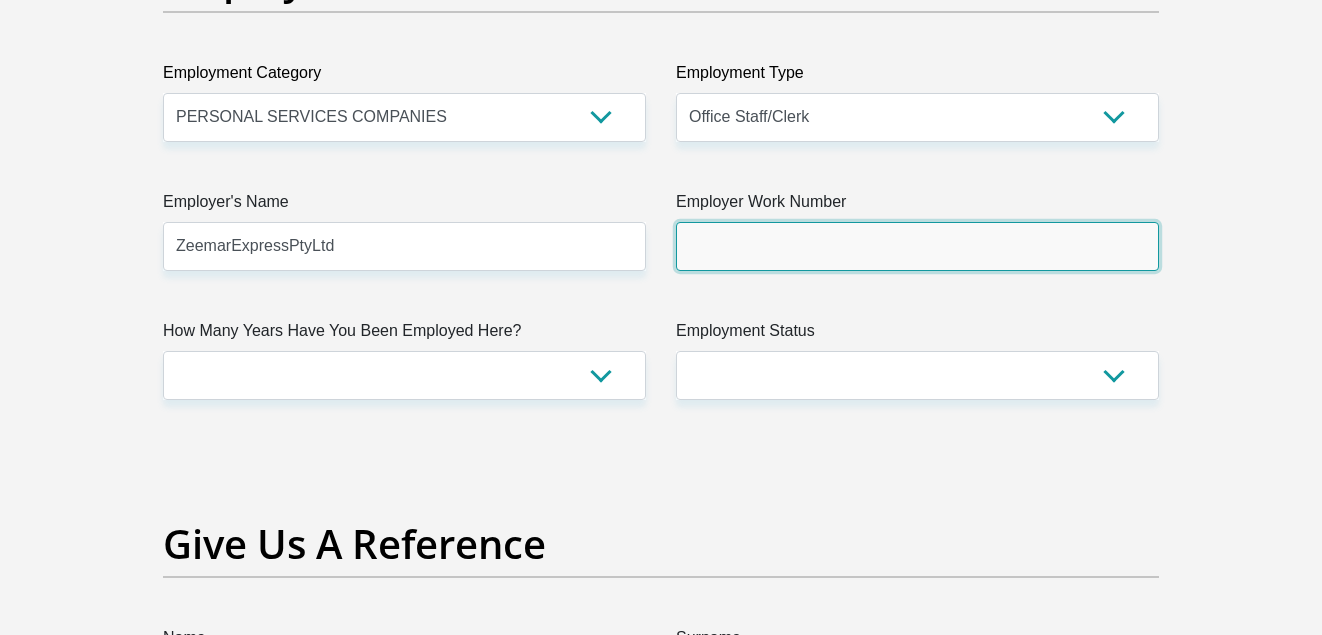 type on "0609371129" 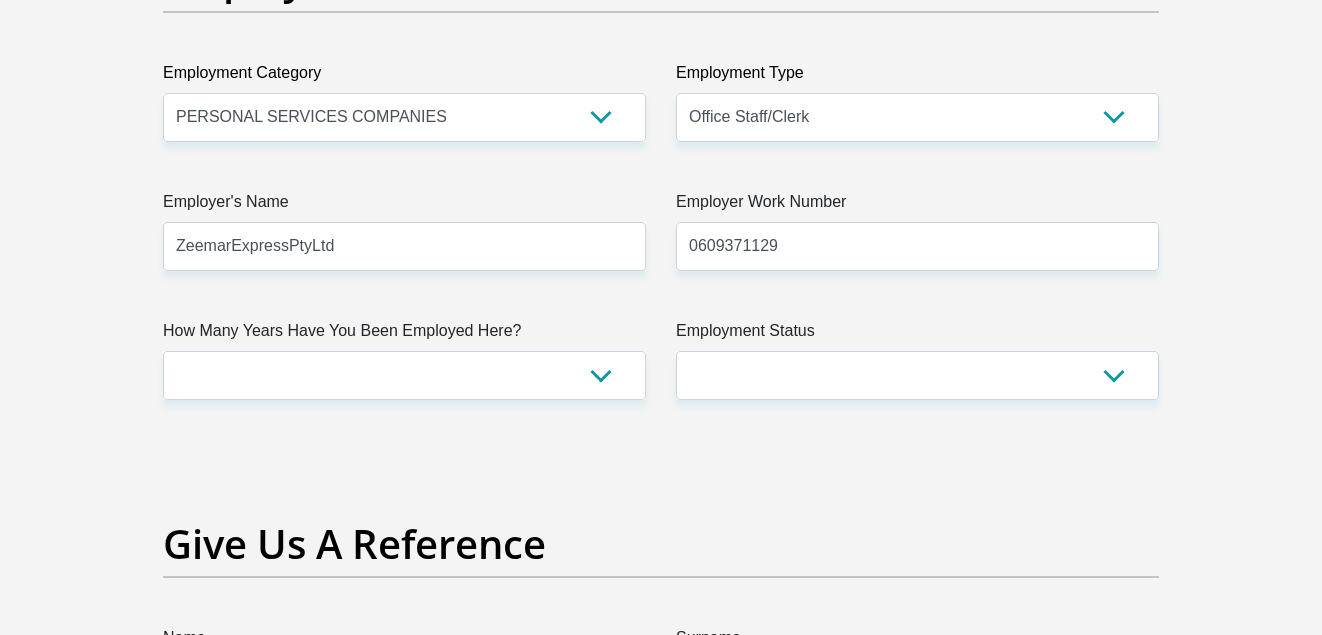 type on "Lemar" 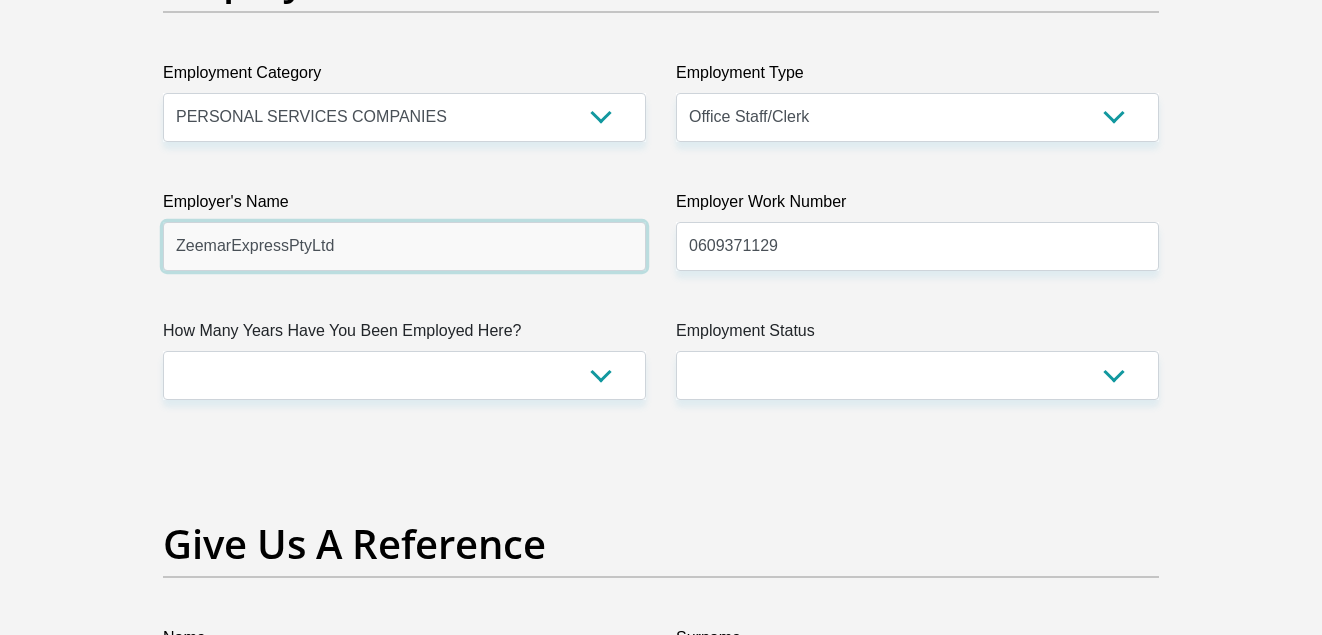 type on "FIRSTRAND BANK" 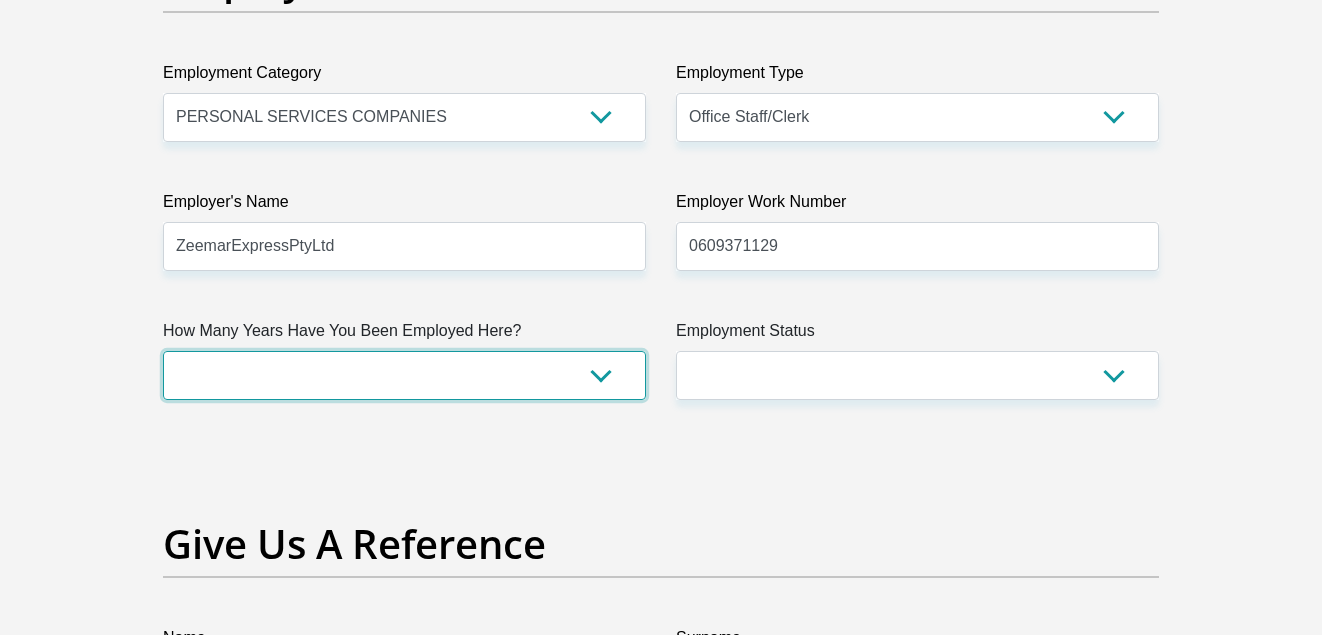 click on "less than 1 year
1-3 years
3-5 years
5+ years" at bounding box center (404, 375) 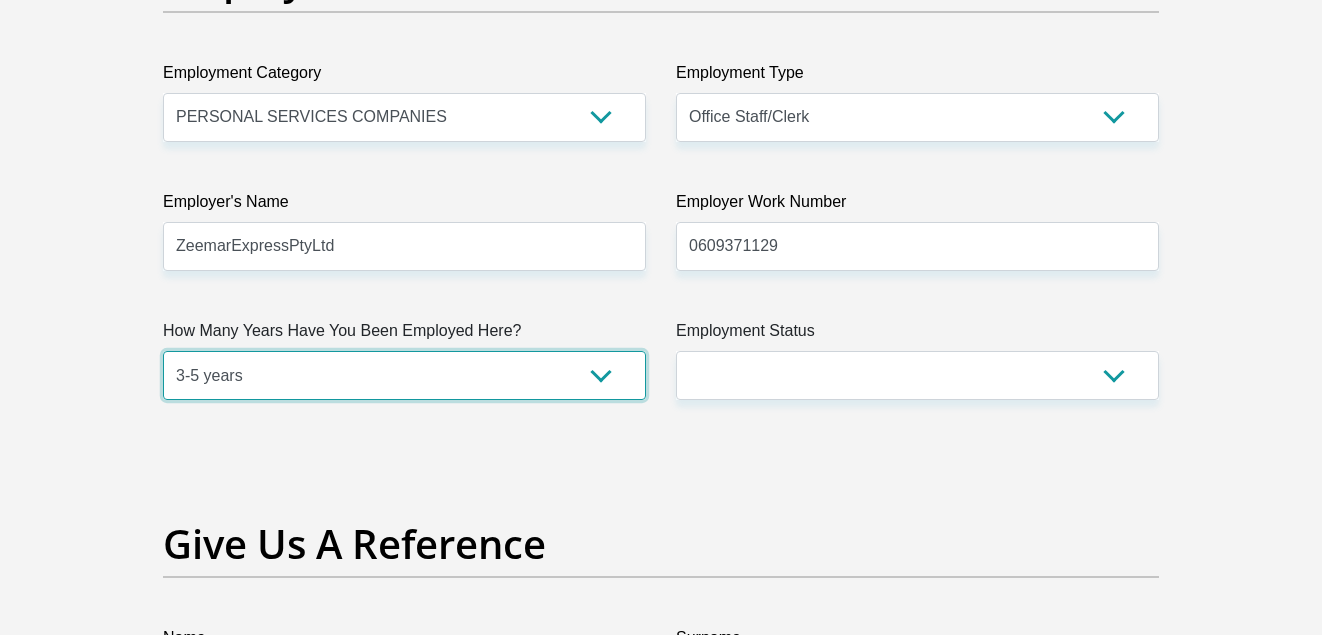 click on "less than 1 year
1-3 years
3-5 years
5+ years" at bounding box center (404, 375) 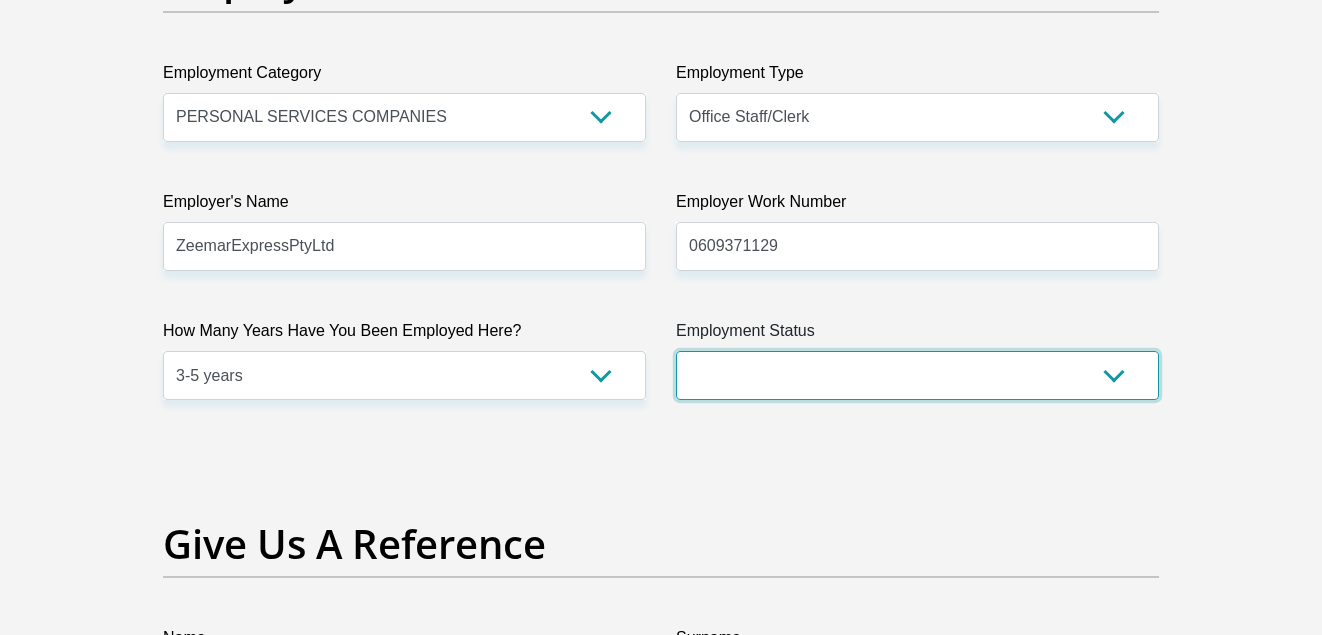 click on "Permanent/Full-time
Part-time/Casual
Contract Worker
Self-Employed
Housewife
Retired
Student
Medically Boarded
Disability
Unemployed" at bounding box center (917, 375) 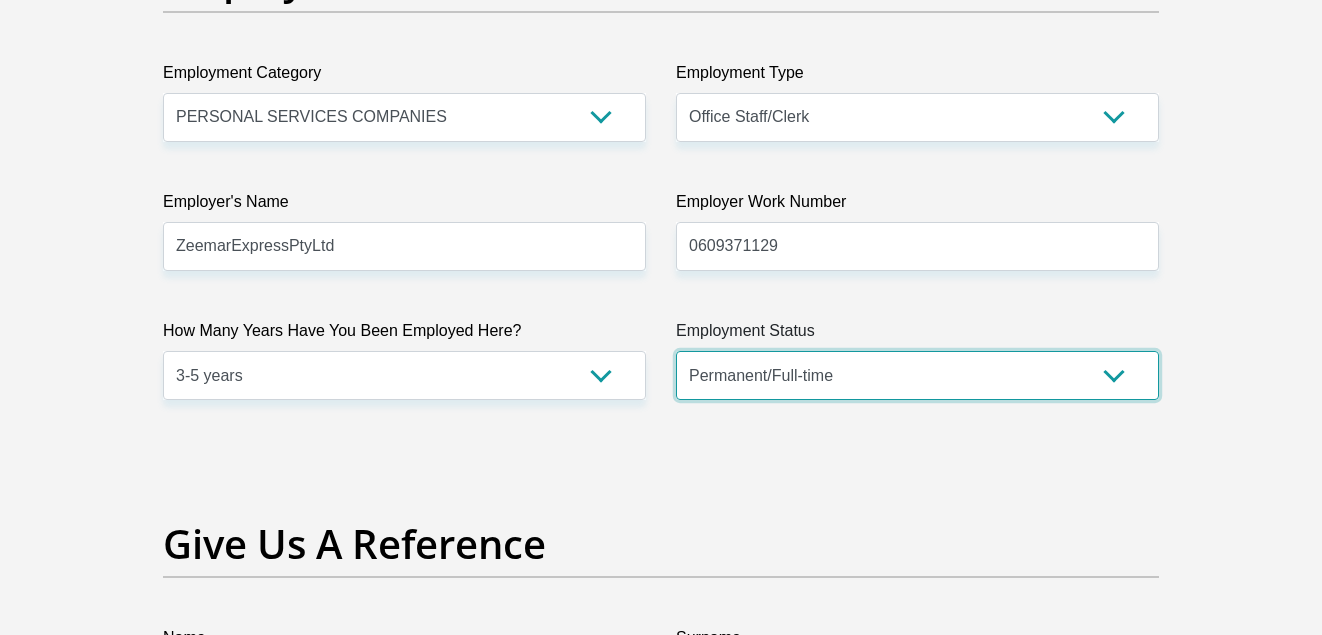 click on "Permanent/Full-time
Part-time/Casual
Contract Worker
Self-Employed
Housewife
Retired
Student
Medically Boarded
Disability
Unemployed" at bounding box center [917, 375] 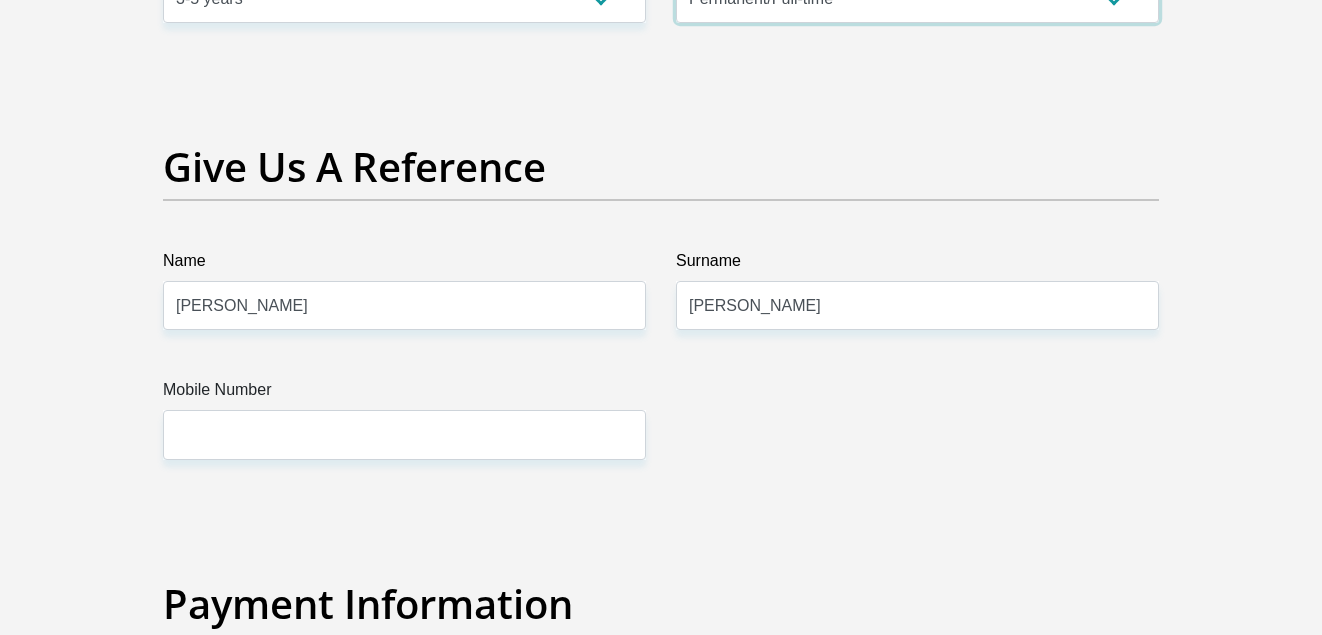 scroll, scrollTop: 4094, scrollLeft: 0, axis: vertical 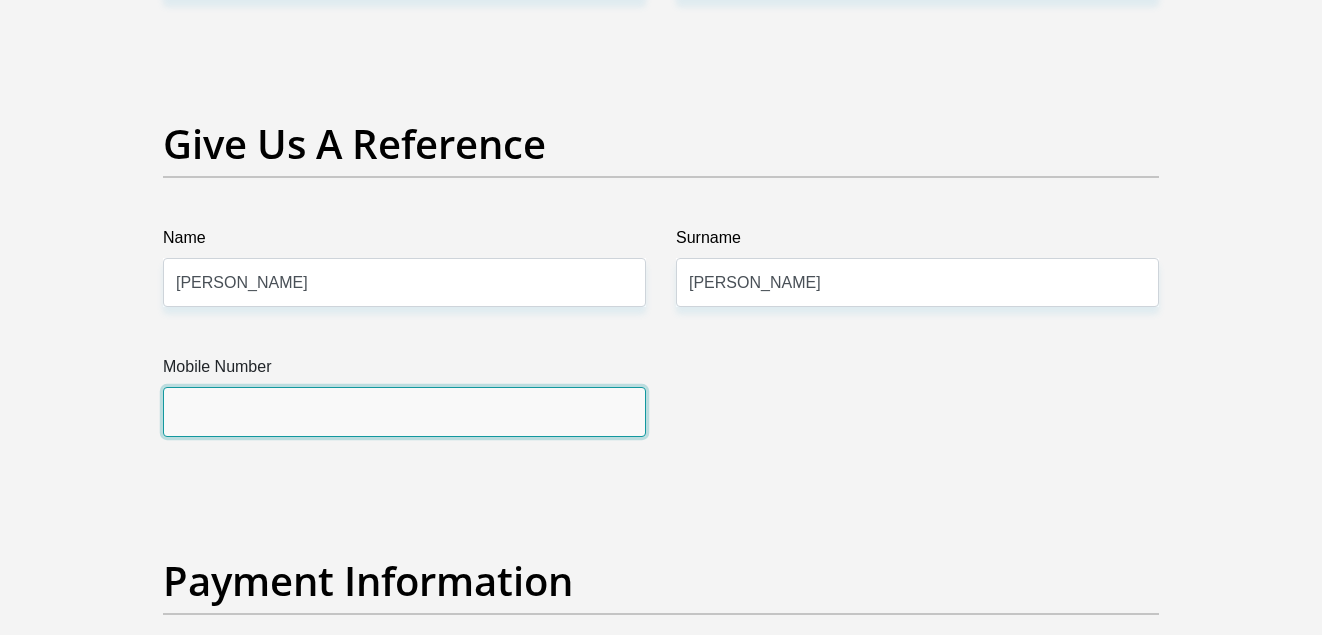 click on "Mobile Number" at bounding box center [404, 411] 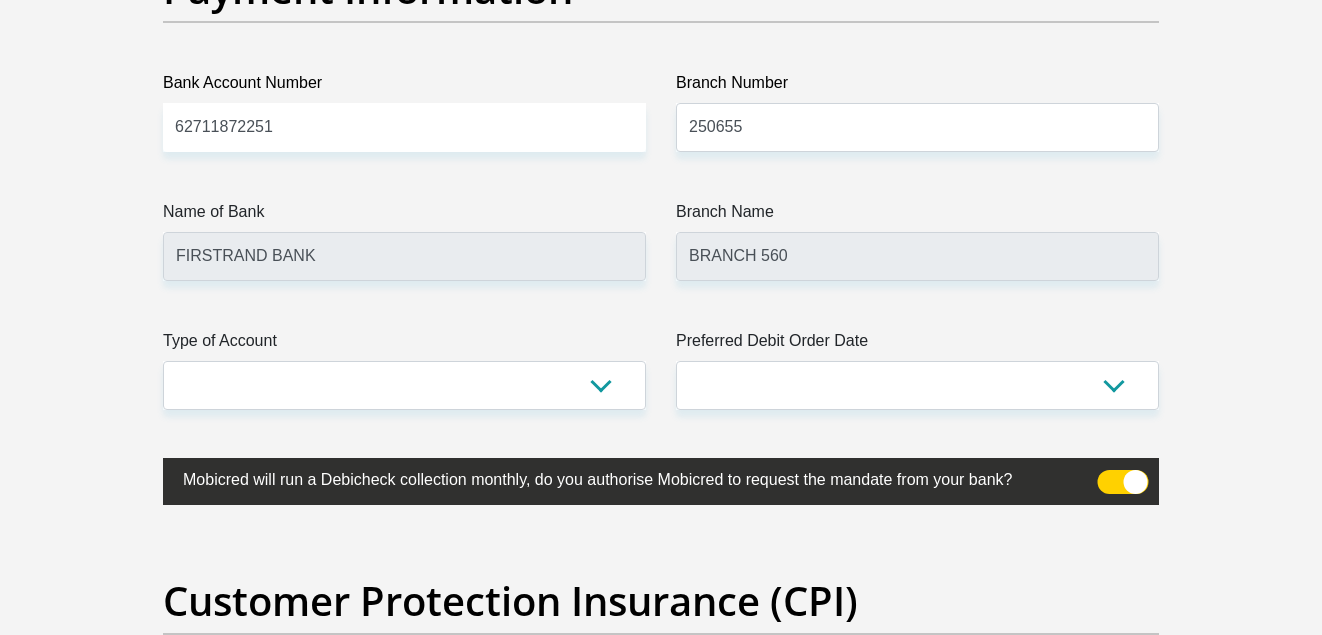 scroll, scrollTop: 4694, scrollLeft: 0, axis: vertical 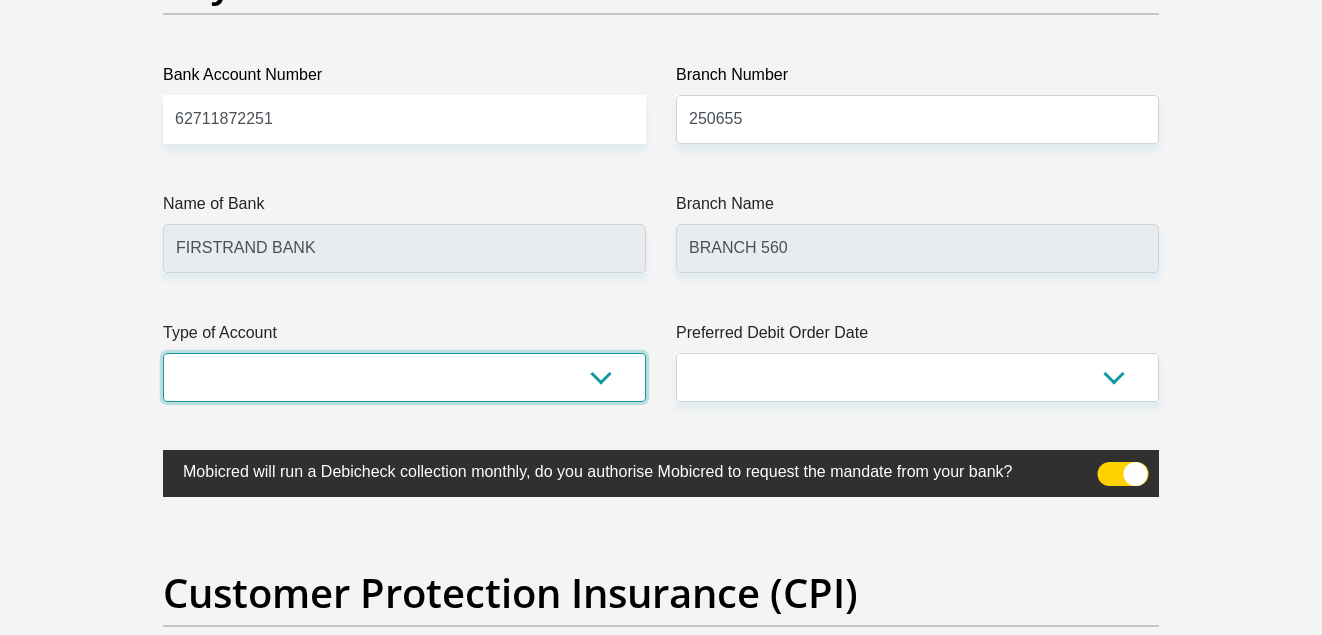 click on "Cheque
Savings" at bounding box center [404, 377] 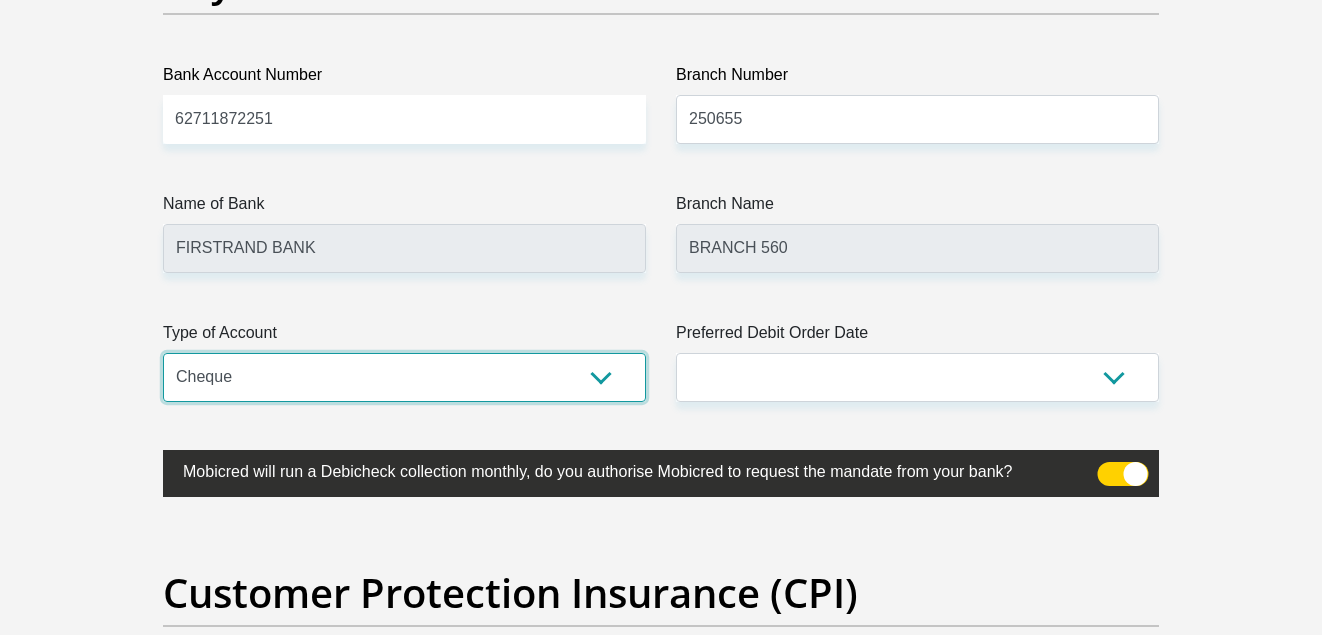 click on "Cheque
Savings" at bounding box center (404, 377) 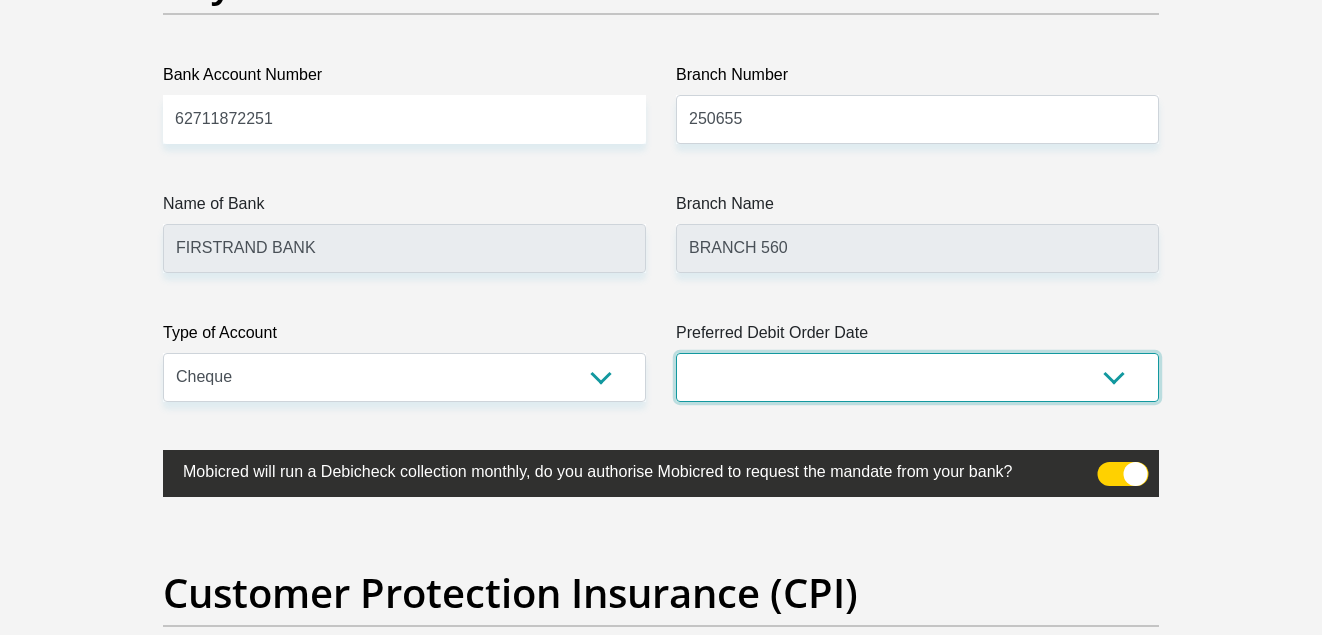 click on "1st
2nd
3rd
4th
5th
7th
18th
19th
20th
21st
22nd
23rd
24th
25th
26th
27th
28th
29th
30th" at bounding box center [917, 377] 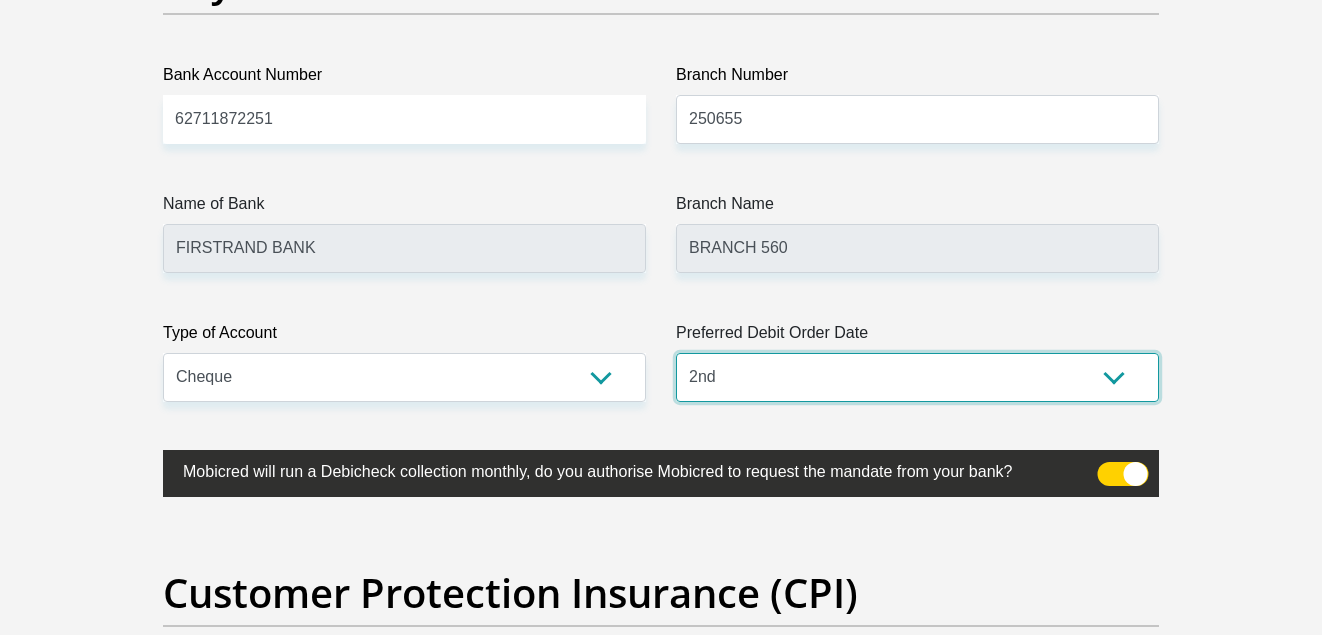 click on "1st
2nd
3rd
4th
5th
7th
18th
19th
20th
21st
22nd
23rd
24th
25th
26th
27th
28th
29th
30th" at bounding box center (917, 377) 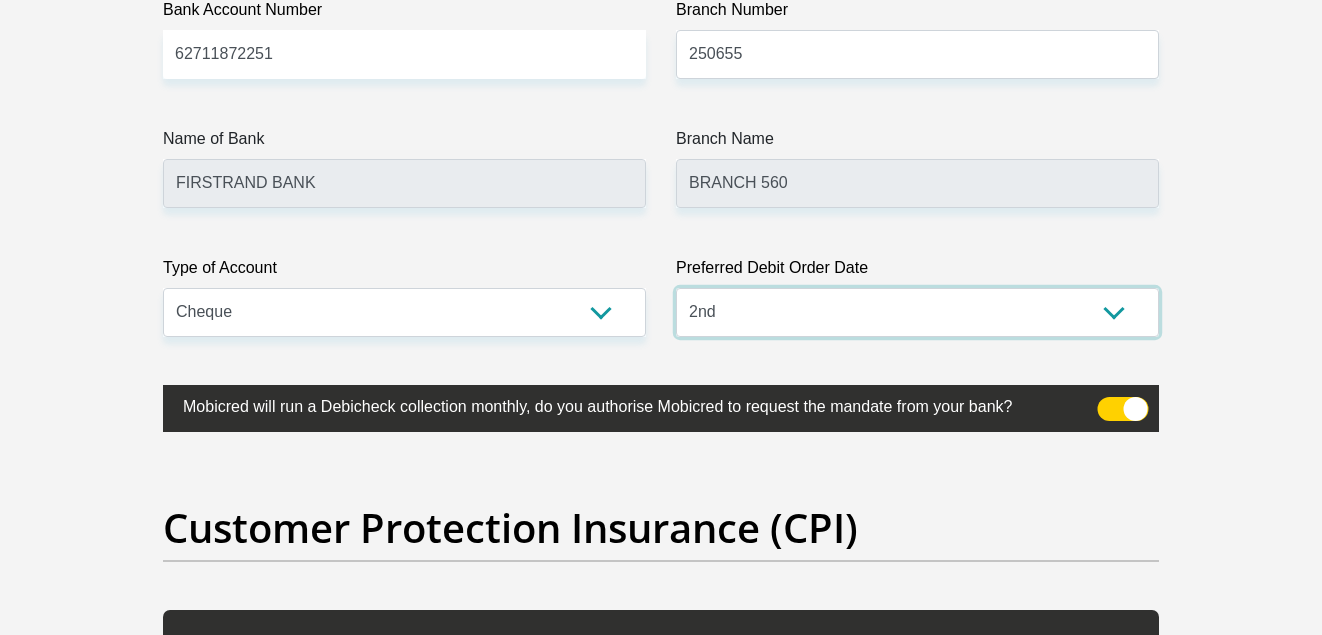 scroll, scrollTop: 4794, scrollLeft: 0, axis: vertical 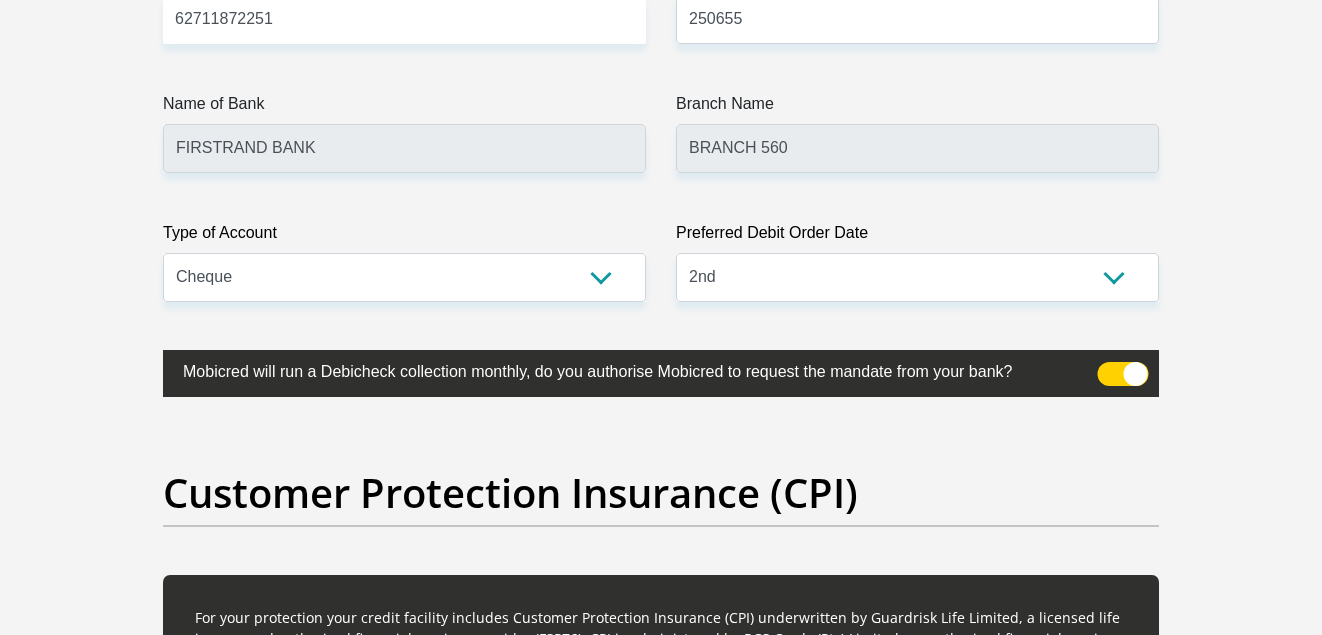 click at bounding box center (1123, 374) 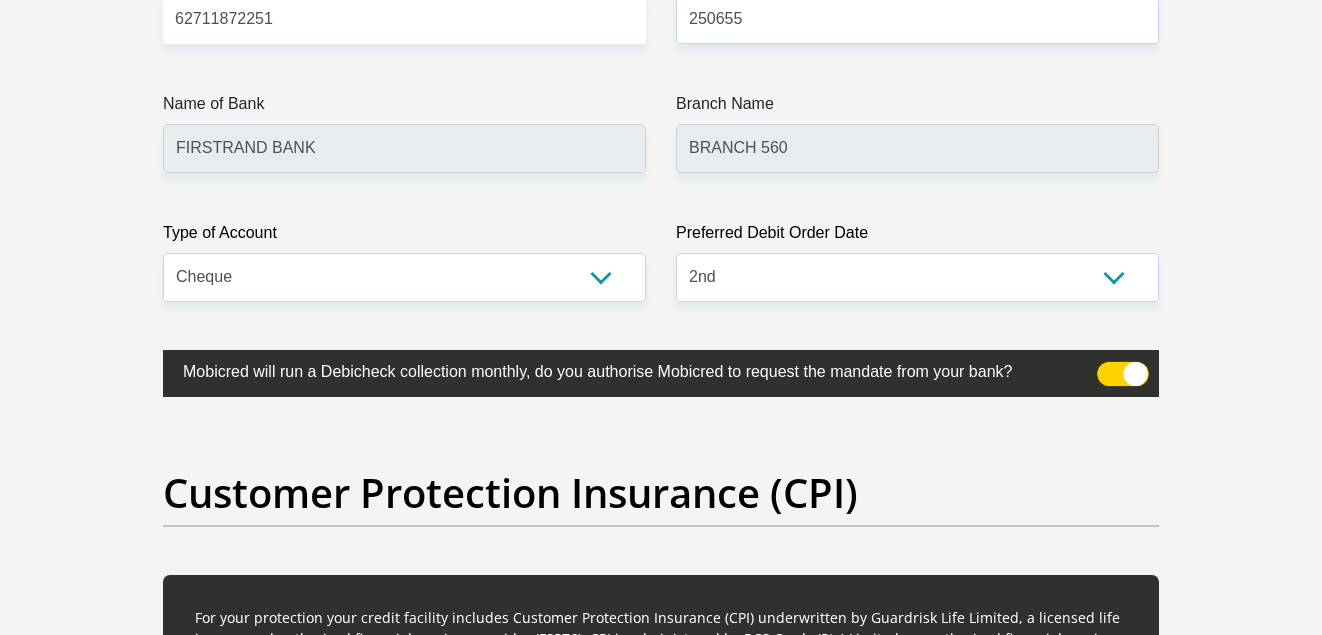 click at bounding box center [1109, 367] 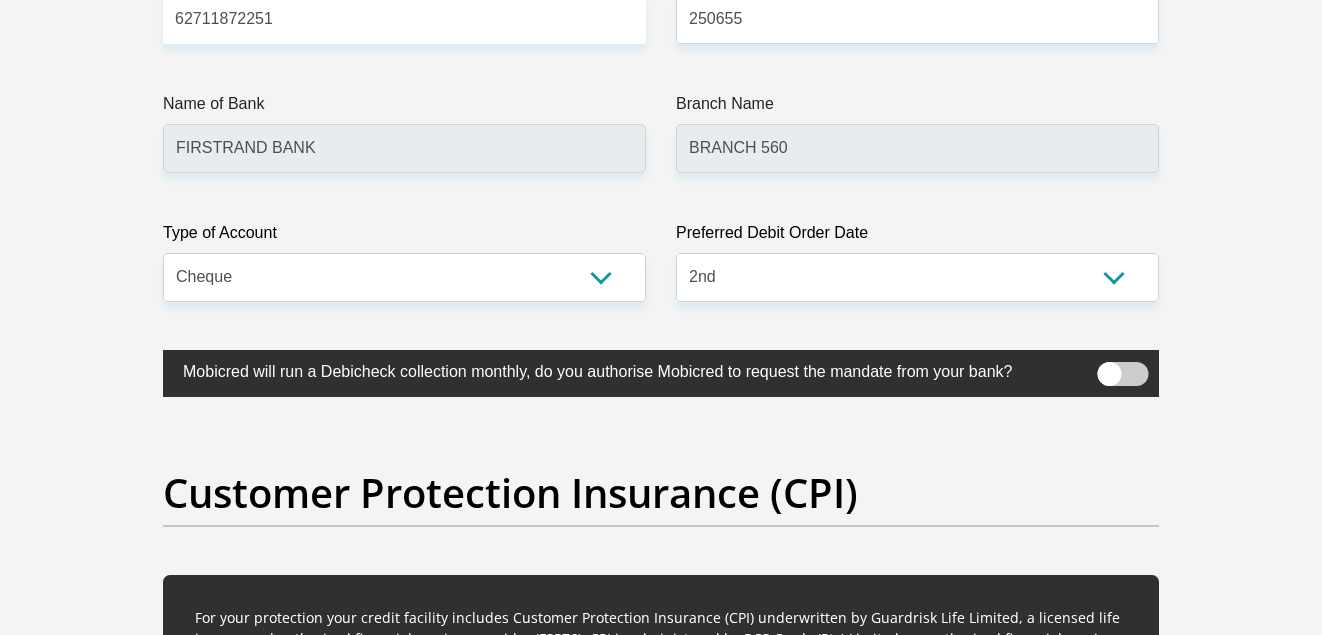 click at bounding box center (1123, 374) 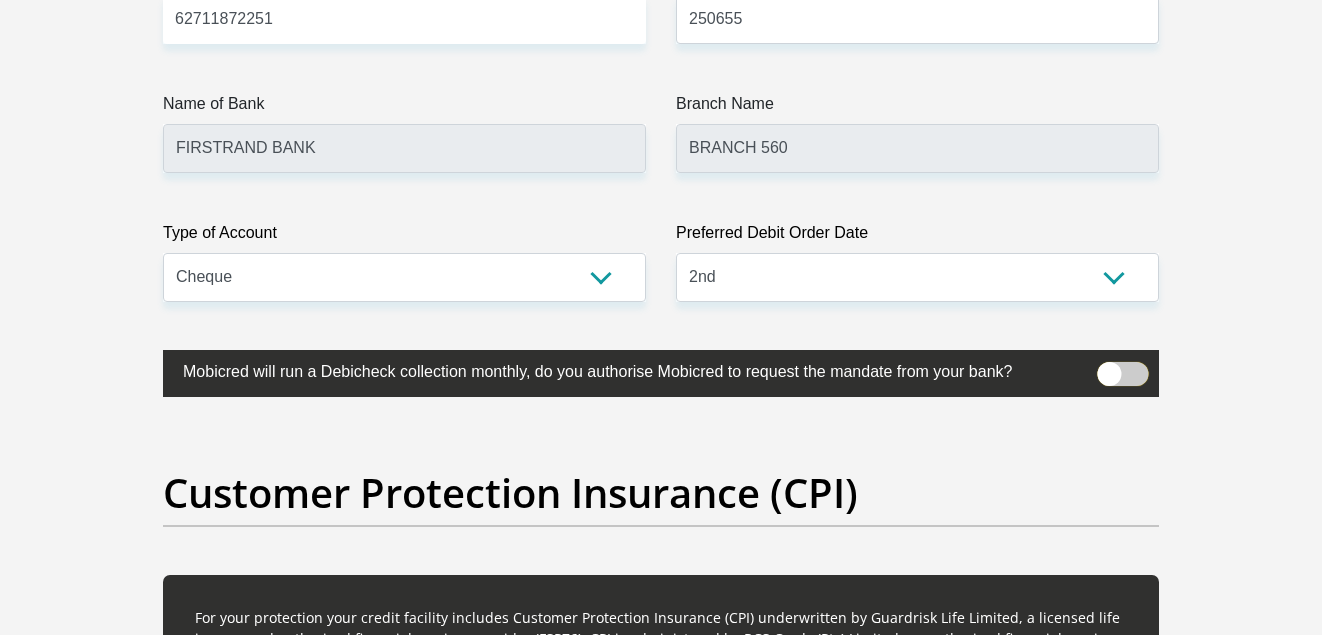 click at bounding box center (1109, 367) 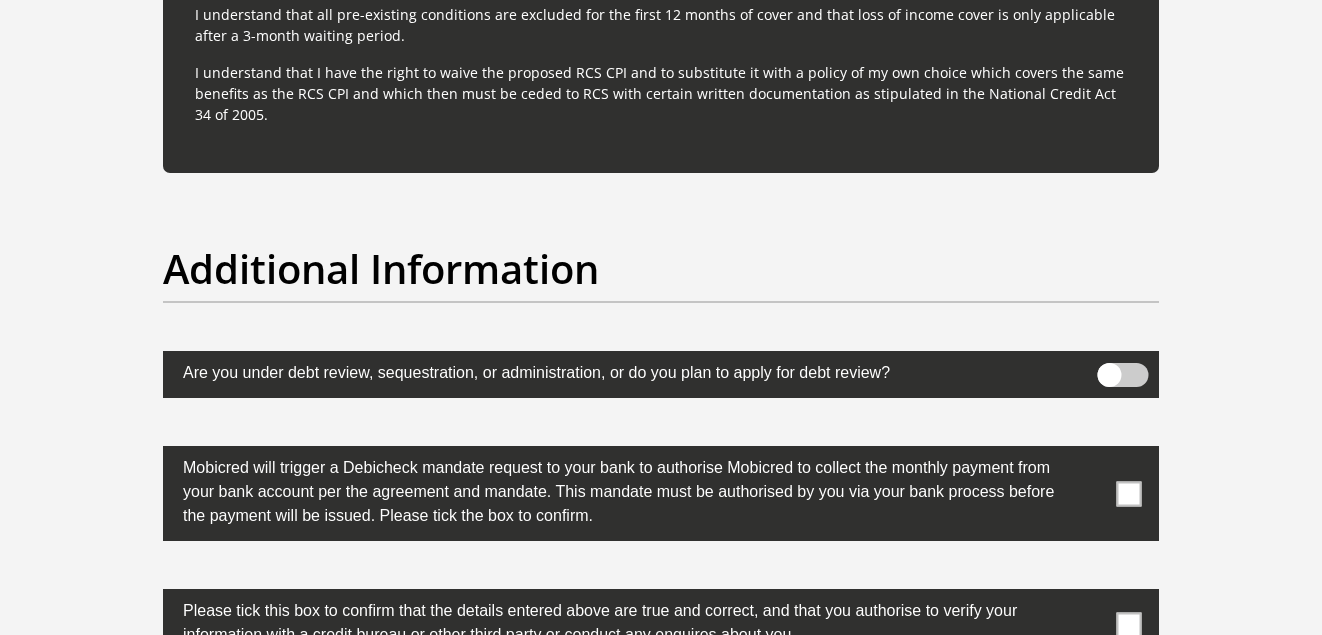 scroll, scrollTop: 6094, scrollLeft: 0, axis: vertical 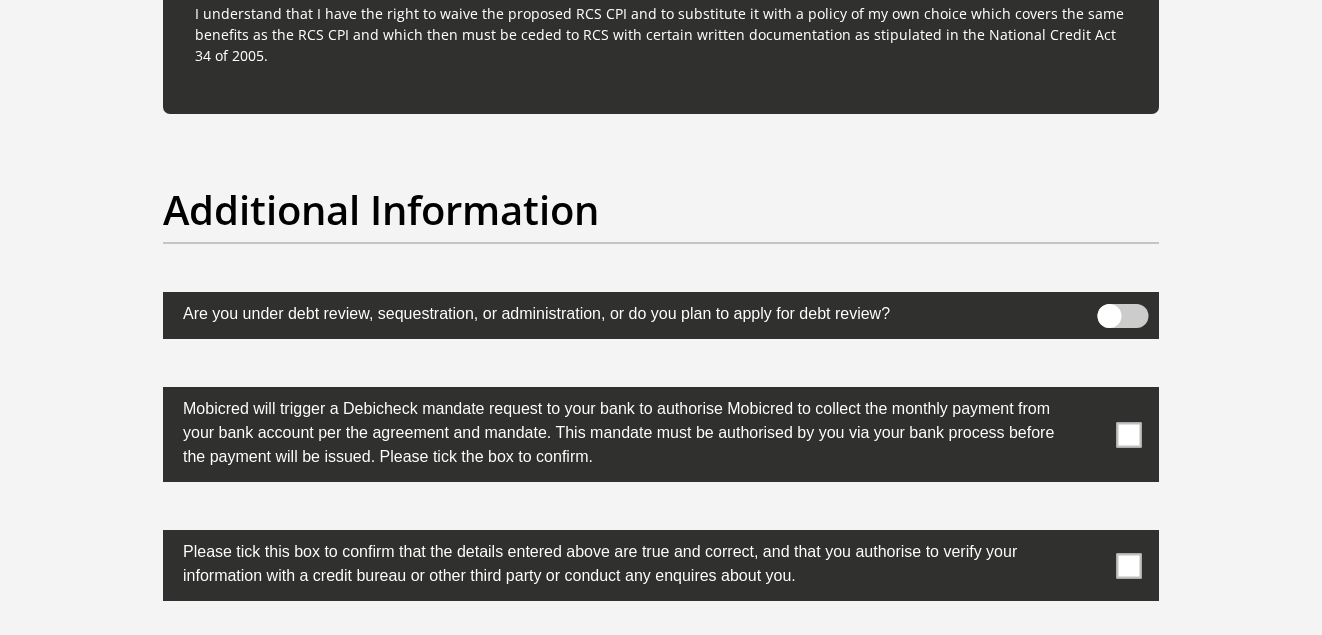 click at bounding box center (1129, 434) 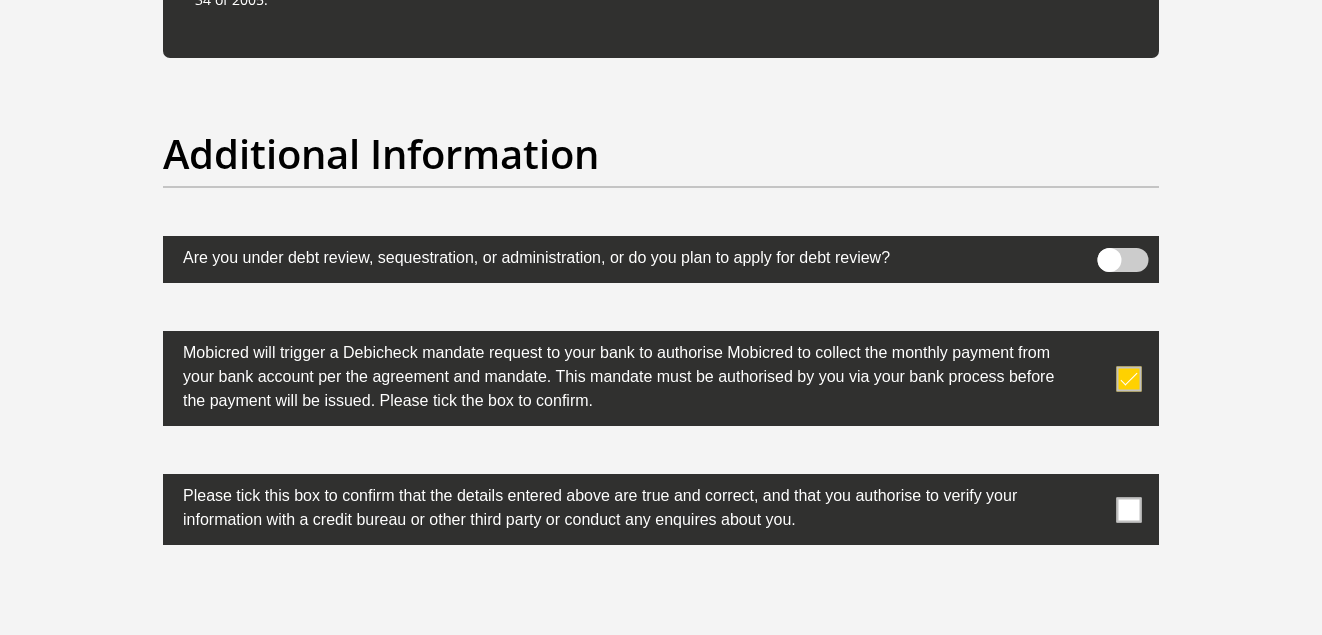 scroll, scrollTop: 6194, scrollLeft: 0, axis: vertical 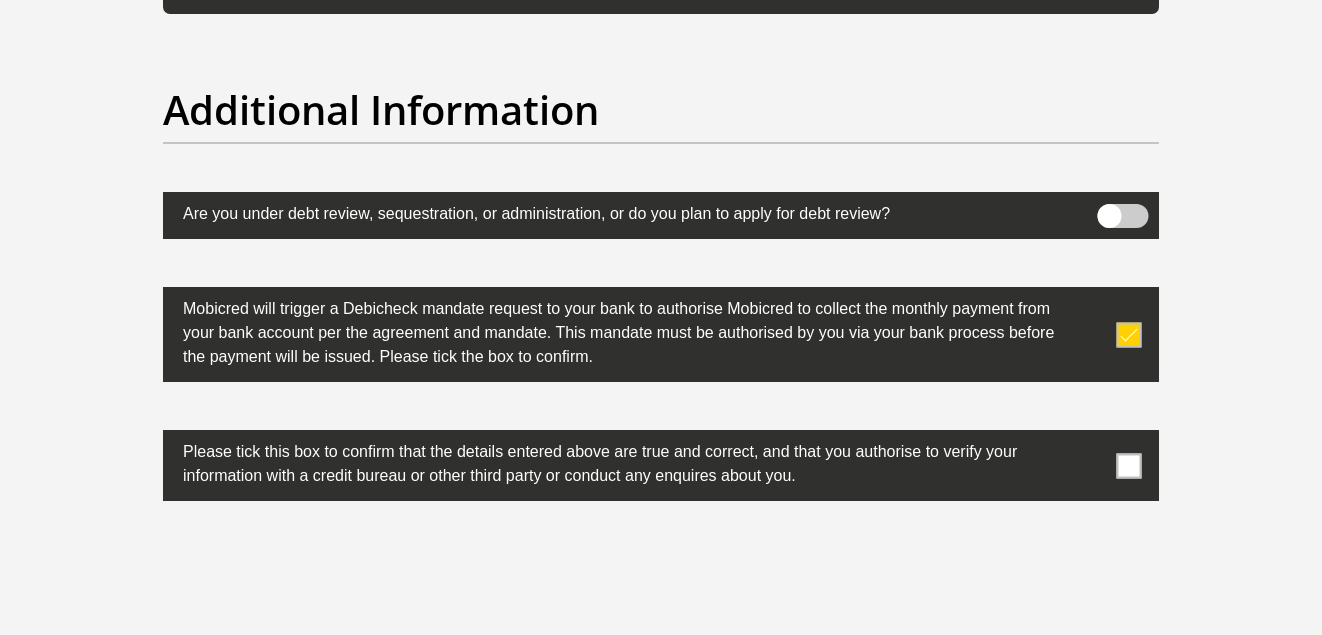 click at bounding box center (661, 465) 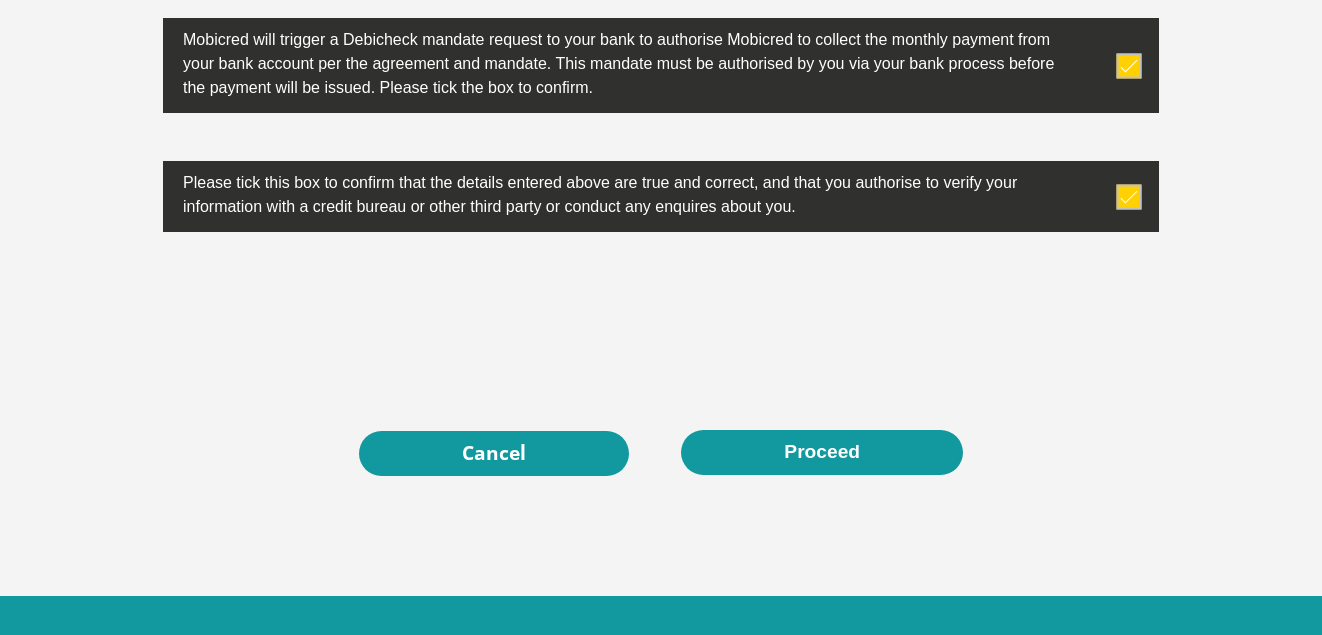 scroll, scrollTop: 6494, scrollLeft: 0, axis: vertical 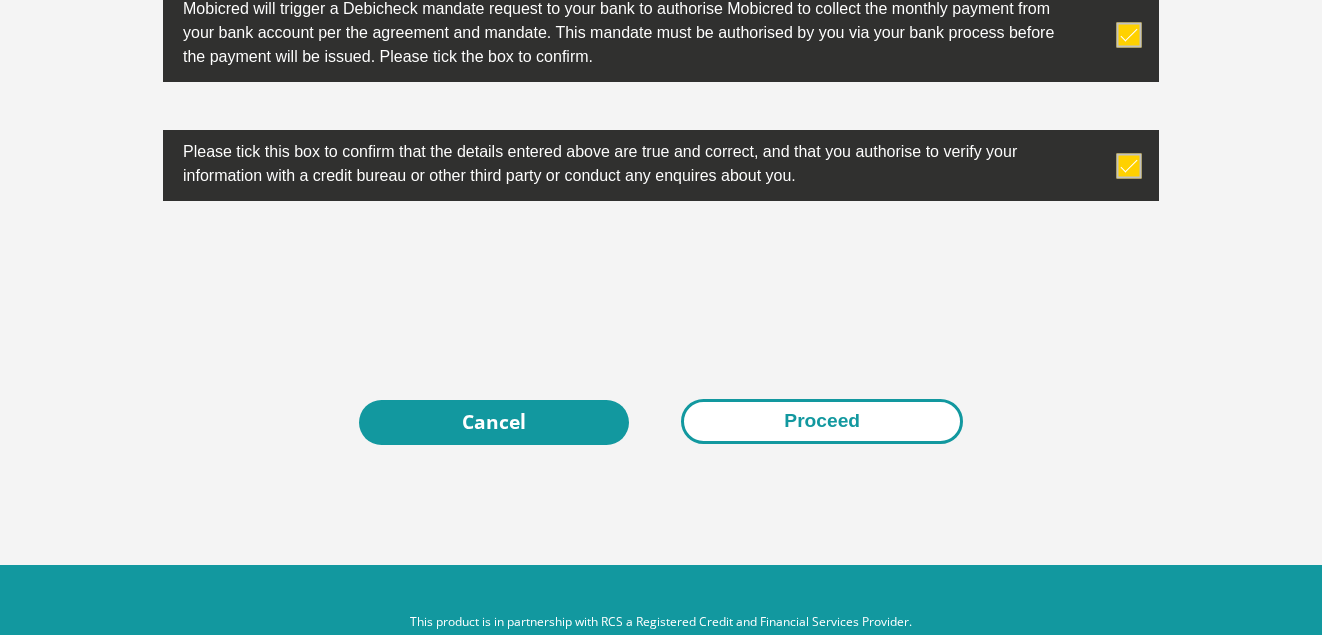 click on "Proceed" at bounding box center (822, 421) 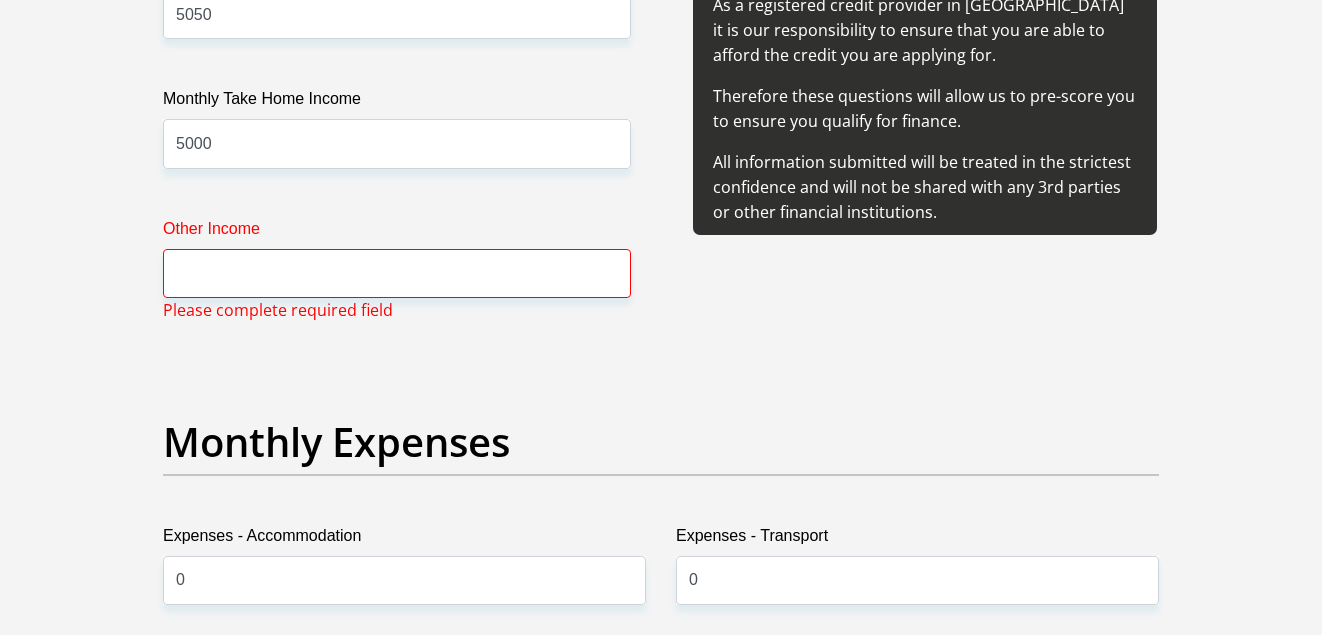 scroll, scrollTop: 2486, scrollLeft: 0, axis: vertical 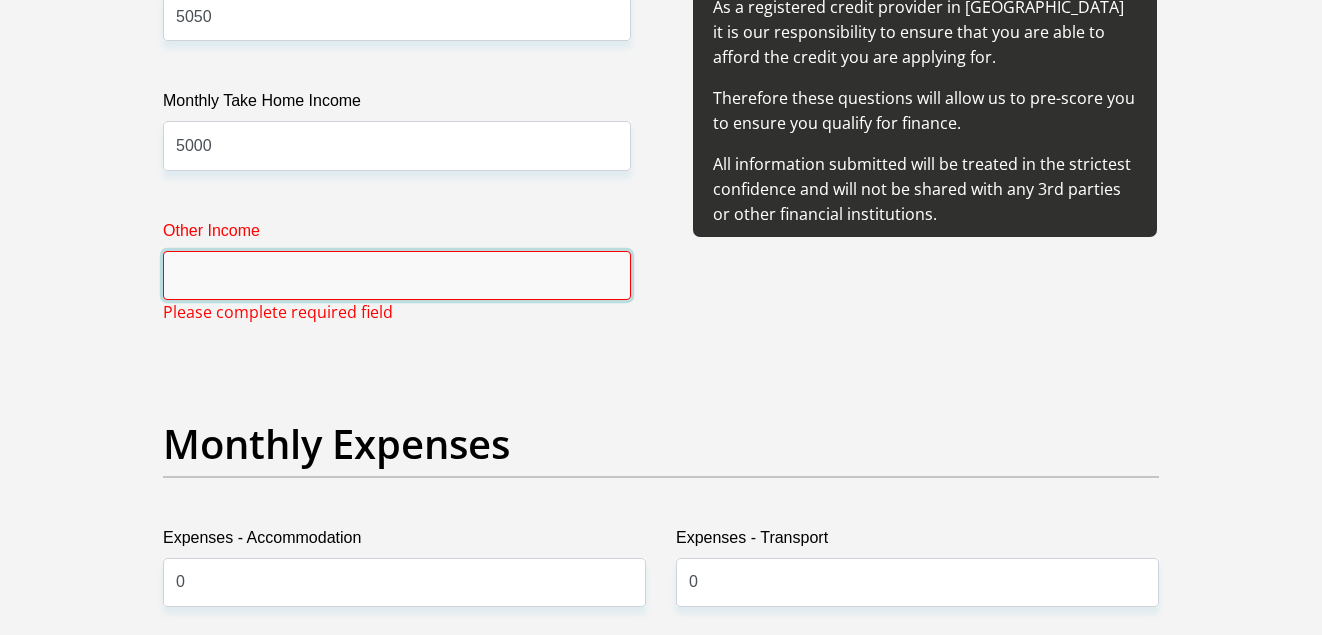 click on "Other Income" at bounding box center [397, 275] 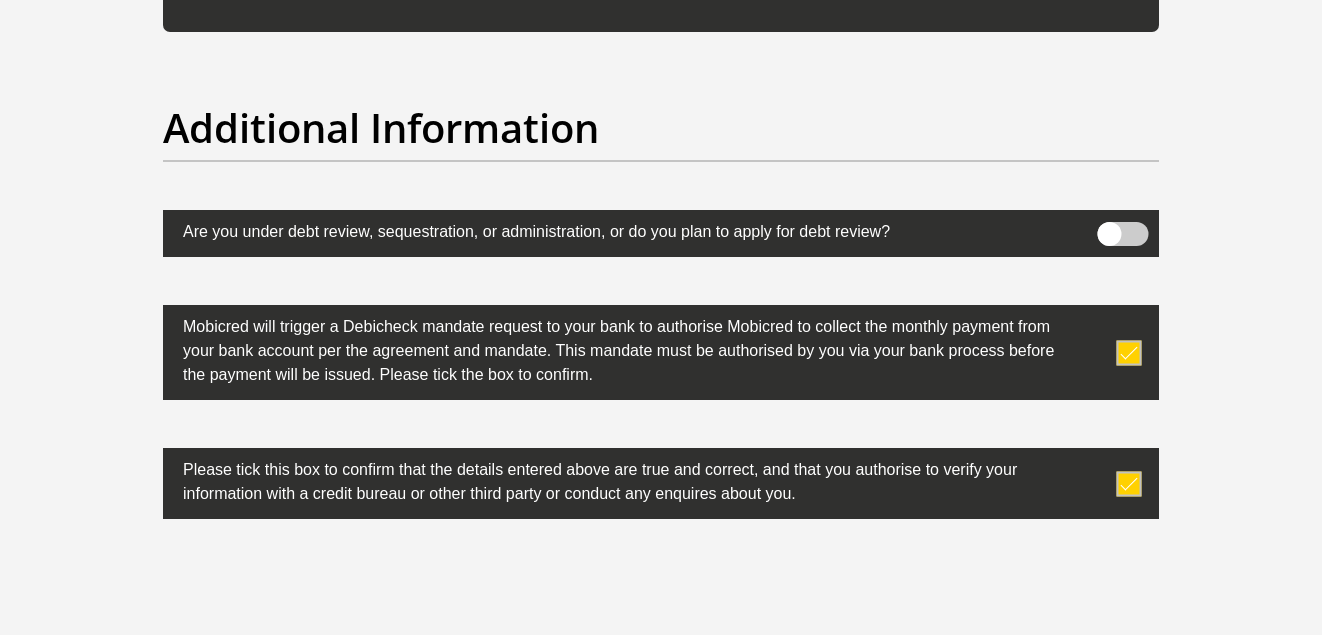 scroll, scrollTop: 6386, scrollLeft: 0, axis: vertical 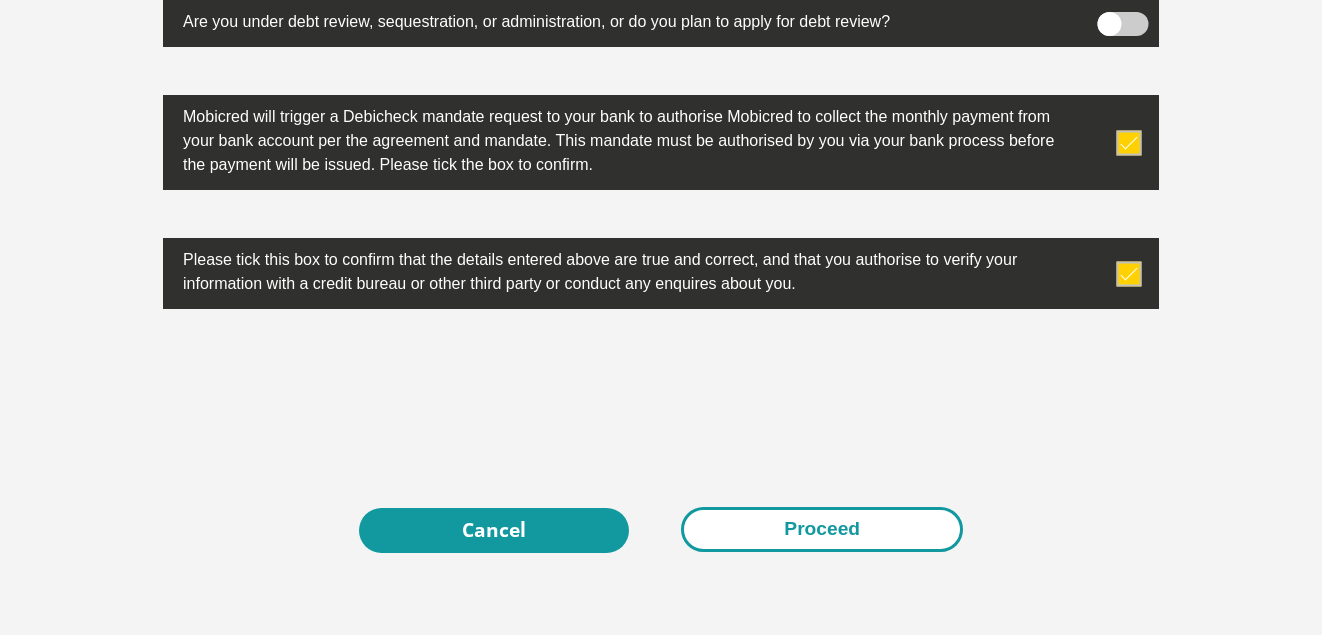 type on "0" 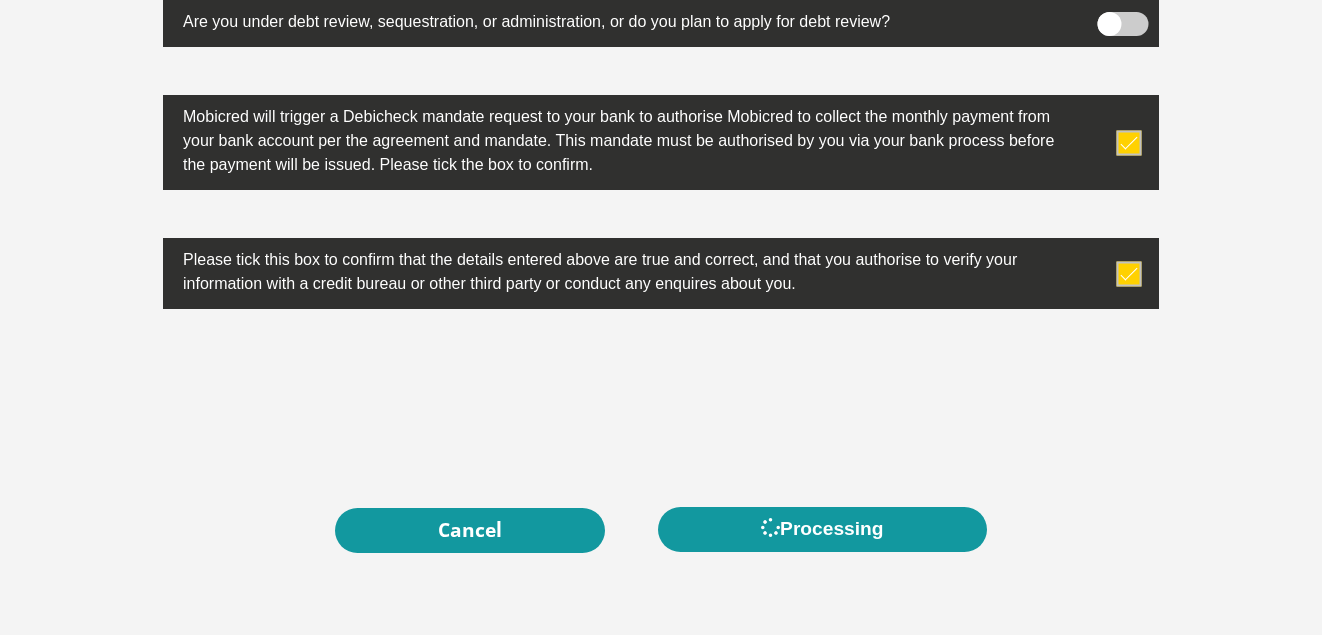 scroll, scrollTop: 0, scrollLeft: 0, axis: both 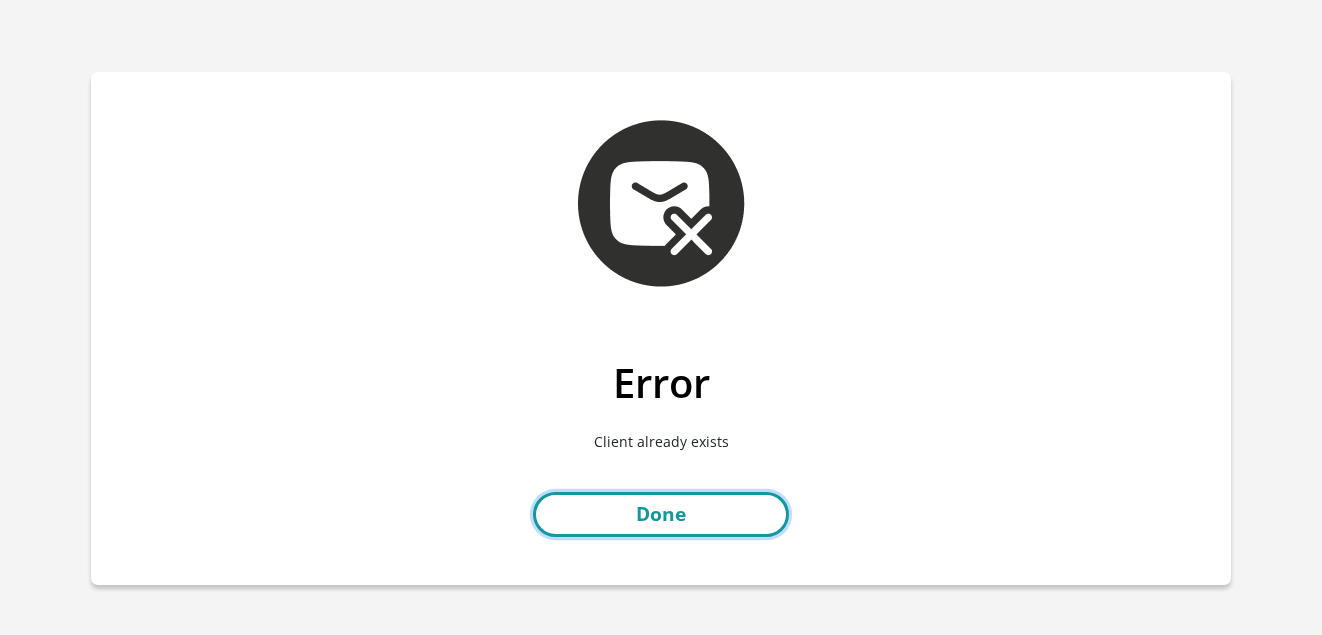 click on "Done" at bounding box center (661, 514) 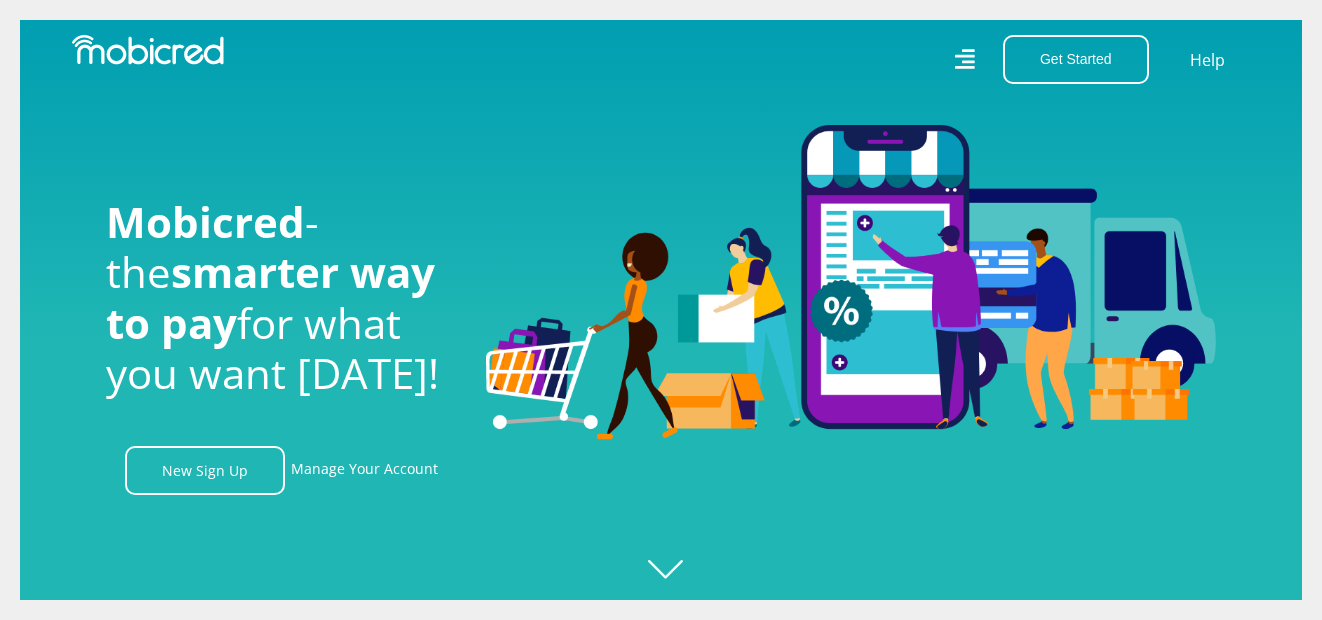 scroll, scrollTop: 0, scrollLeft: 0, axis: both 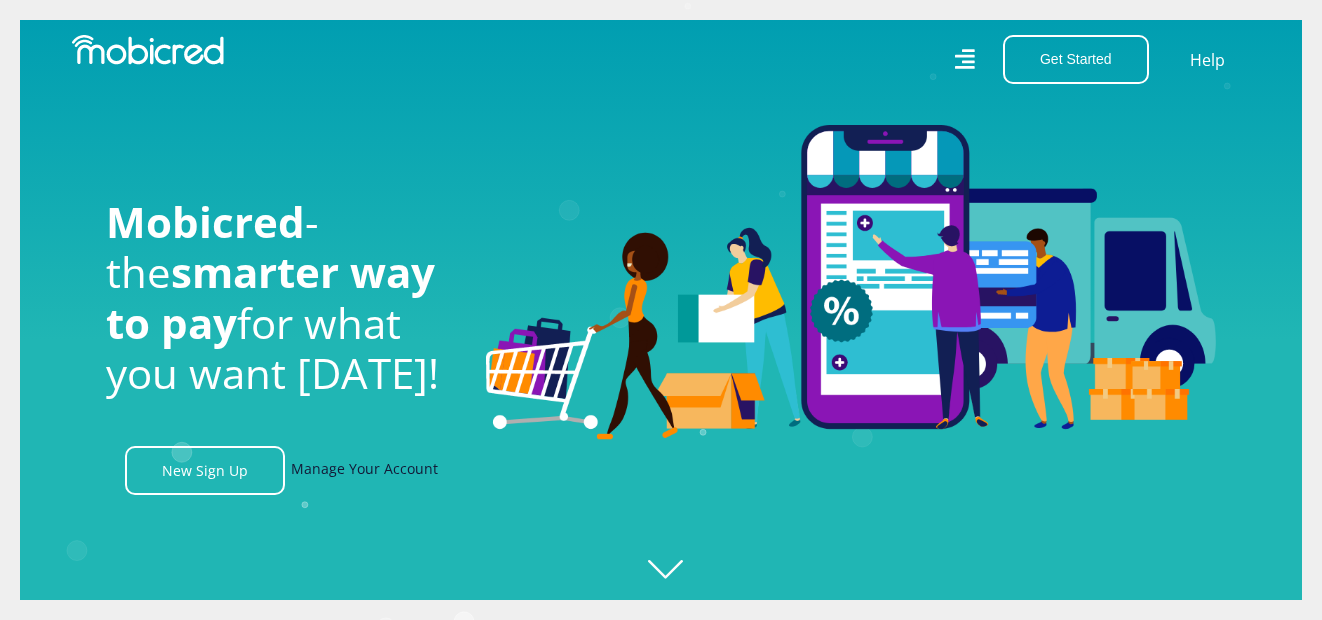 click on "Manage Your Account" at bounding box center [364, 470] 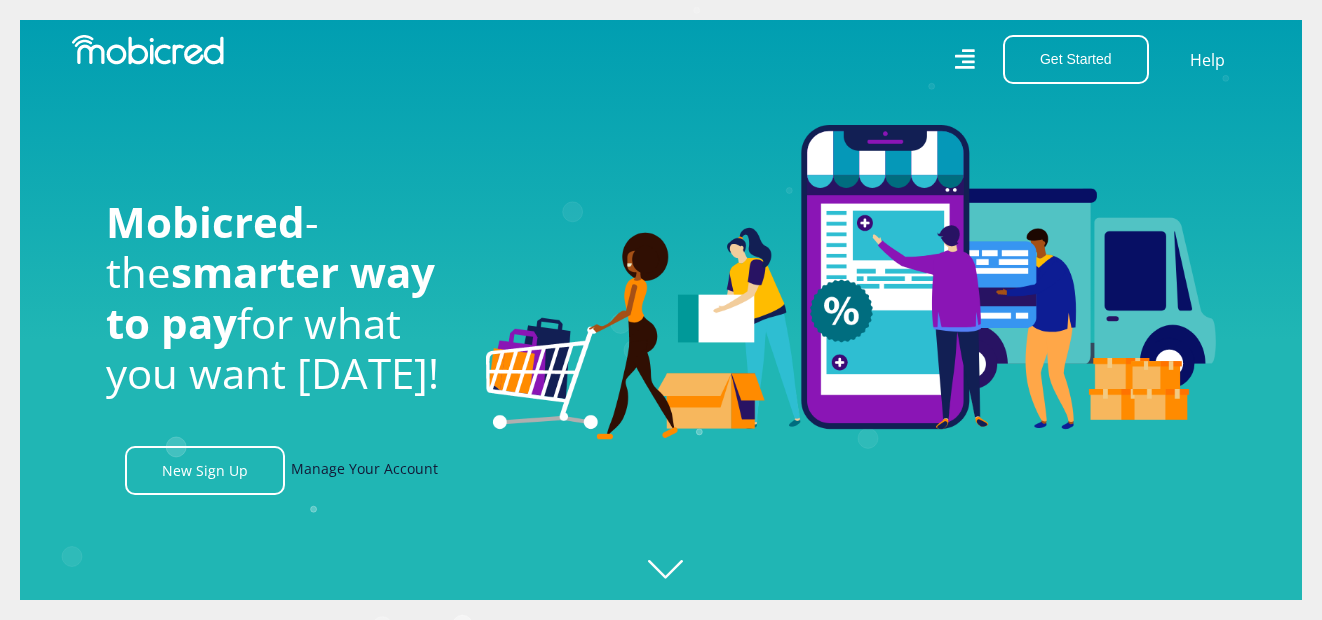 scroll, scrollTop: 0, scrollLeft: 1425, axis: horizontal 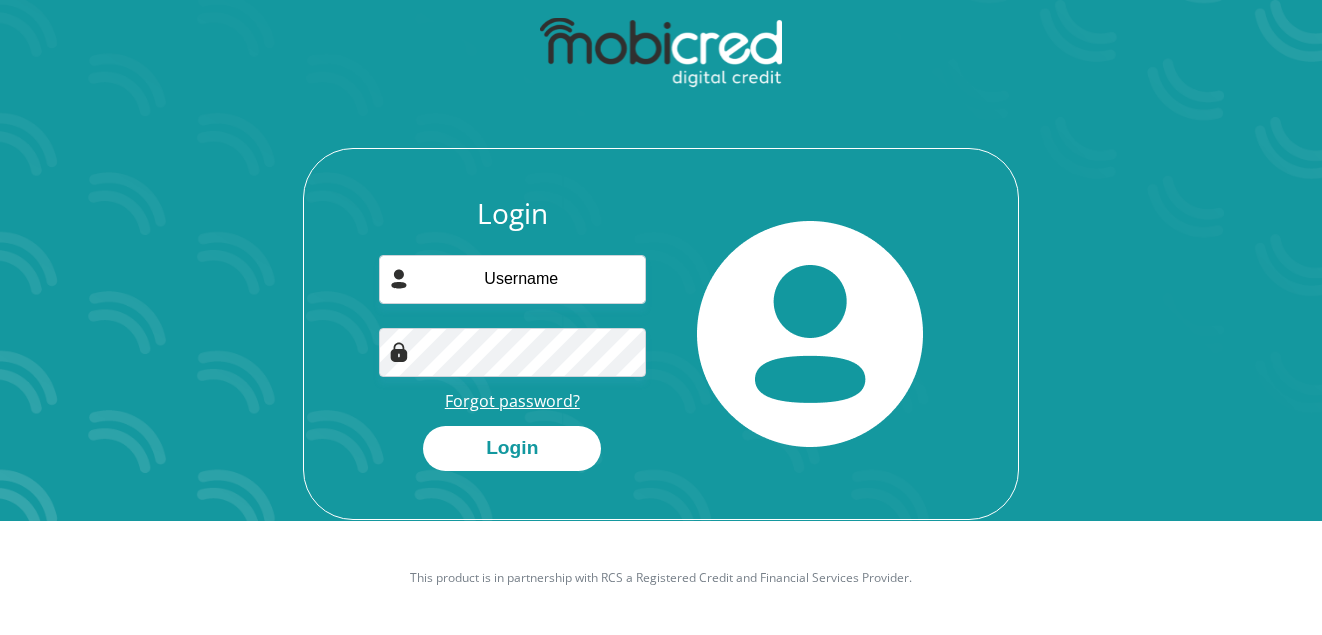 click on "Forgot password?" at bounding box center (512, 401) 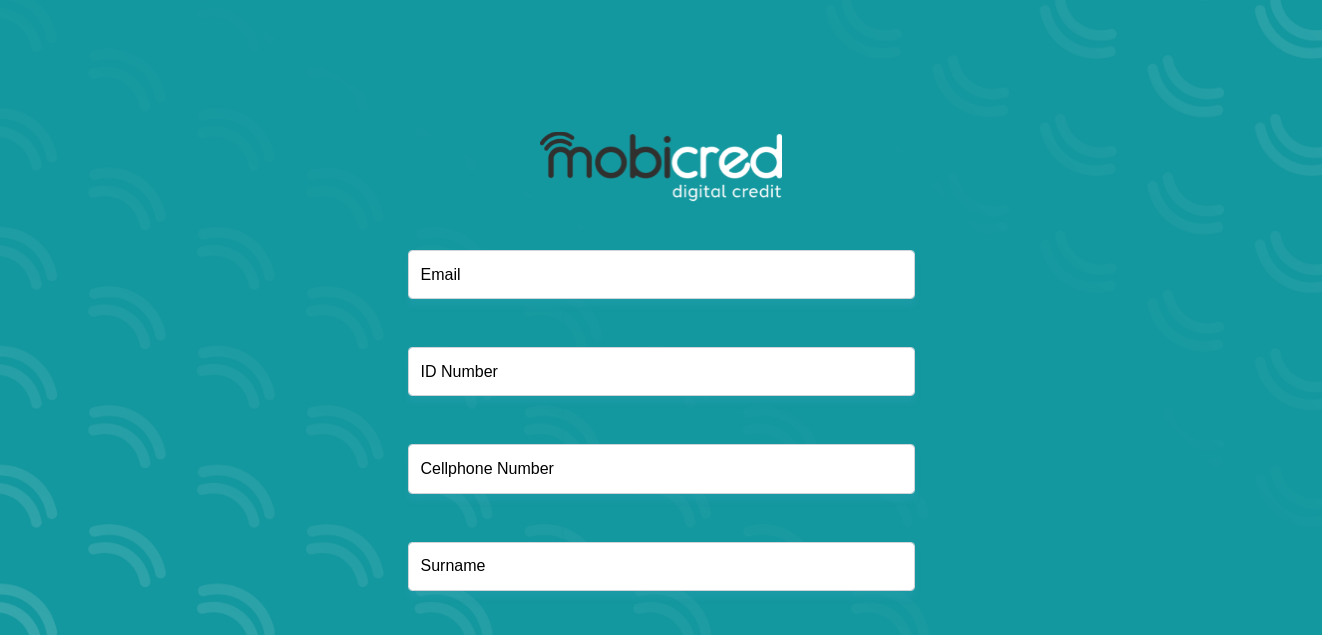 scroll, scrollTop: 0, scrollLeft: 0, axis: both 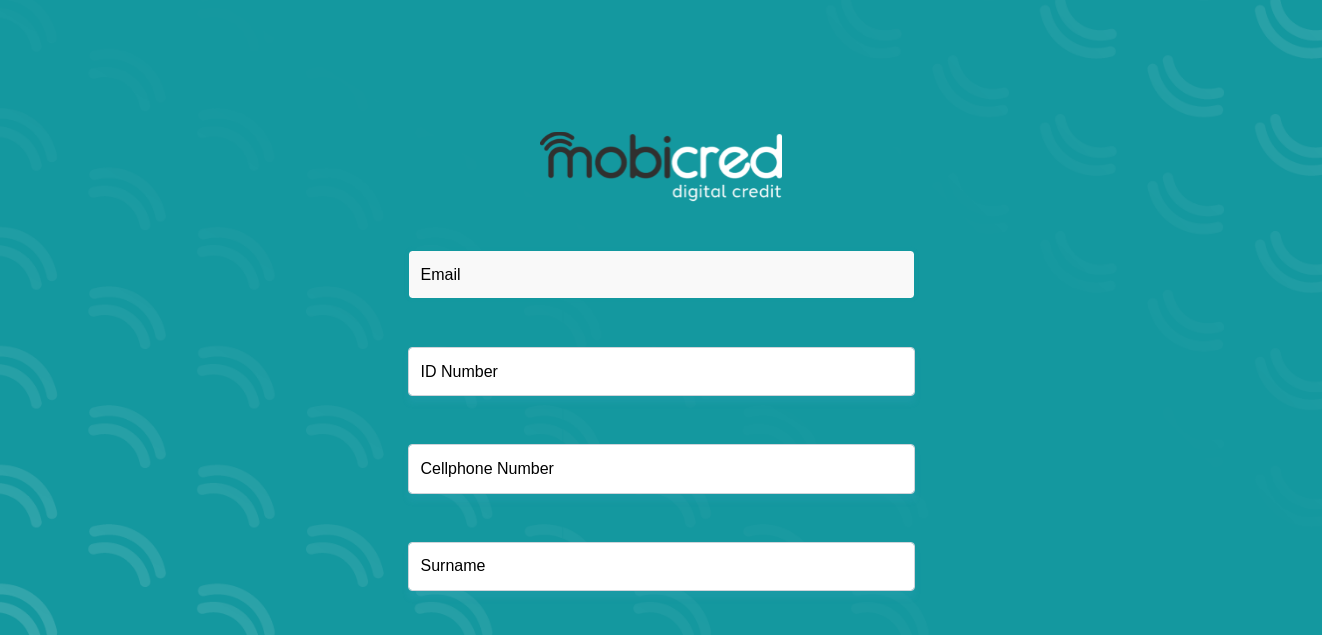 click at bounding box center [661, 274] 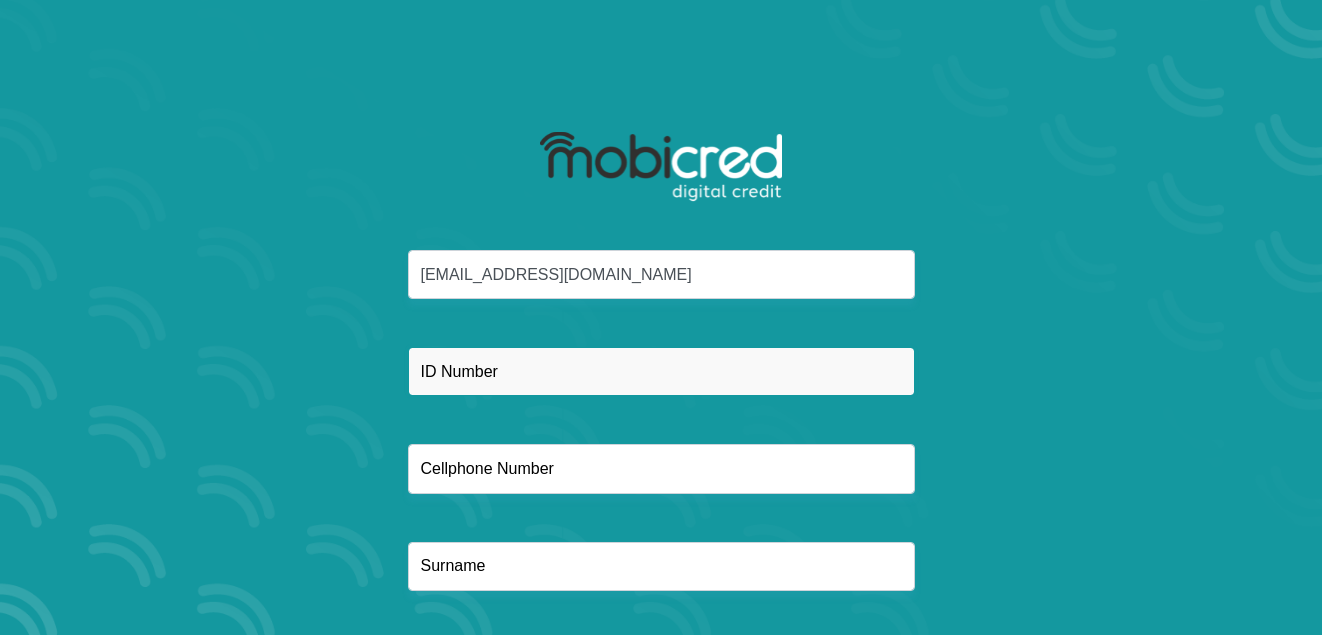 type on "AMO-LLYN TRANSPORT" 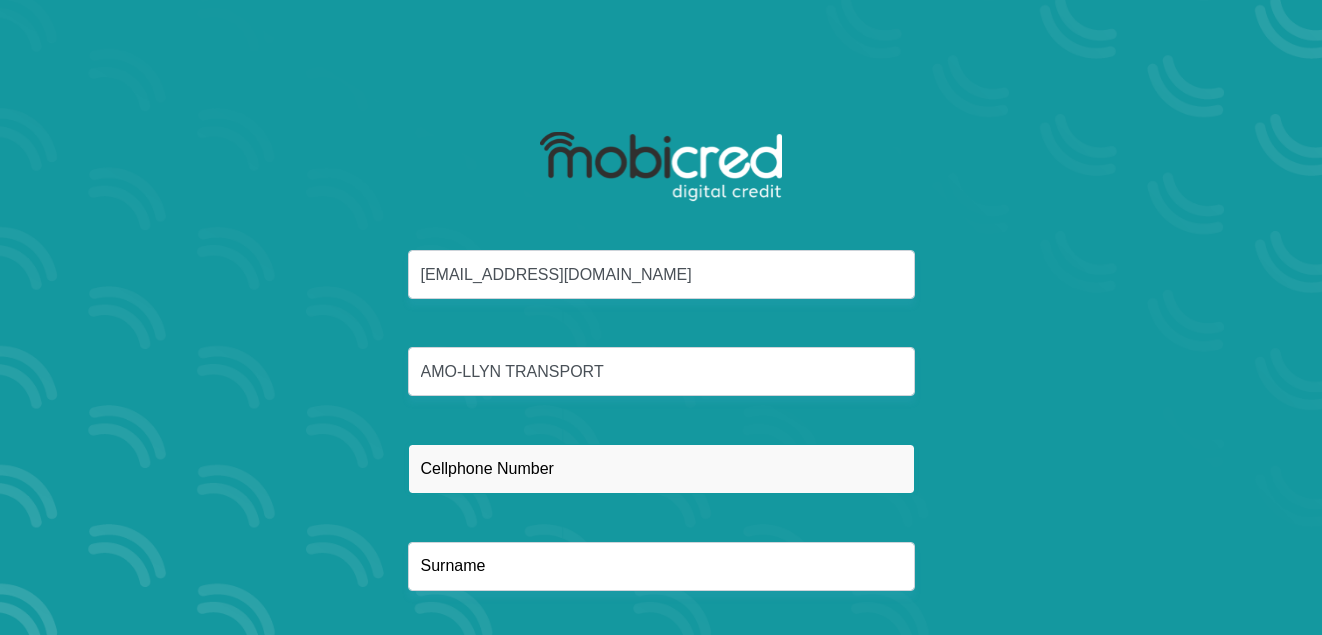 type on "0817973356" 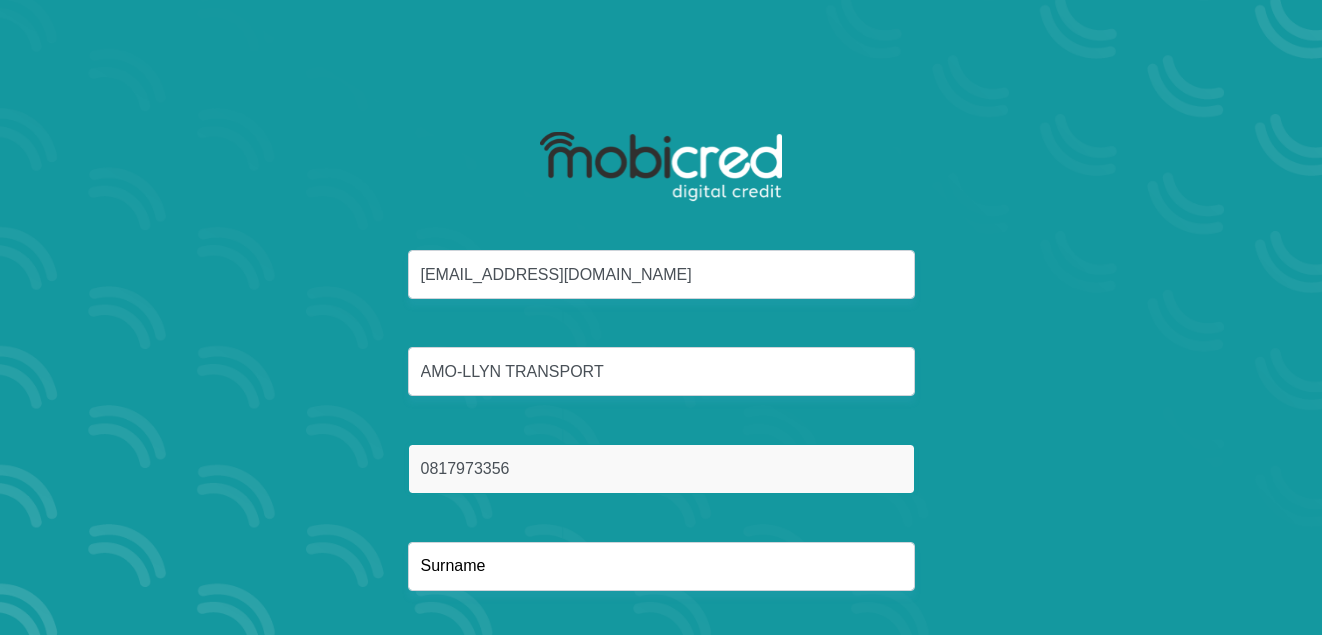 type on "Isaacs" 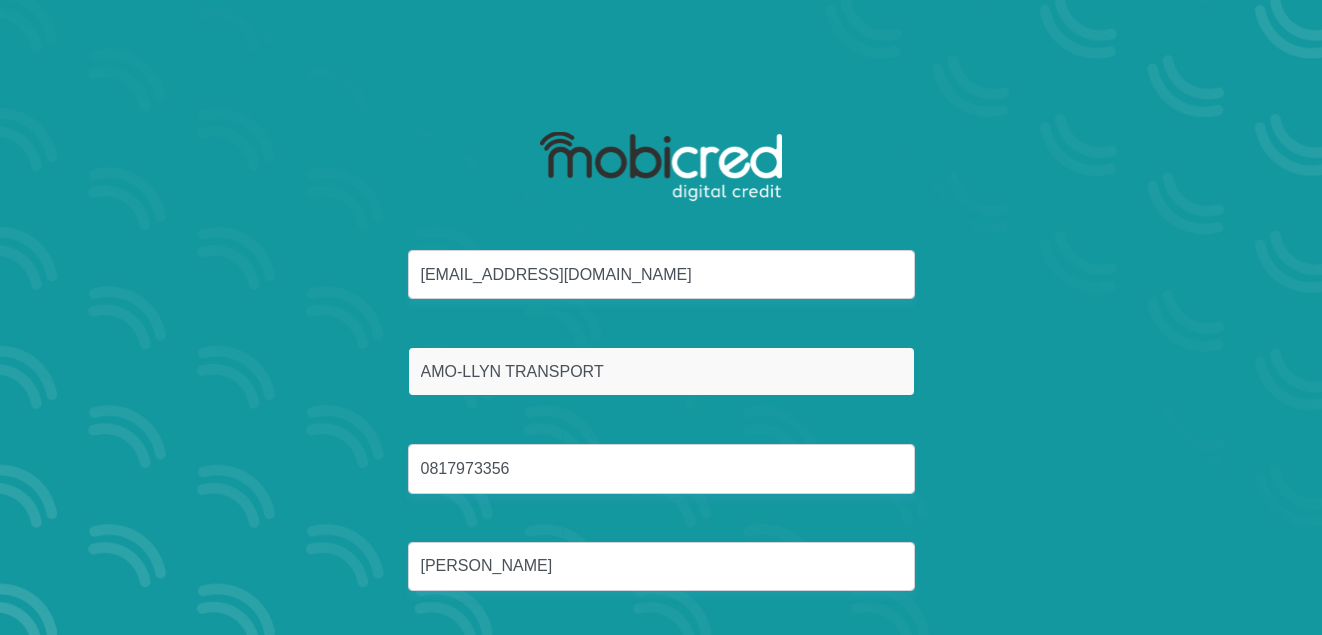 click on "AMO-LLYN TRANSPORT" at bounding box center [661, 371] 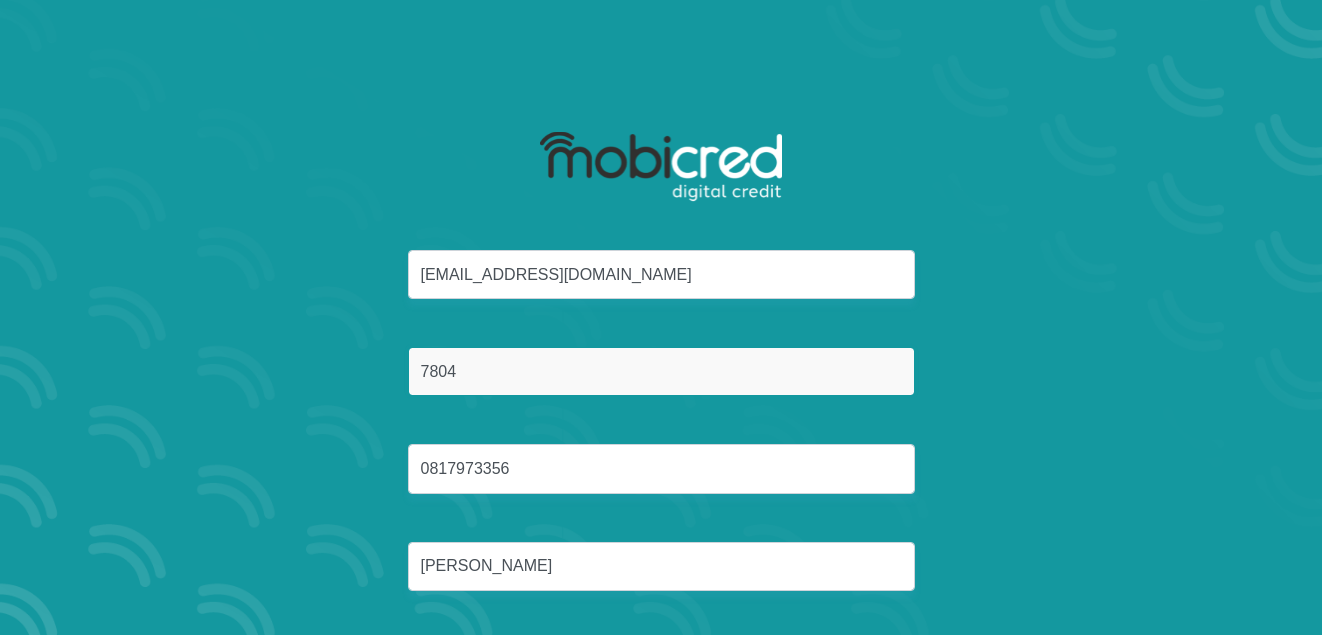 type on "7804265071082" 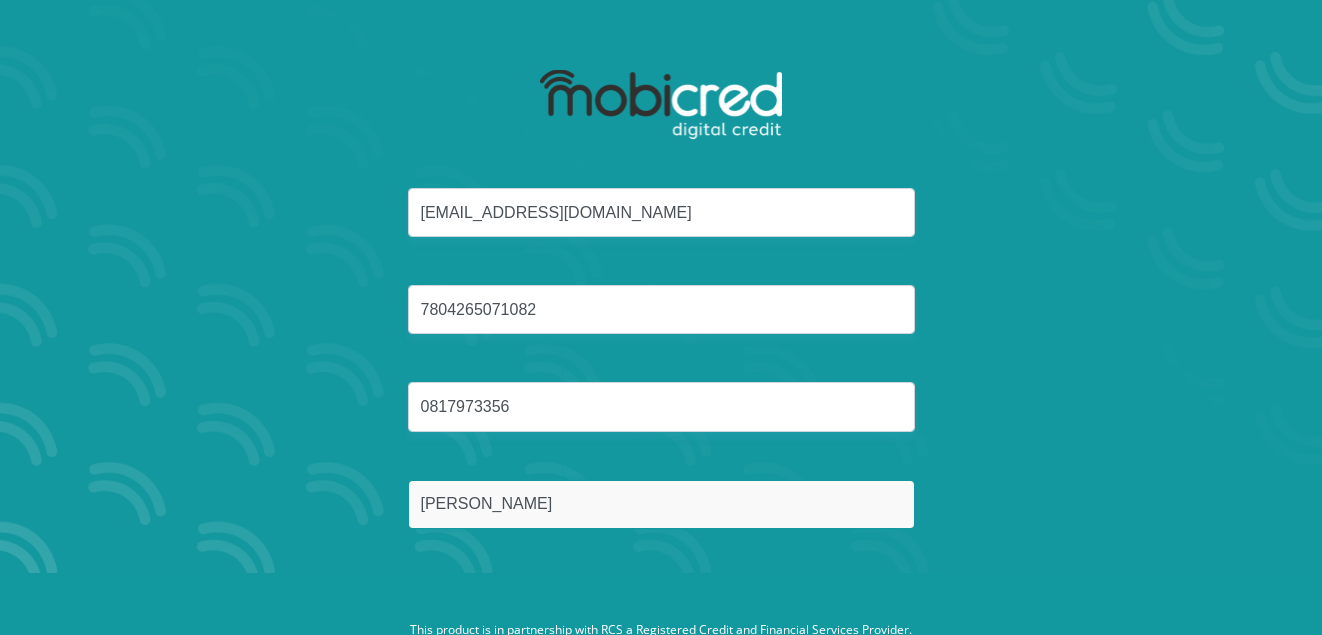 scroll, scrollTop: 114, scrollLeft: 0, axis: vertical 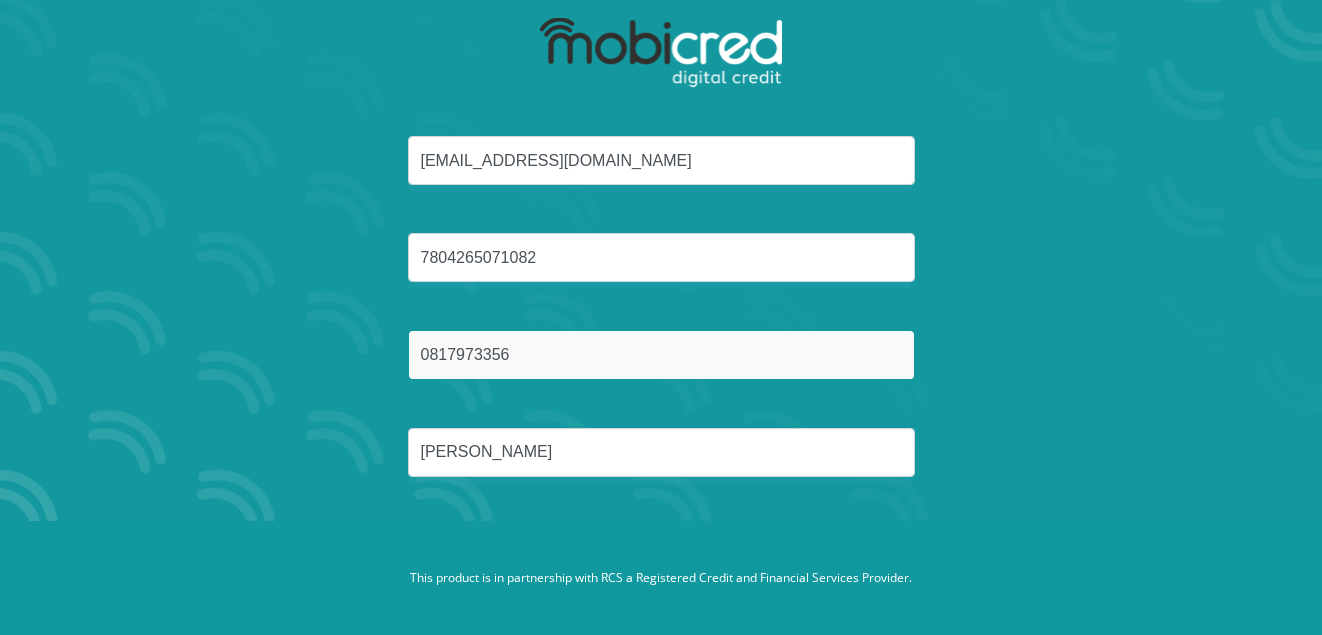 click on "0817973356" at bounding box center (661, 354) 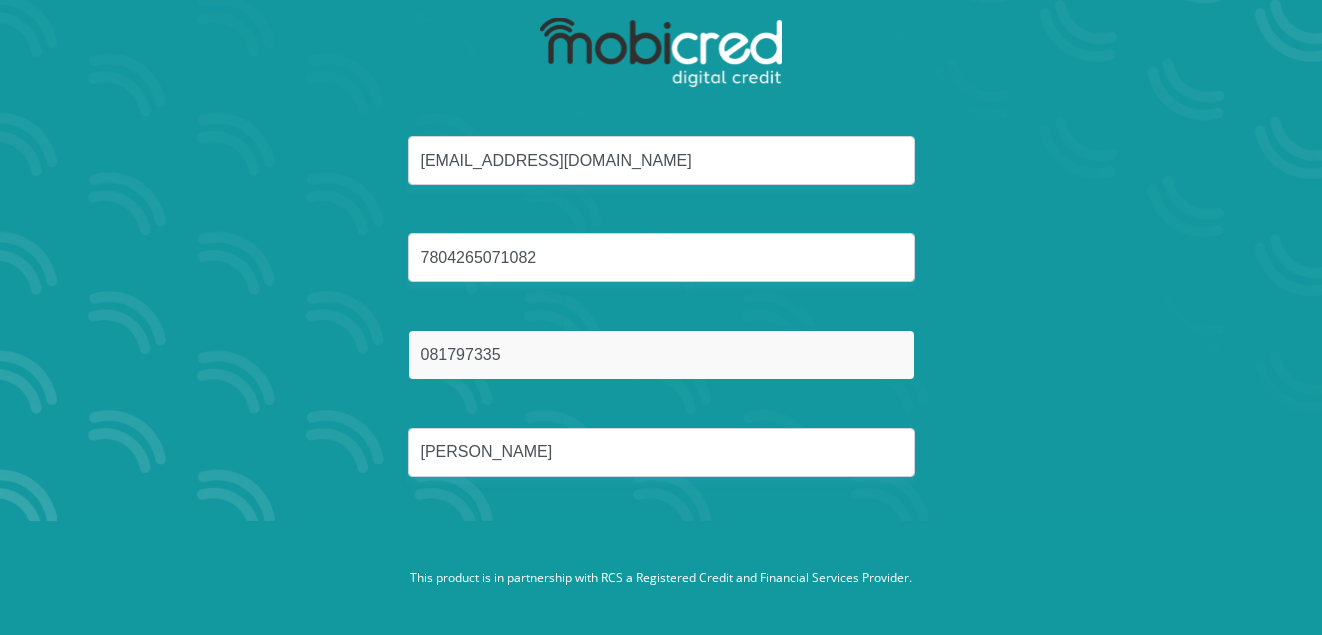 type on "0817973356" 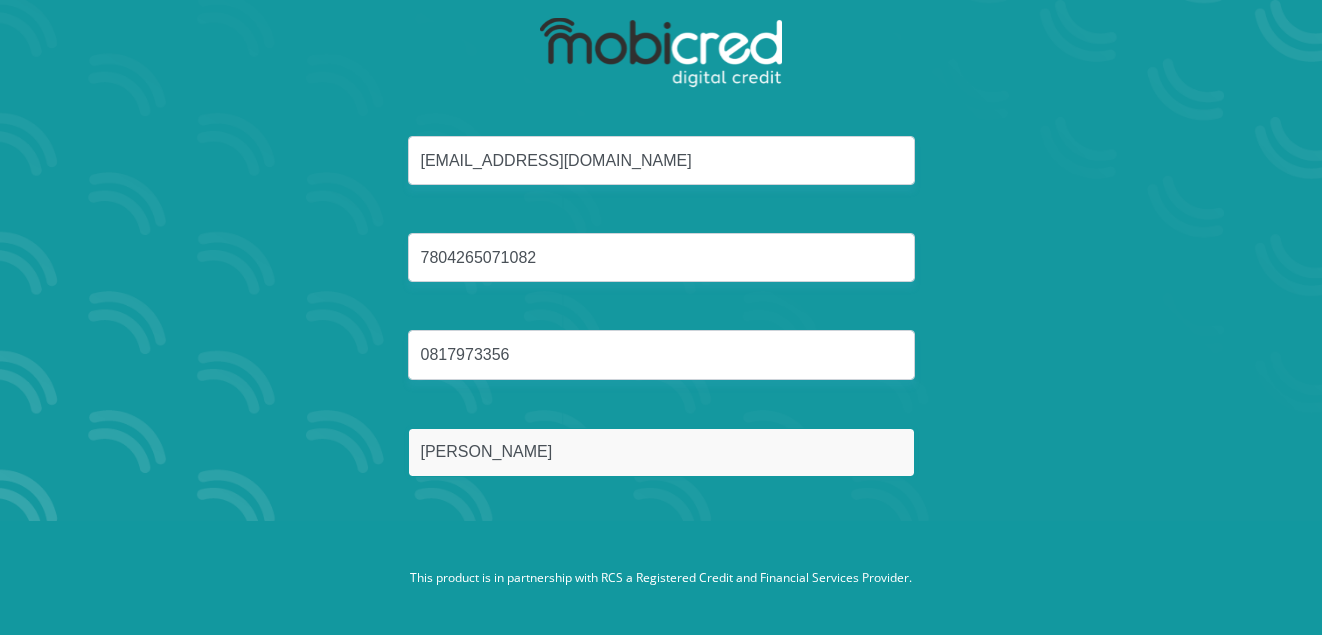 type on "Isaacs" 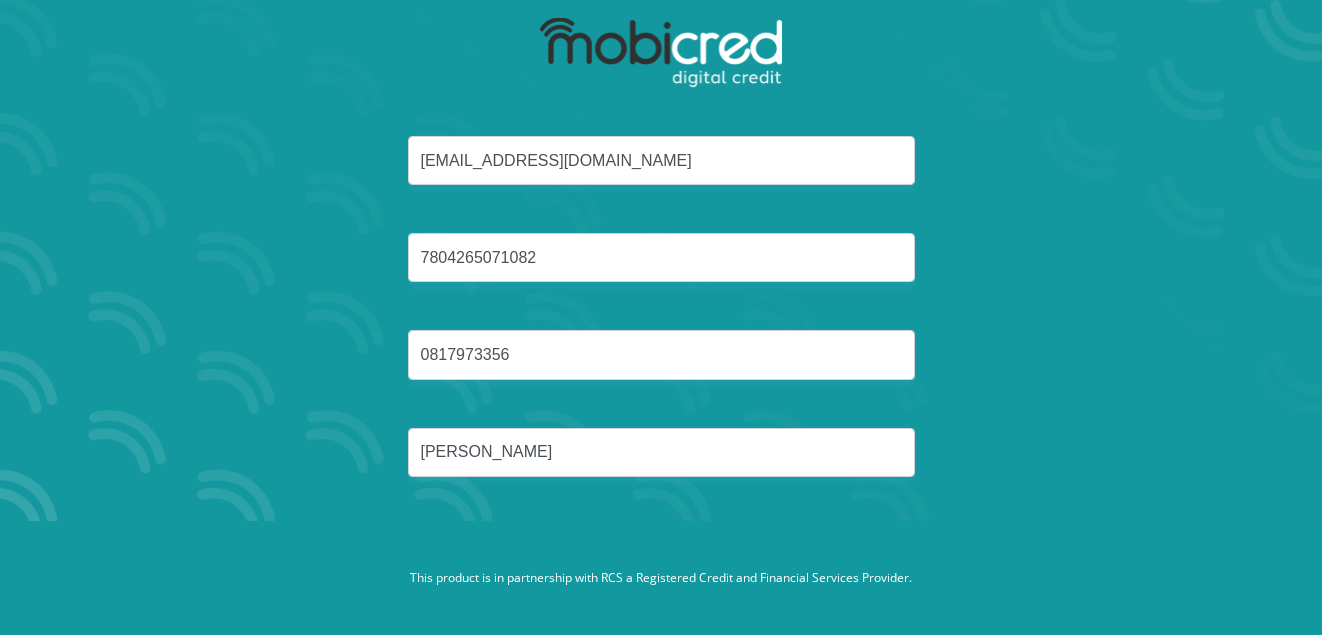 type 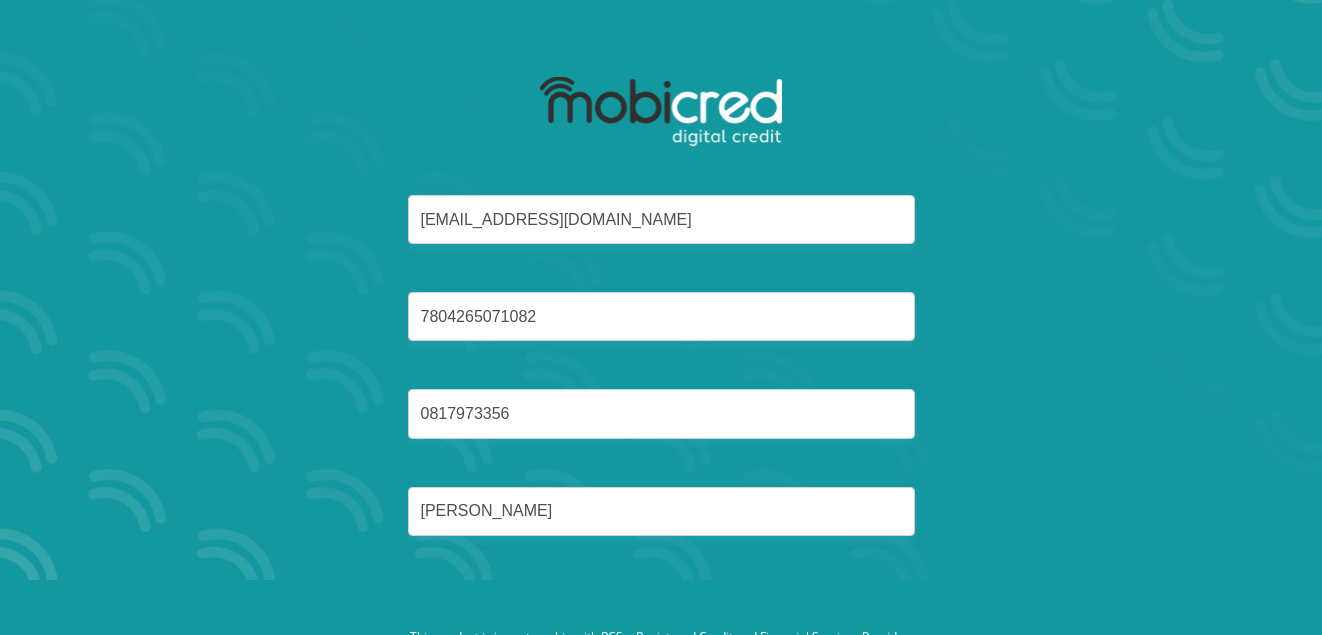 scroll, scrollTop: 0, scrollLeft: 0, axis: both 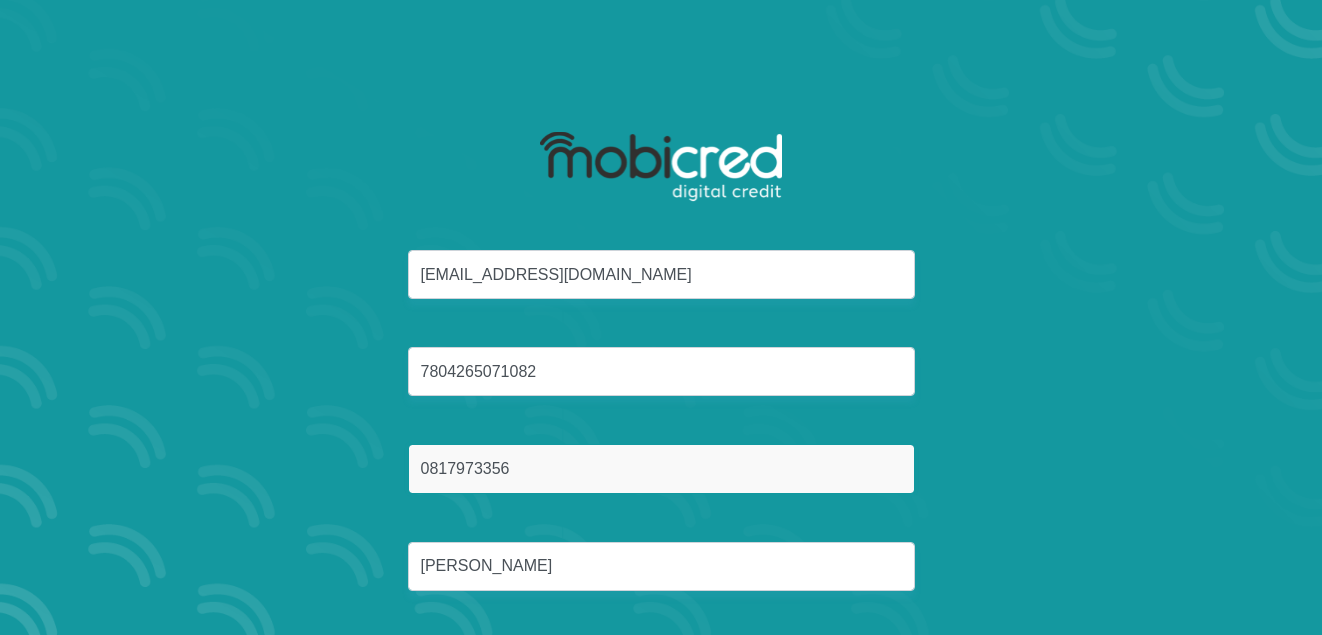 click on "0817973356" at bounding box center [661, 468] 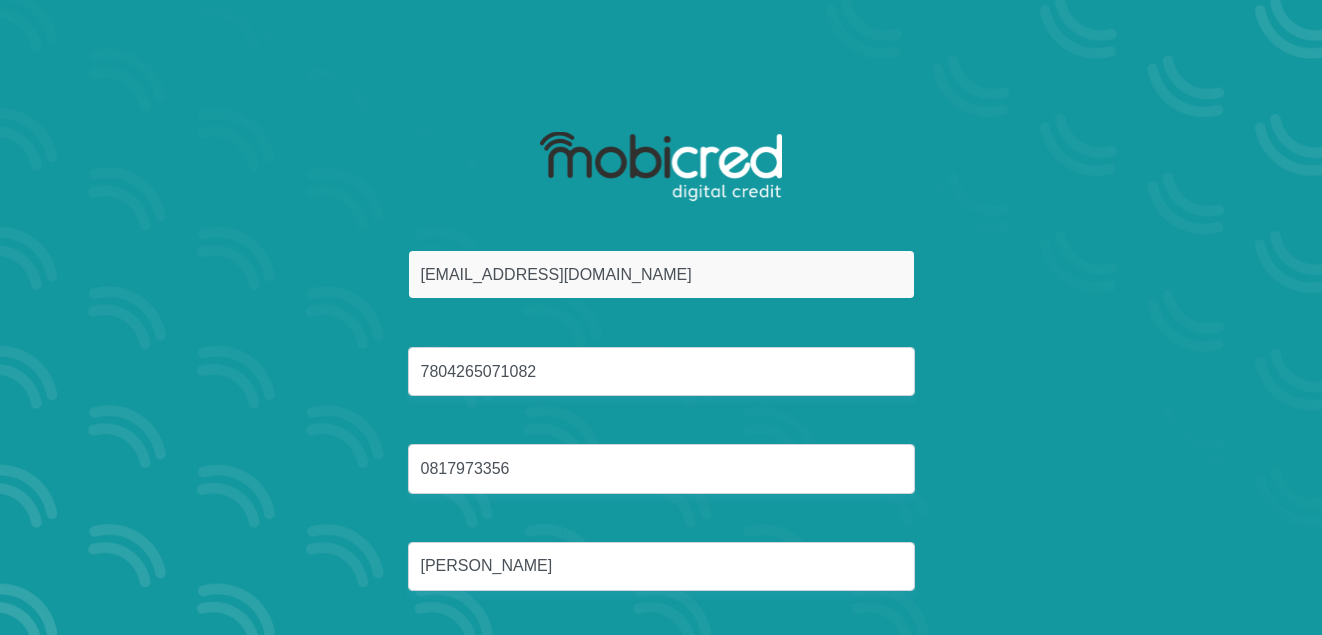 click on "malvoryisaacs7@gmail.com" at bounding box center [661, 274] 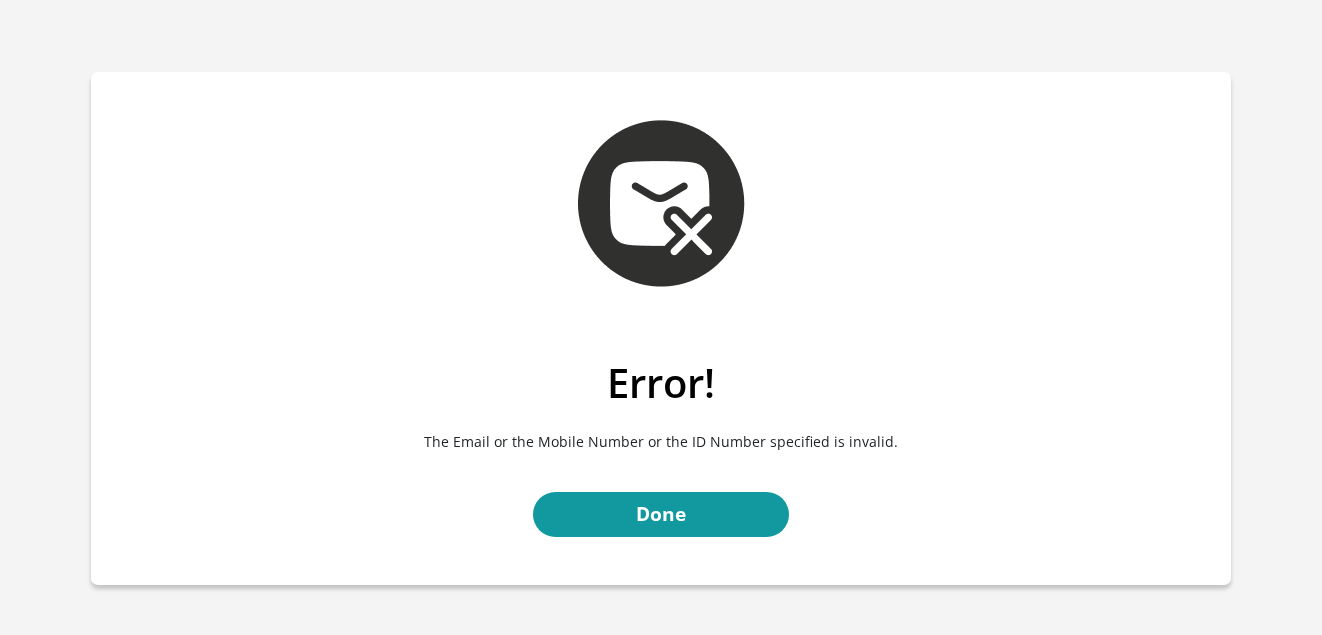 scroll, scrollTop: 0, scrollLeft: 0, axis: both 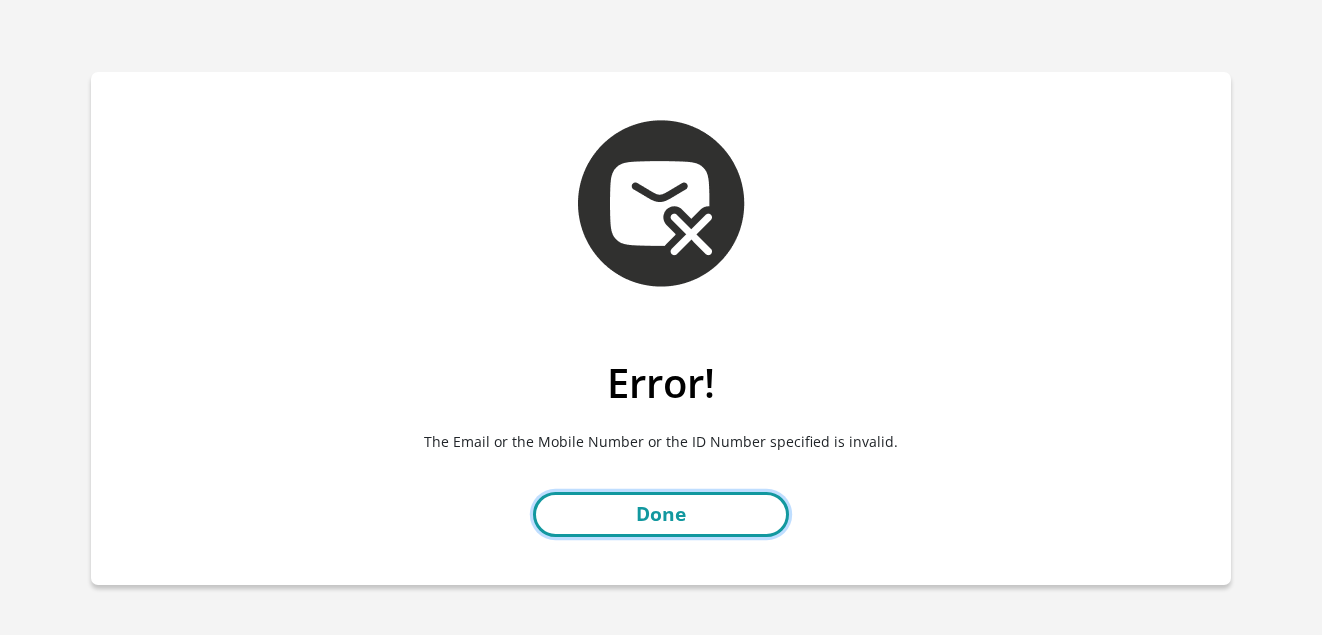 click on "Done" at bounding box center (661, 514) 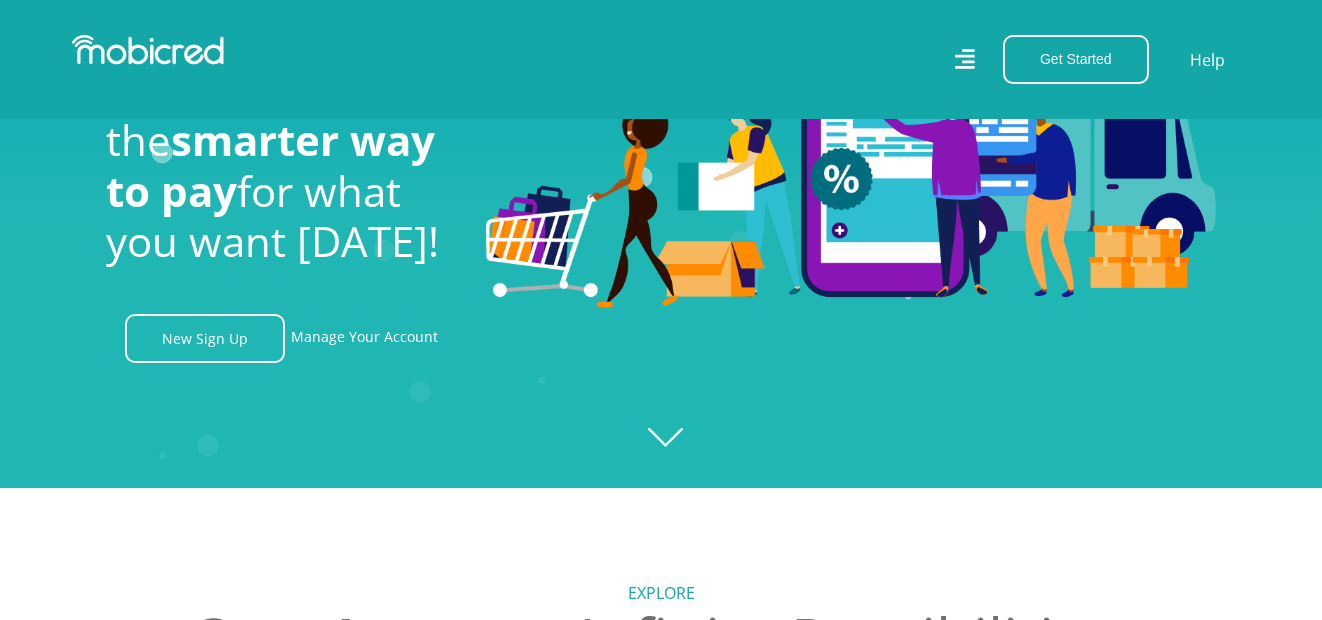 scroll, scrollTop: 100, scrollLeft: 0, axis: vertical 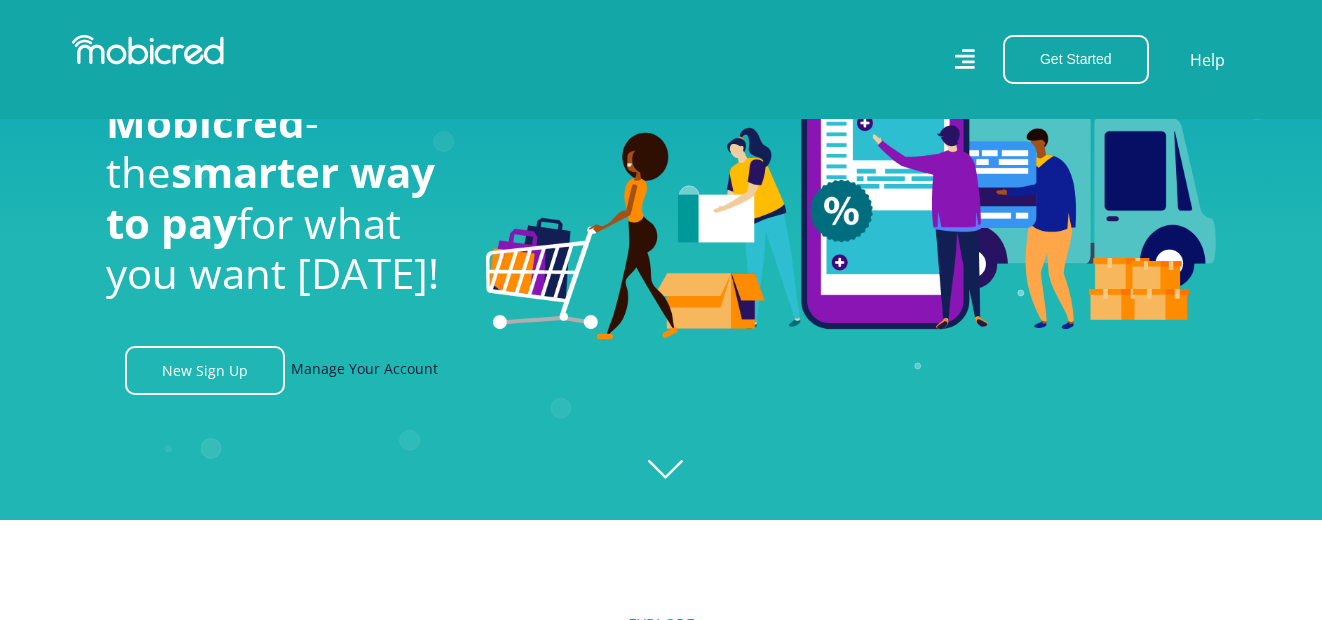 click on "Manage Your Account" at bounding box center [364, 370] 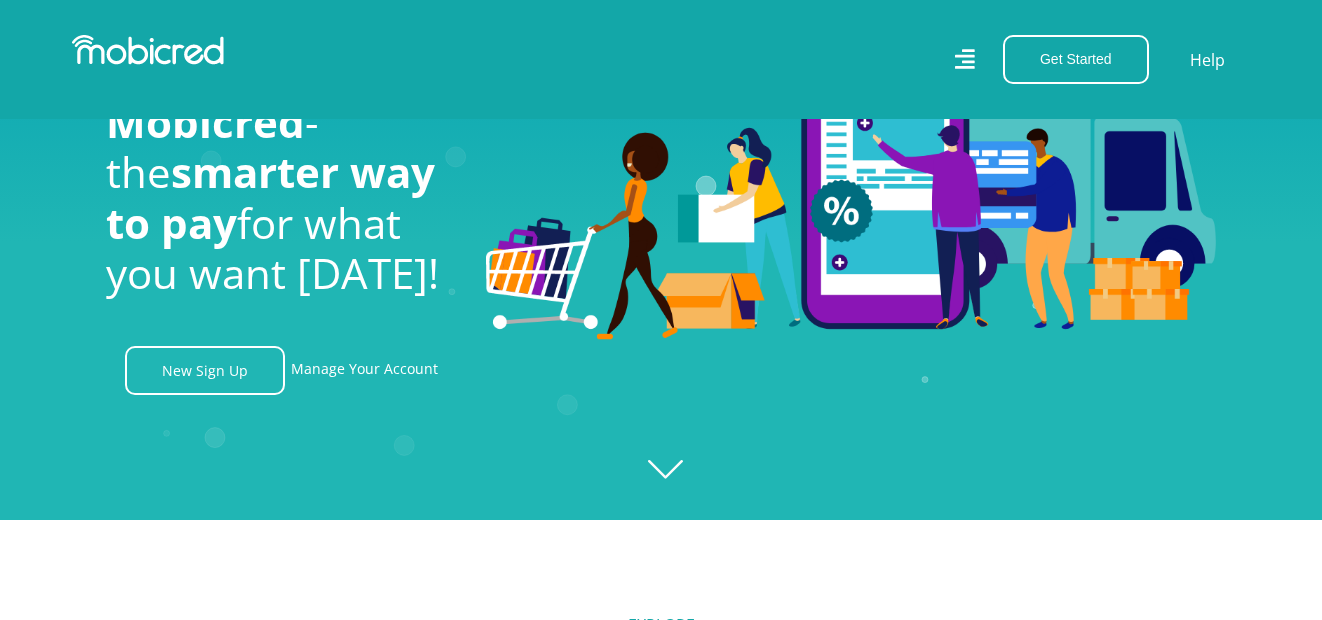 scroll, scrollTop: 0, scrollLeft: 918, axis: horizontal 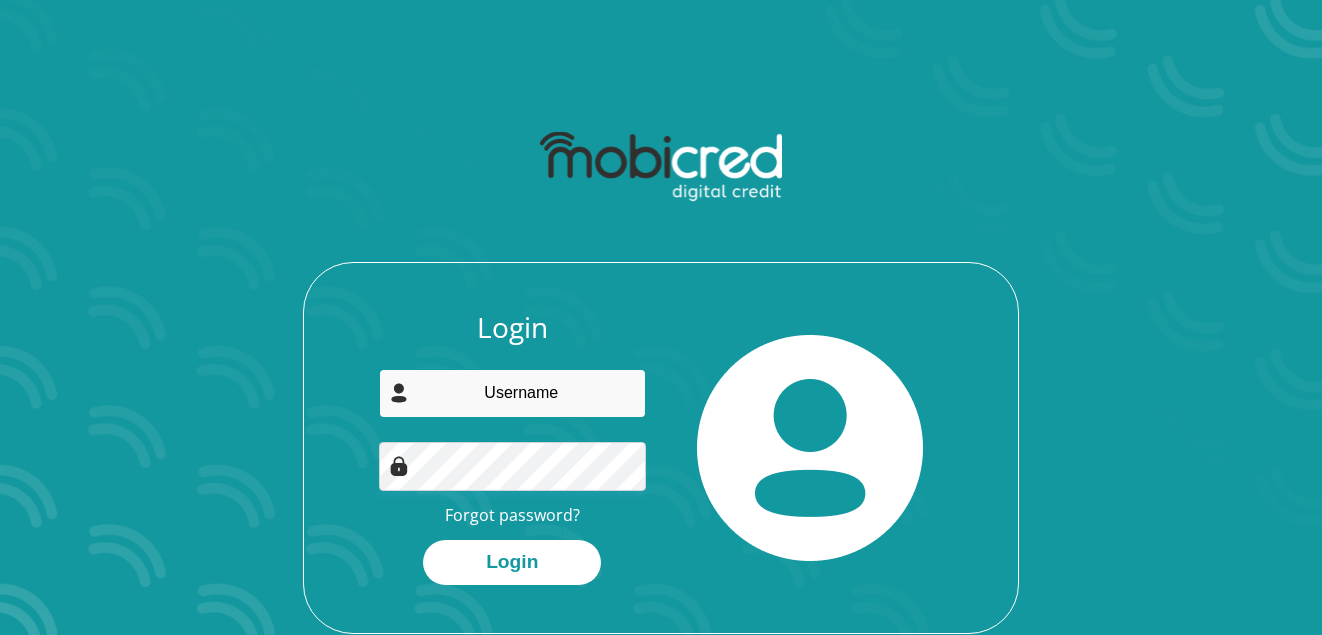 click at bounding box center (513, 393) 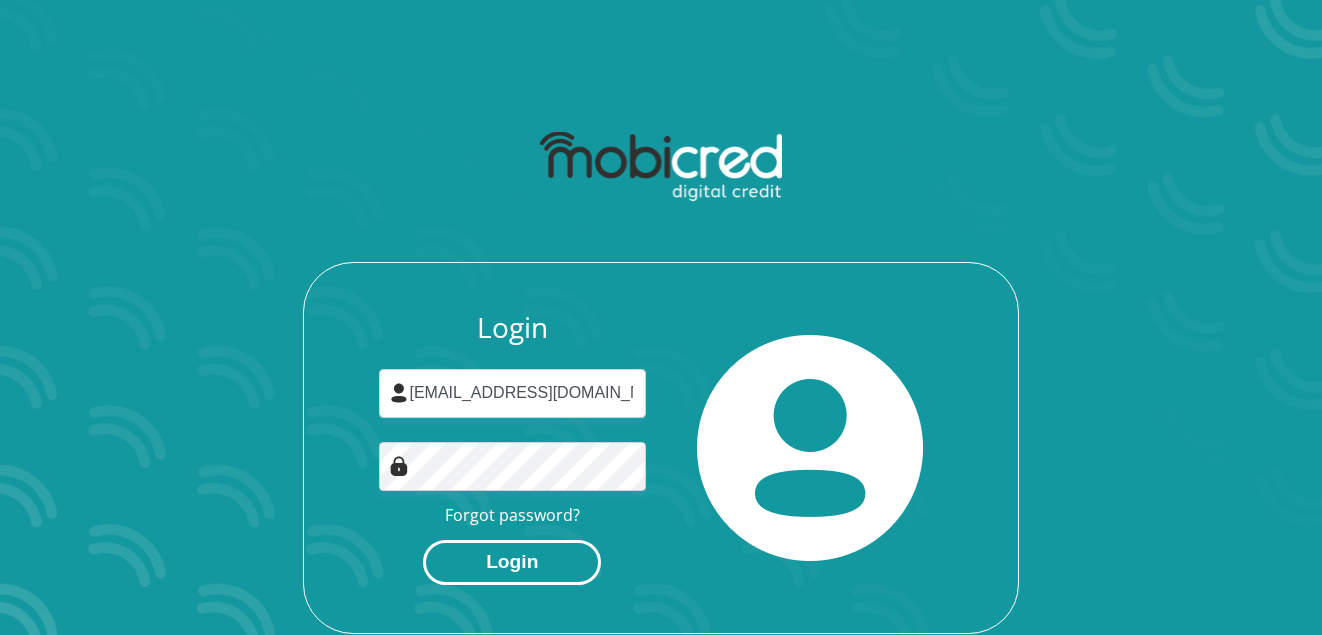 click on "Login" at bounding box center (512, 562) 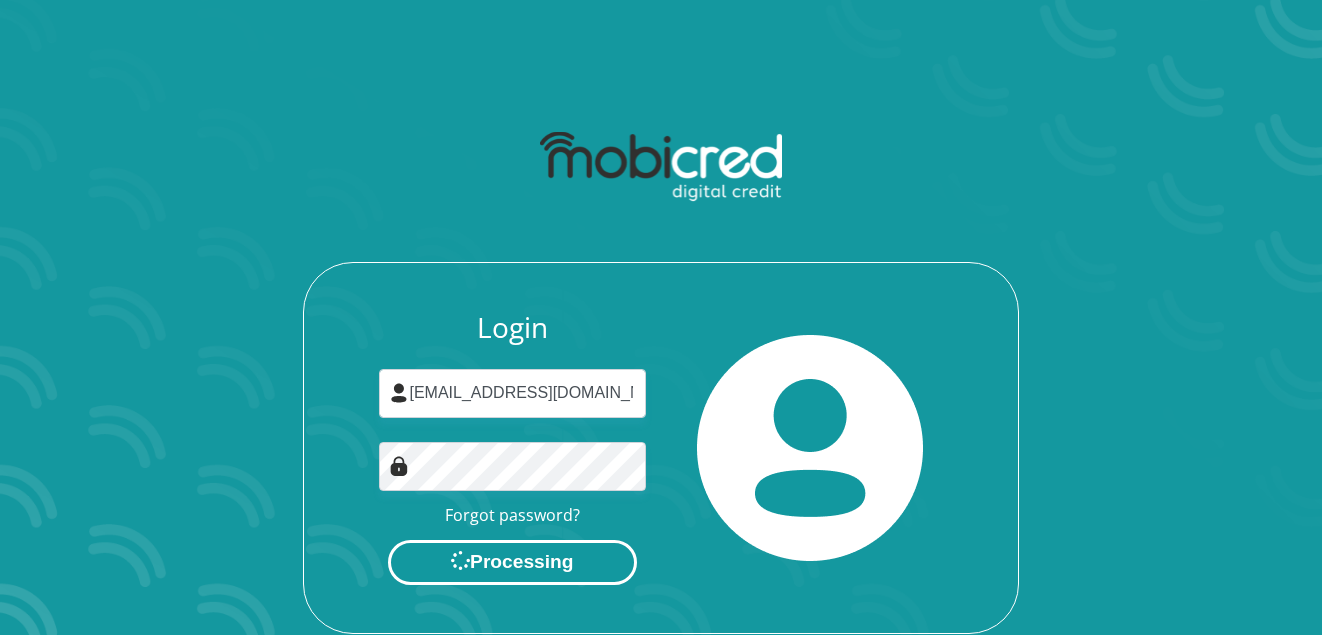 scroll, scrollTop: 0, scrollLeft: 0, axis: both 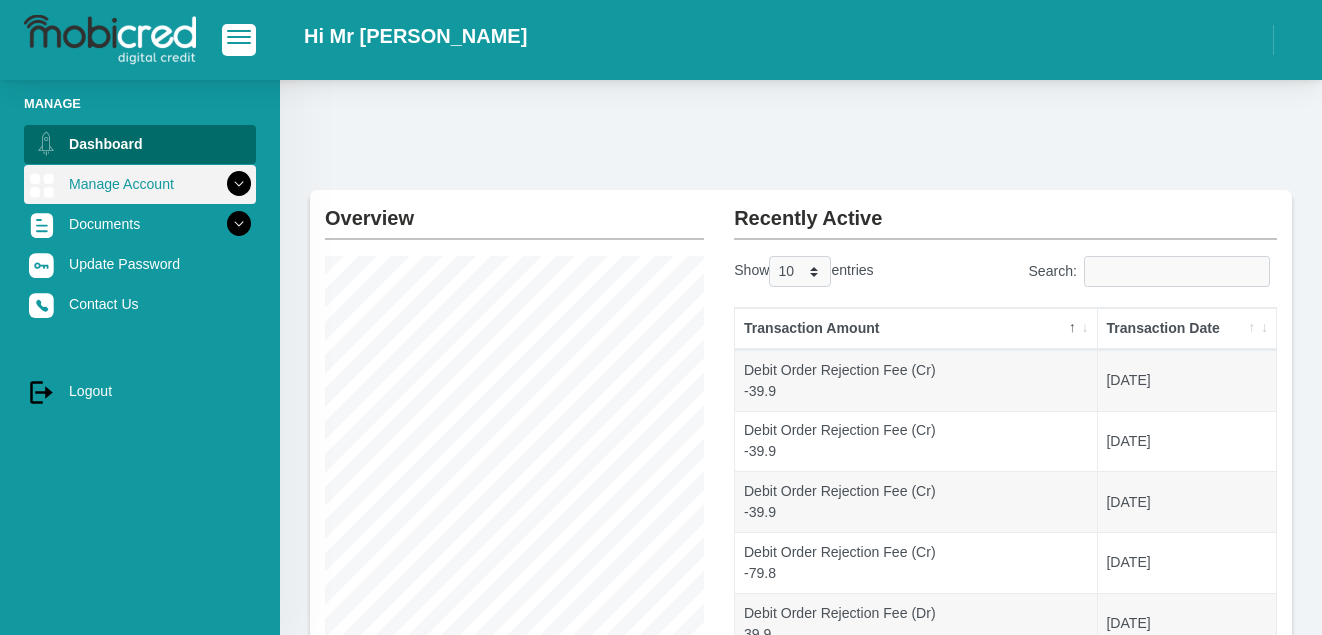 click on "Manage Account" at bounding box center [140, 184] 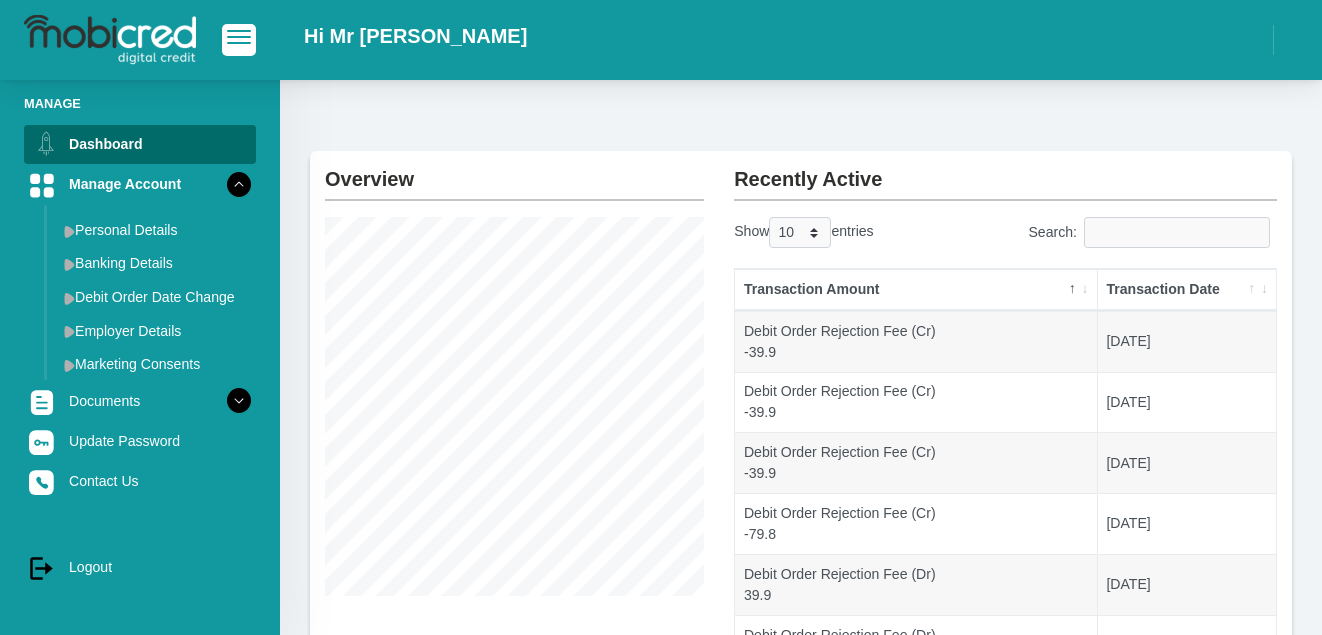 scroll, scrollTop: 0, scrollLeft: 0, axis: both 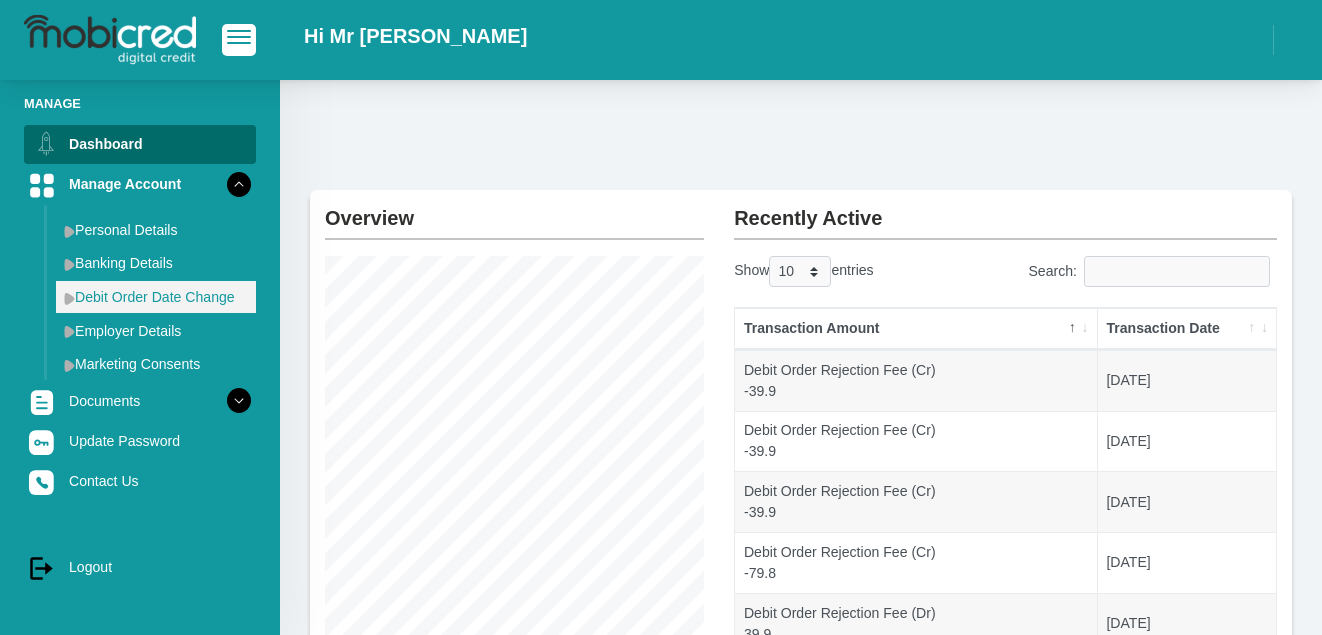 click on "Debit Order Date Change" at bounding box center (156, 297) 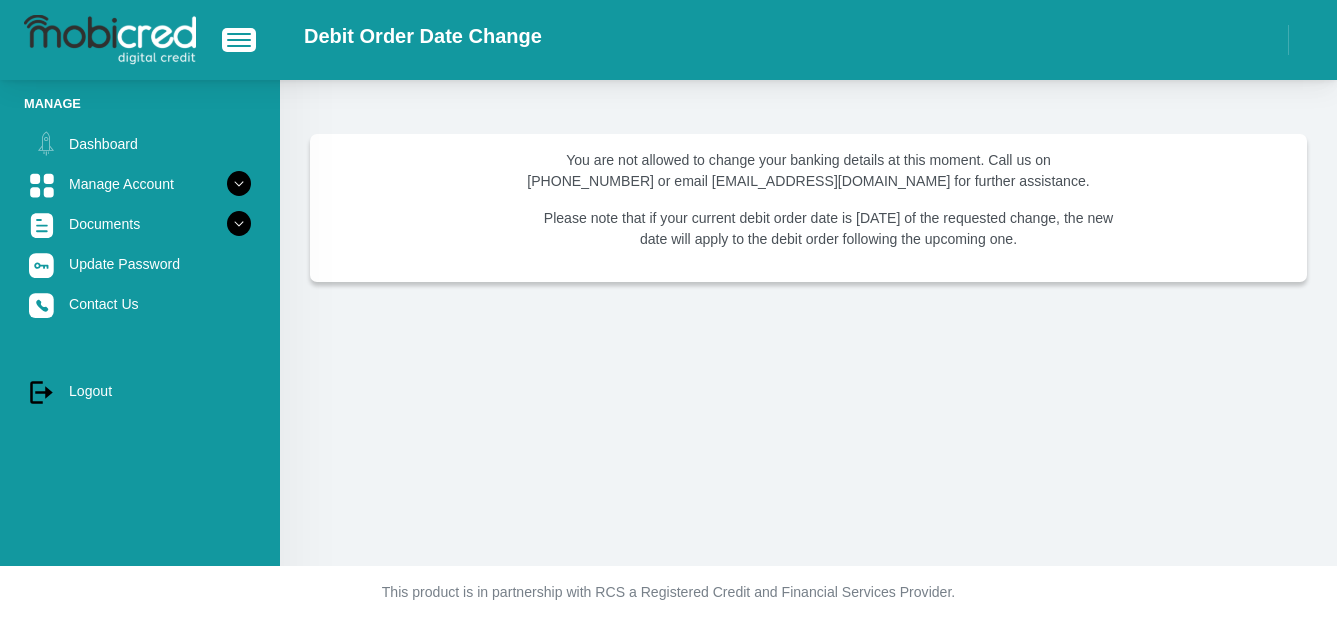 scroll, scrollTop: 0, scrollLeft: 0, axis: both 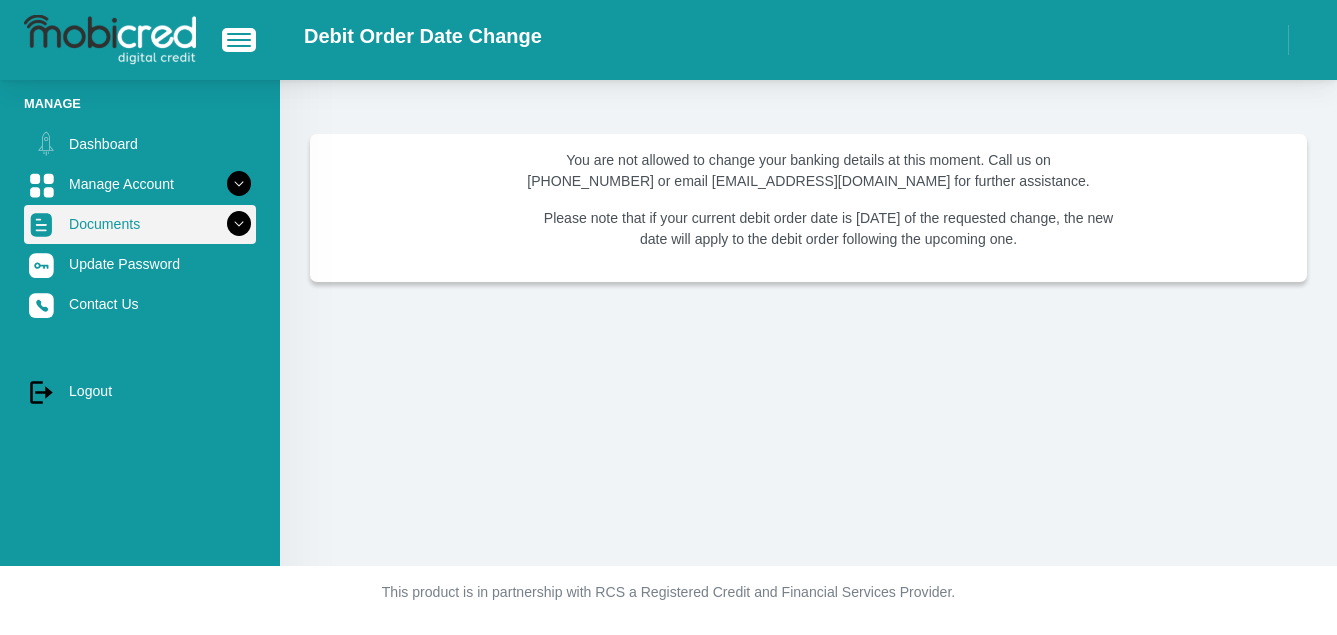 click on "Documents" at bounding box center [140, 224] 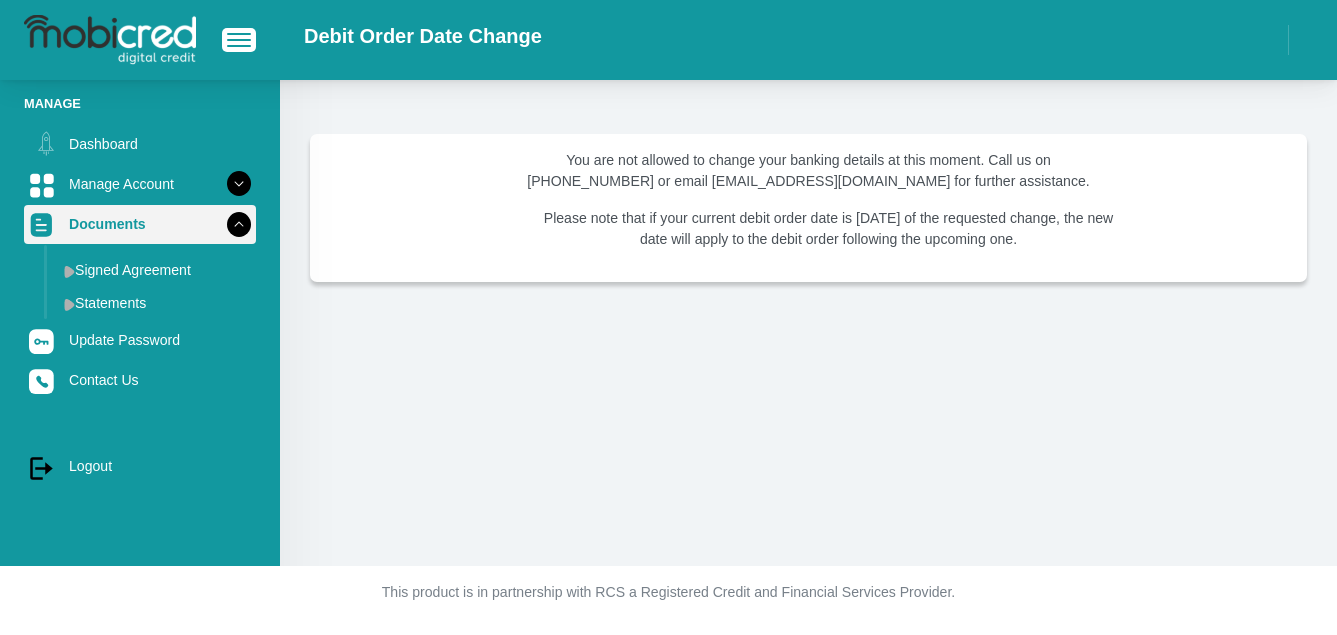 click on "Documents" at bounding box center [140, 224] 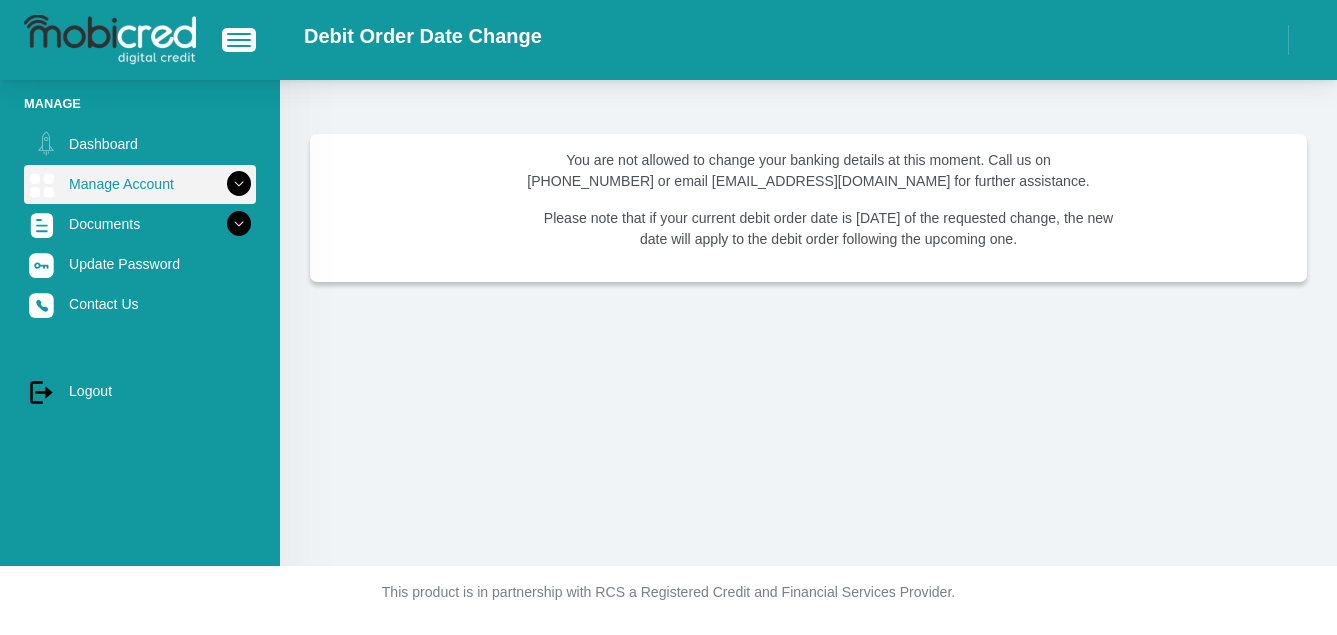 click on "Manage Account" at bounding box center [140, 184] 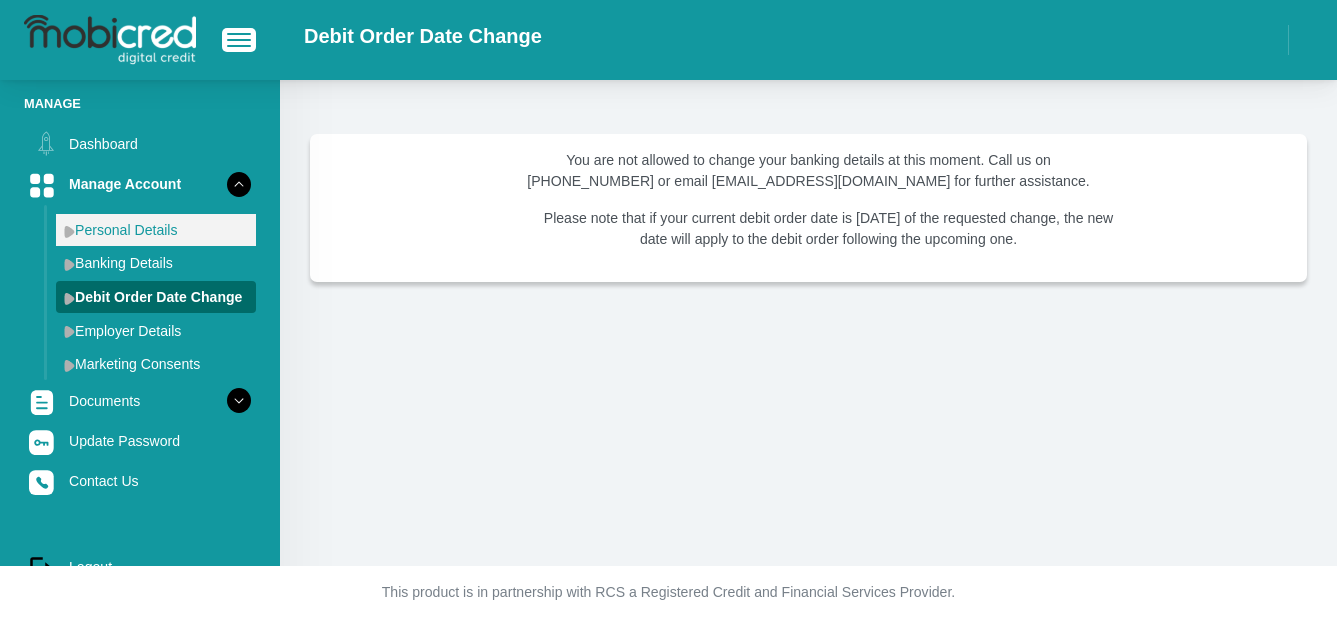 click on "Personal Details" at bounding box center [156, 230] 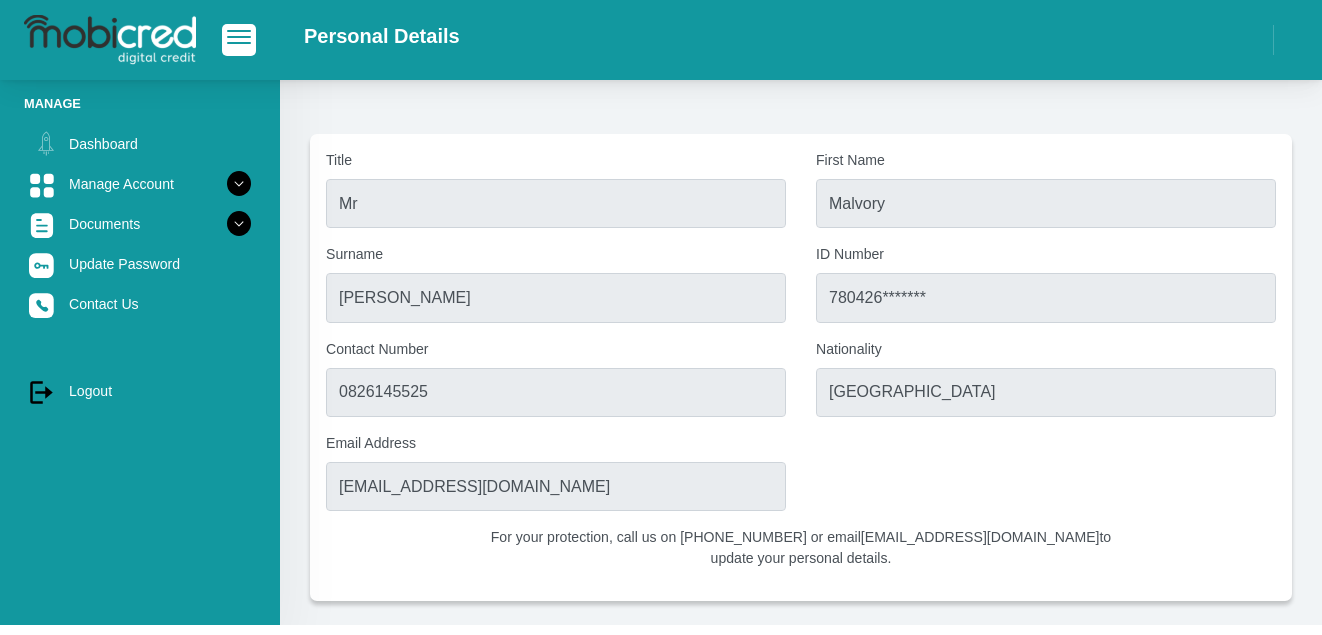 scroll, scrollTop: 60, scrollLeft: 0, axis: vertical 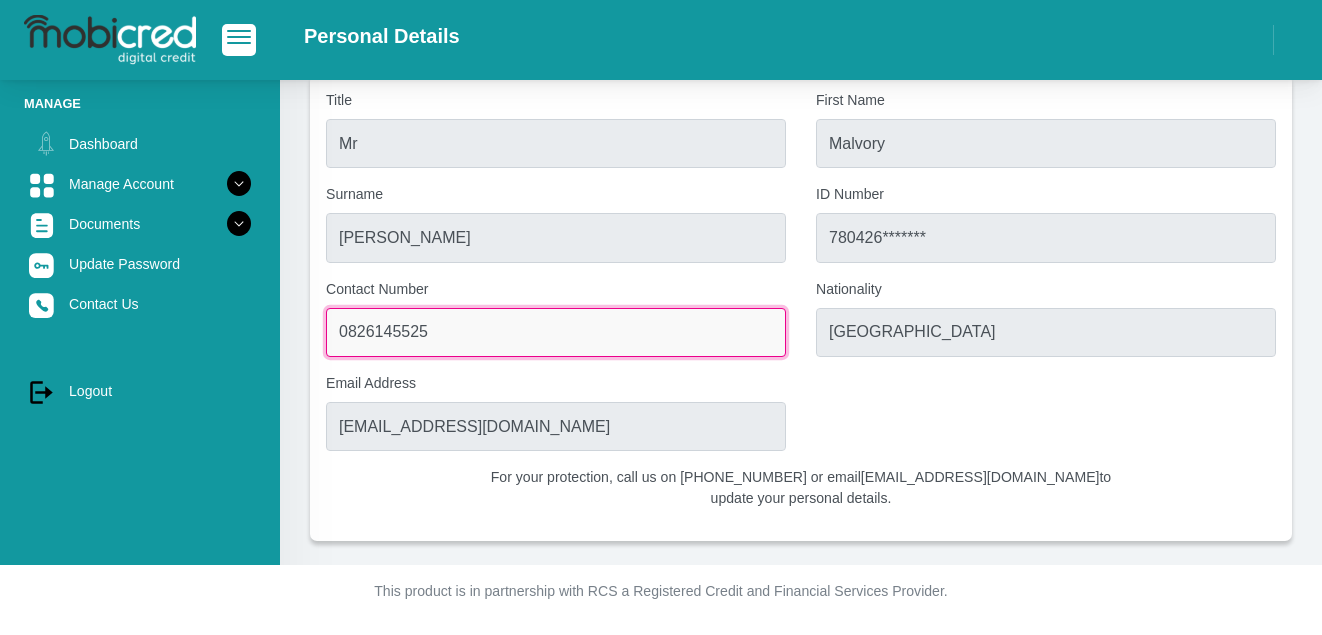 click on "0826145525" at bounding box center [556, 332] 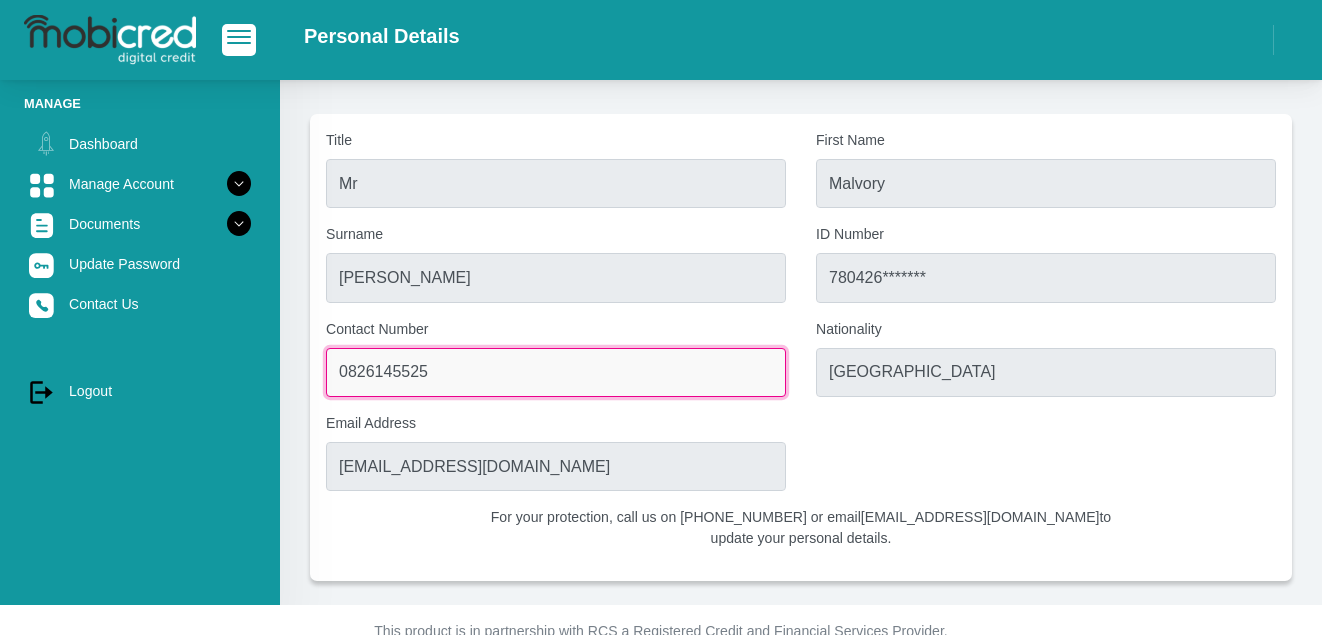 scroll, scrollTop: 0, scrollLeft: 0, axis: both 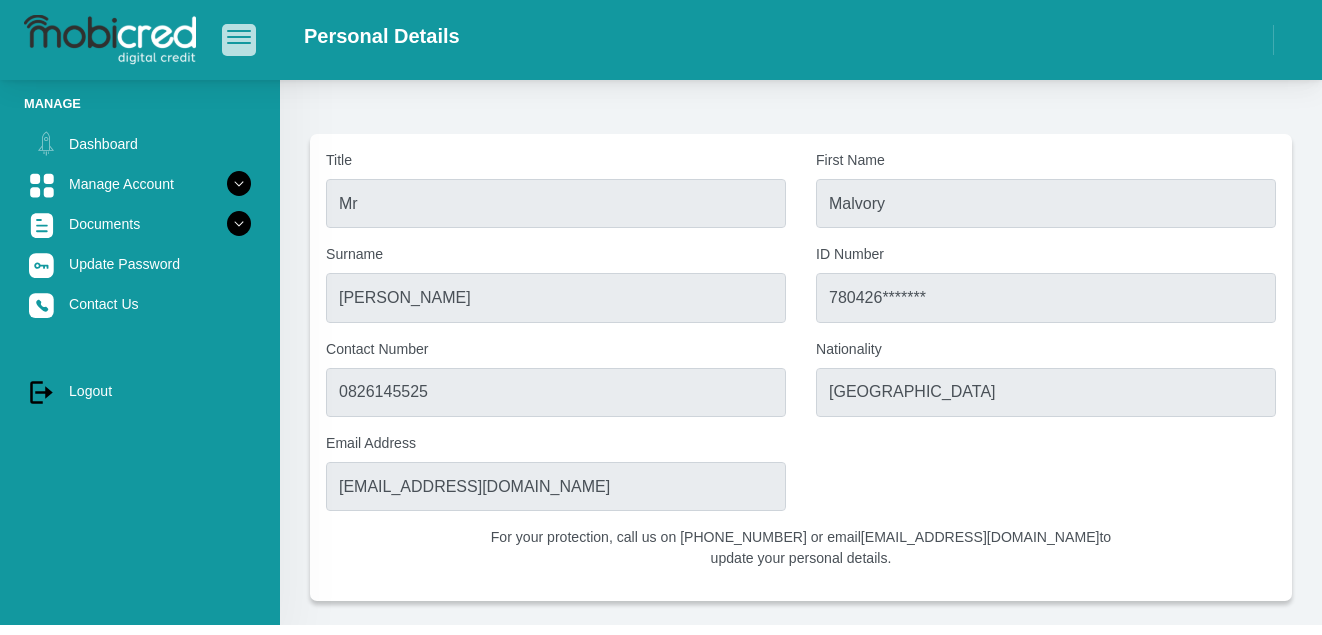 click at bounding box center (239, 39) 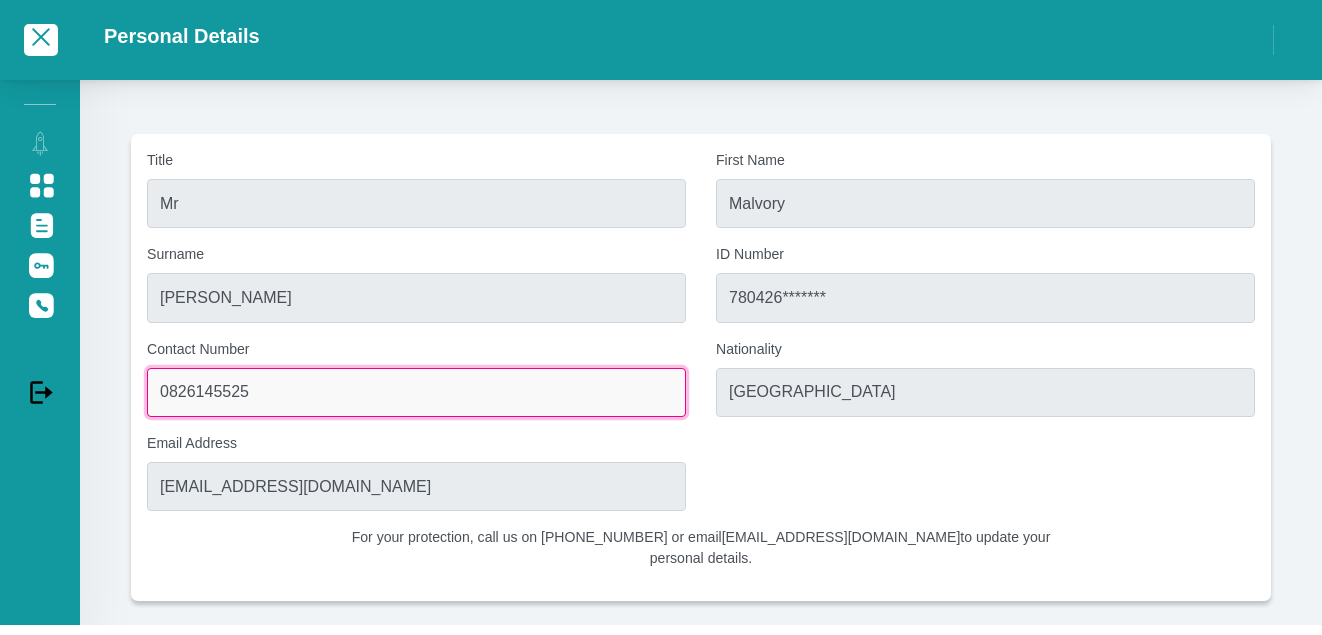 click on "0826145525" at bounding box center (416, 392) 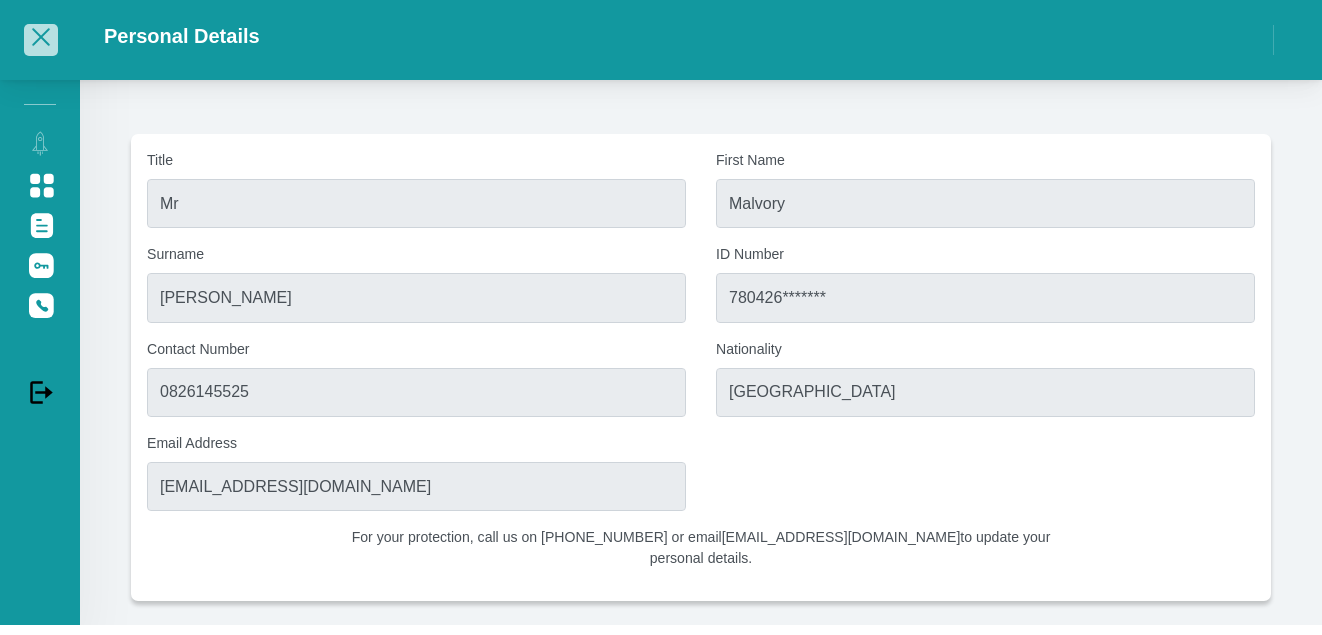 click at bounding box center (41, 37) 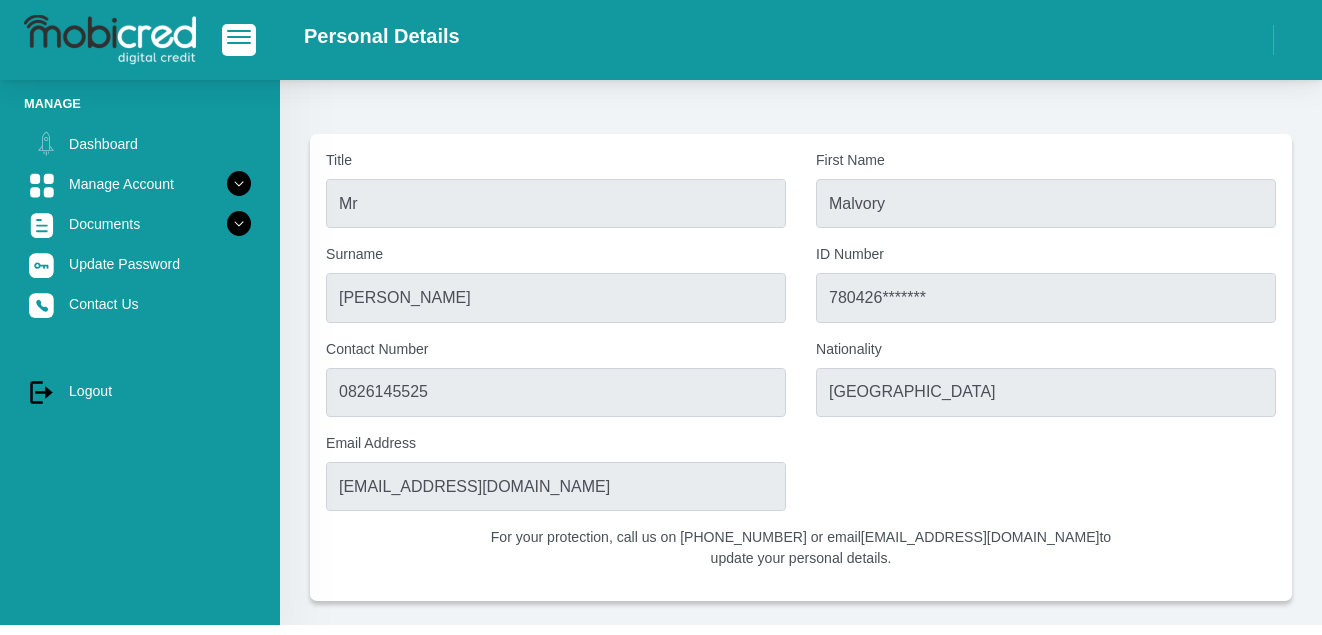 click at bounding box center [110, 40] 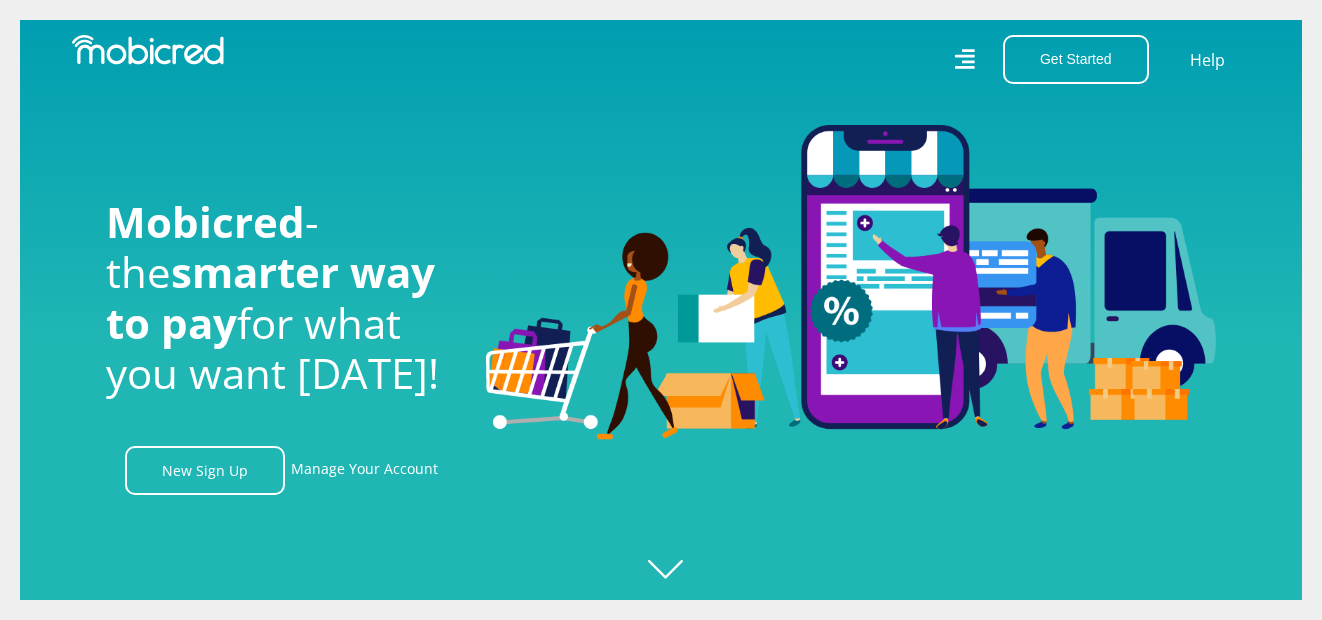 scroll, scrollTop: 0, scrollLeft: 0, axis: both 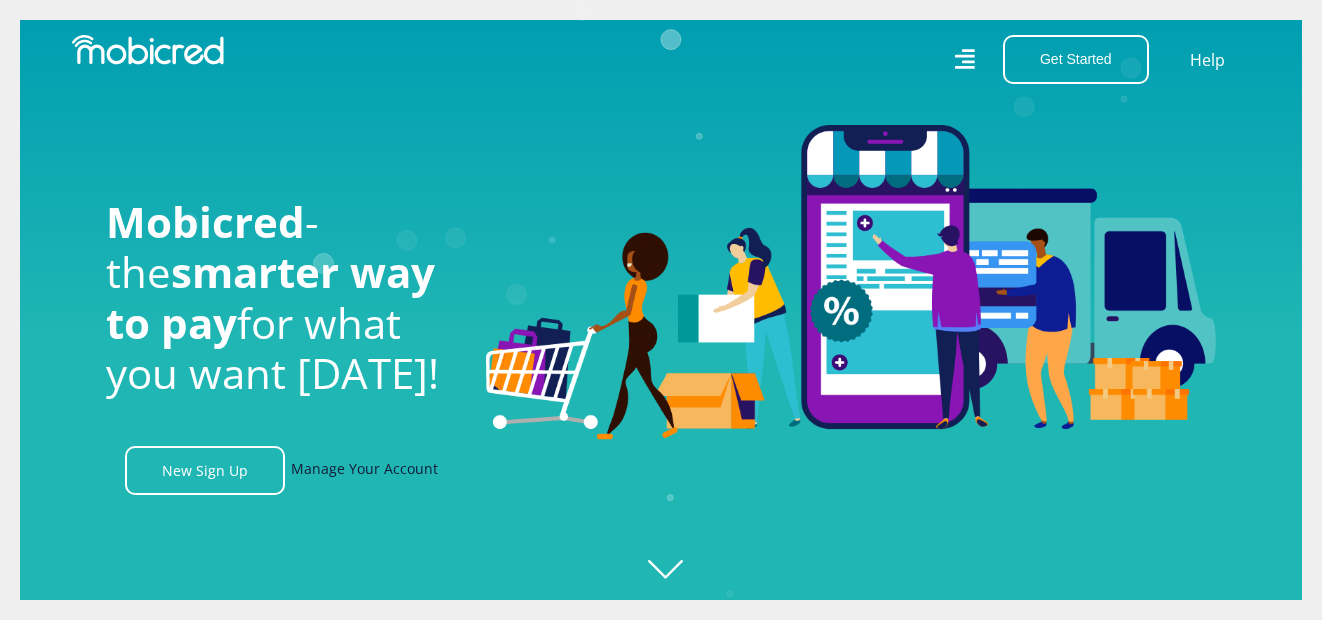 click on "Manage Your Account" at bounding box center [364, 470] 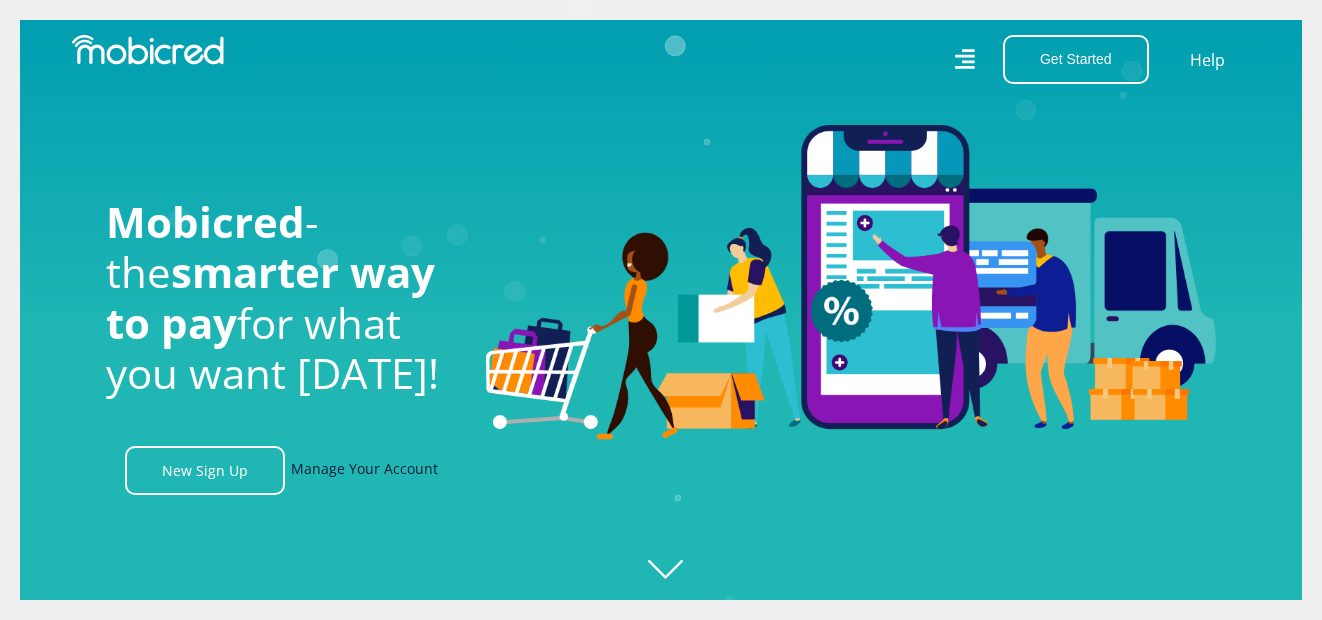 scroll, scrollTop: 0, scrollLeft: 1425, axis: horizontal 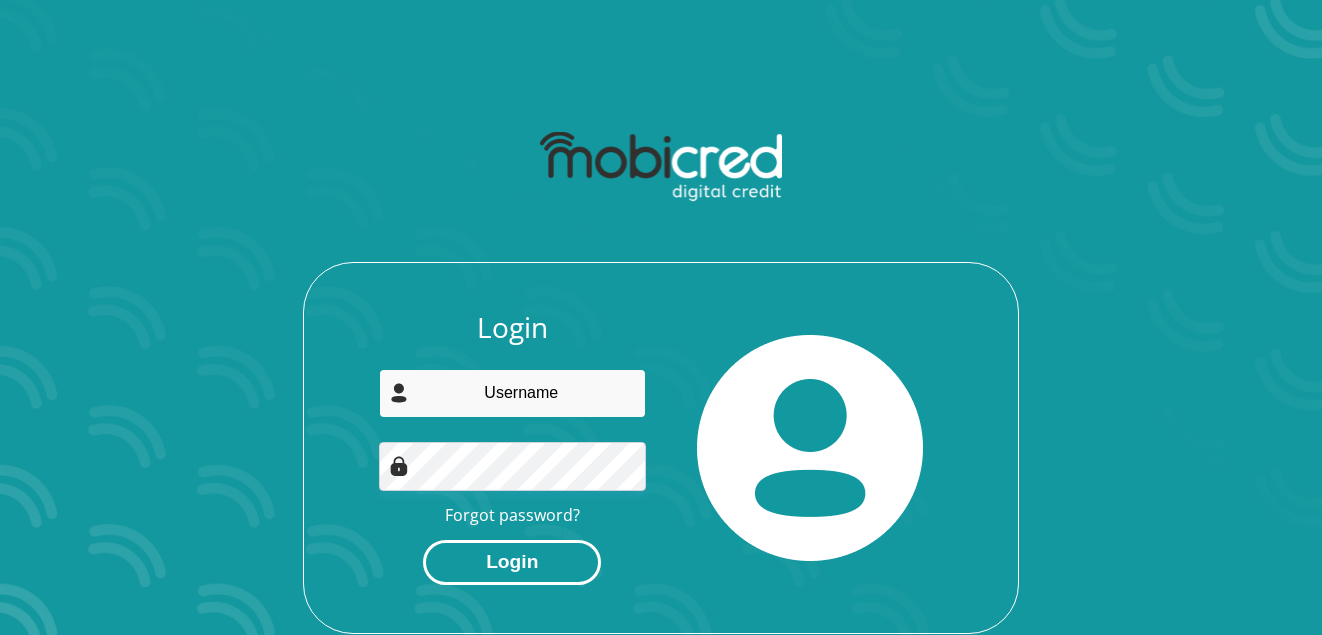 type on "[EMAIL_ADDRESS][DOMAIN_NAME]" 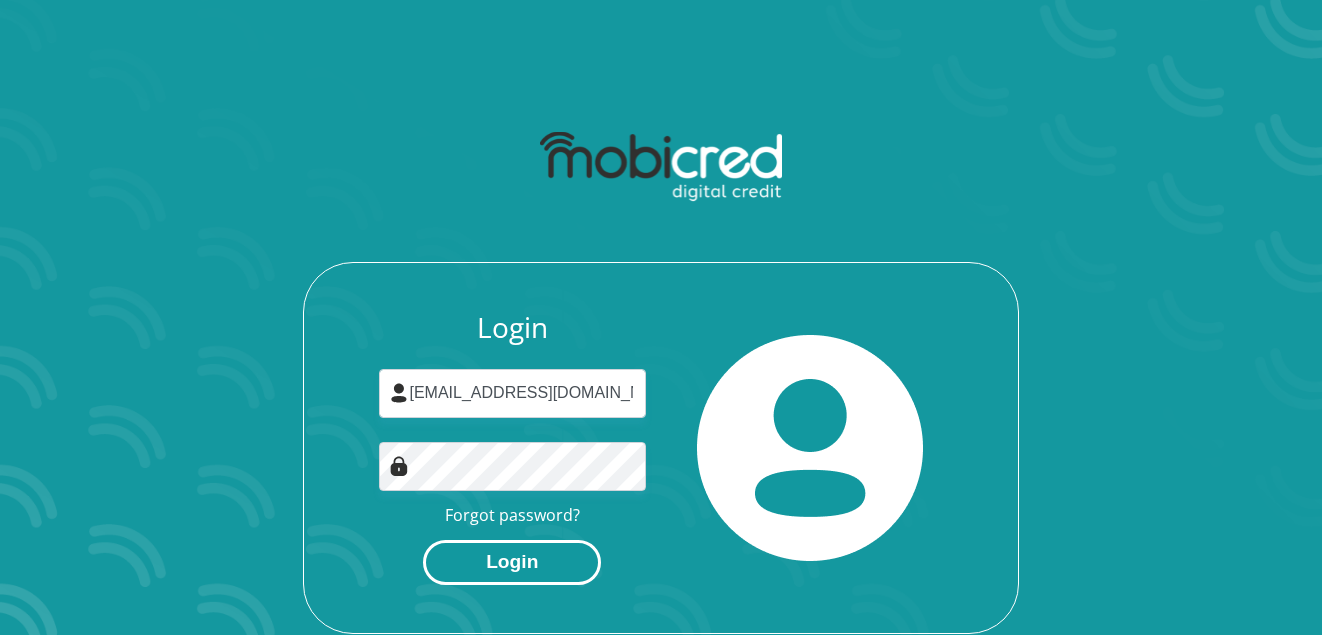 drag, startPoint x: 525, startPoint y: 555, endPoint x: 556, endPoint y: 565, distance: 32.572994 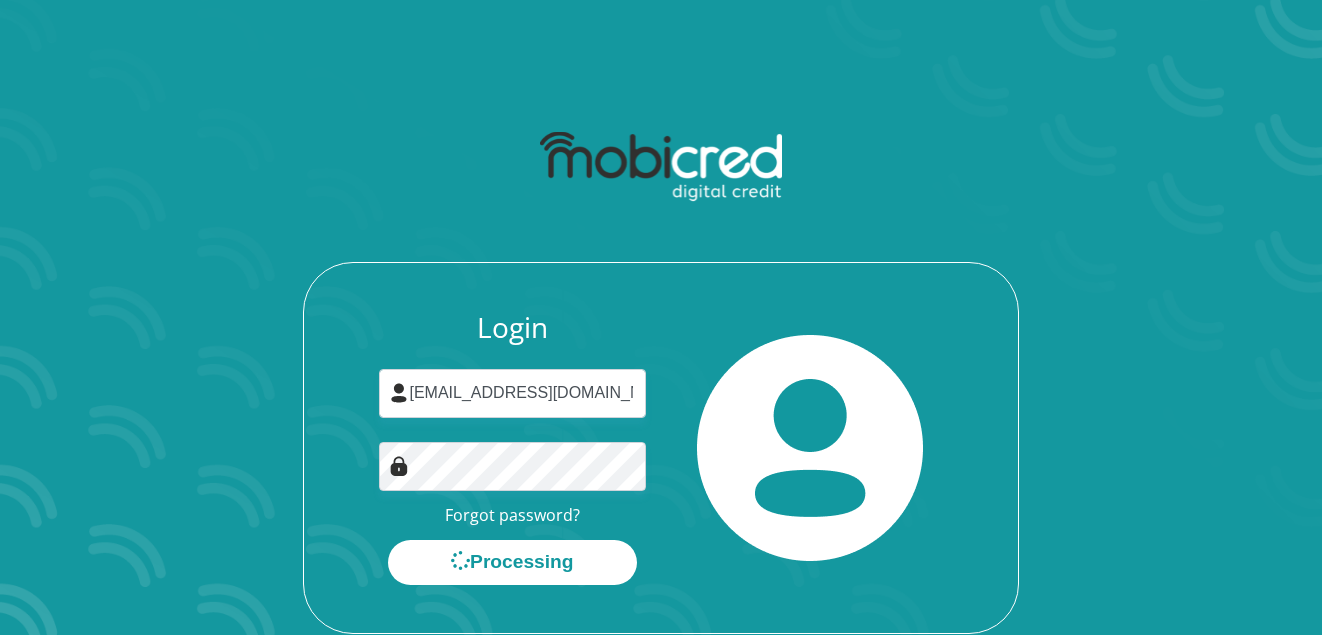 scroll, scrollTop: 0, scrollLeft: 0, axis: both 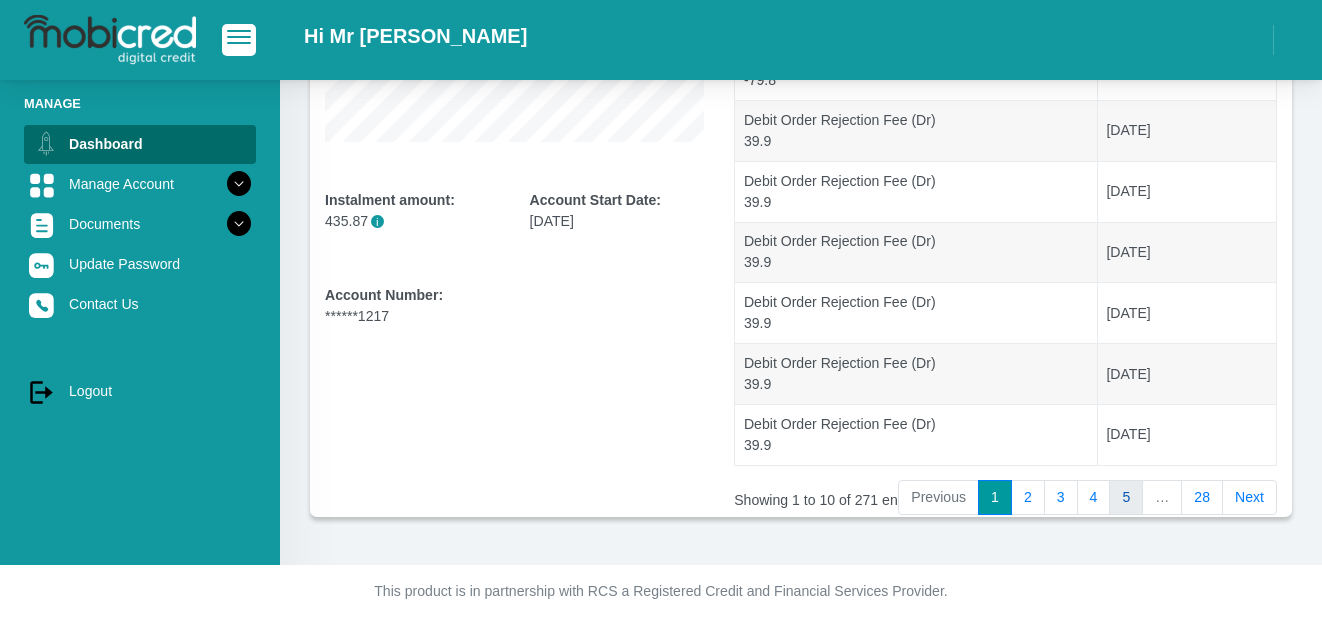click on "5" at bounding box center (1126, 498) 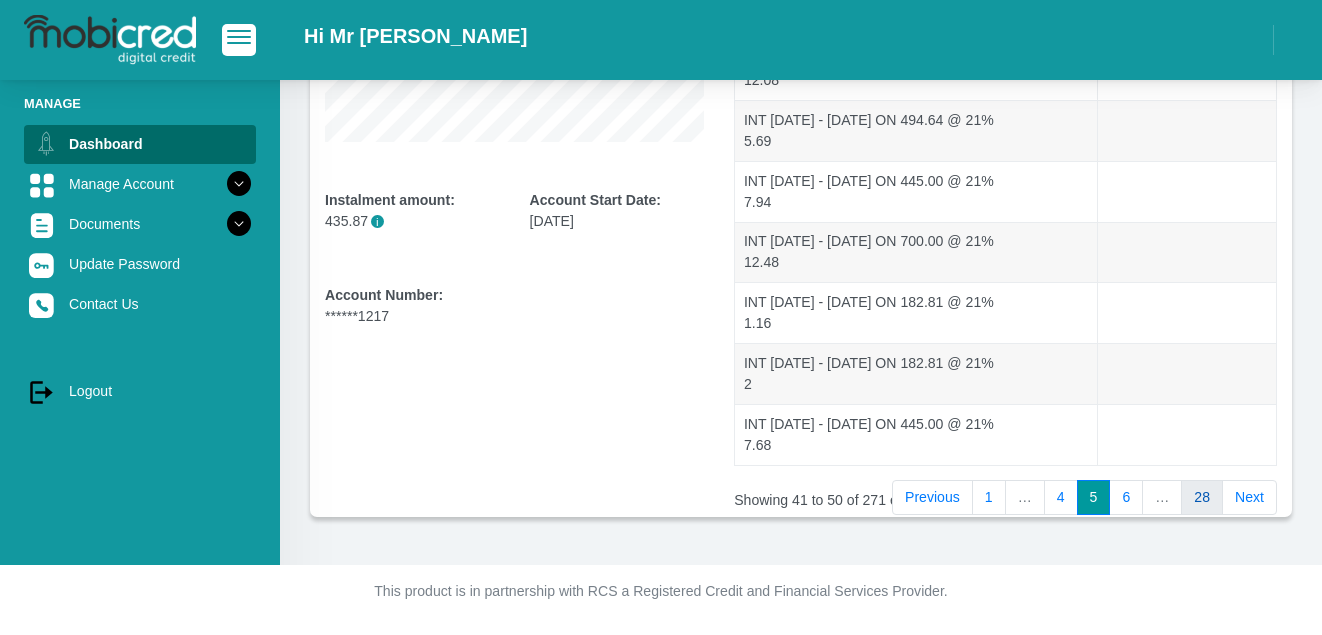 click on "28" at bounding box center (1202, 498) 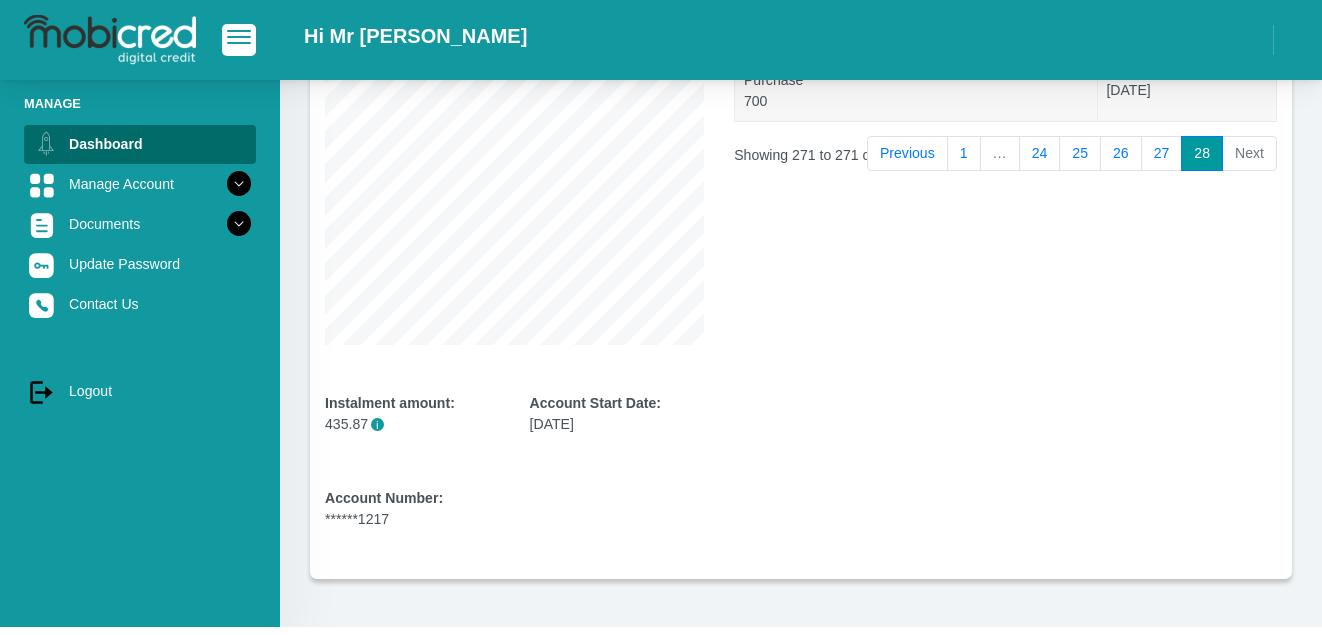 scroll, scrollTop: 51, scrollLeft: 0, axis: vertical 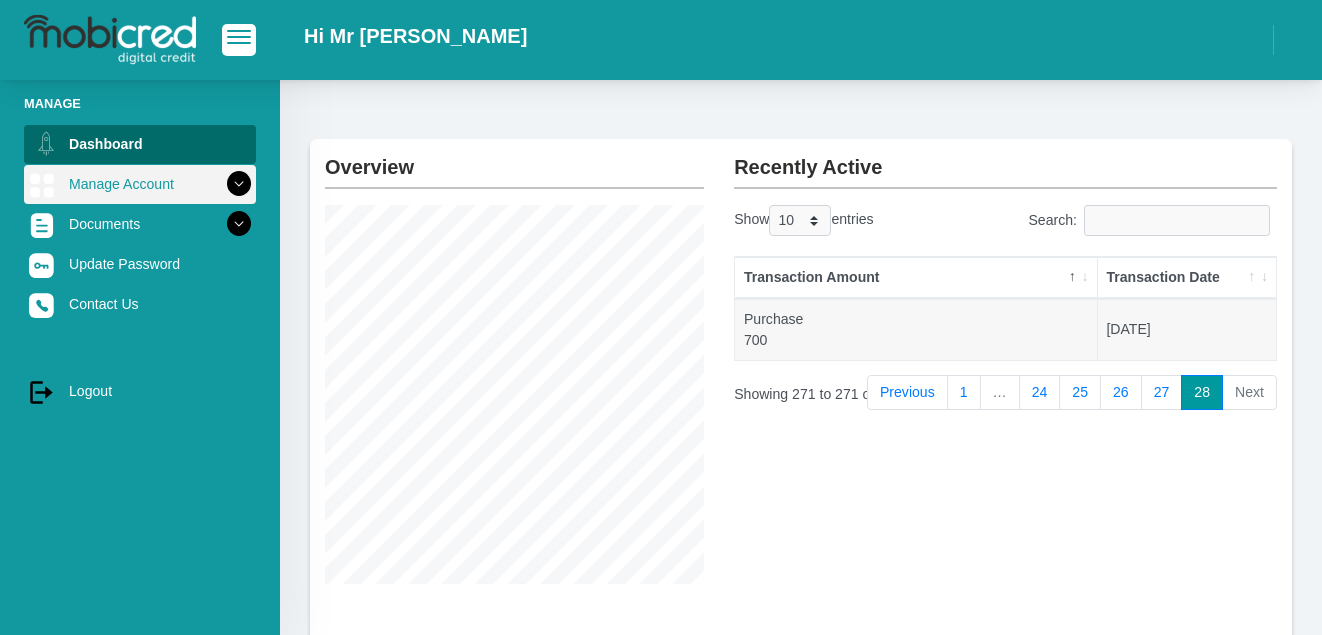click on "Manage Account" at bounding box center [140, 184] 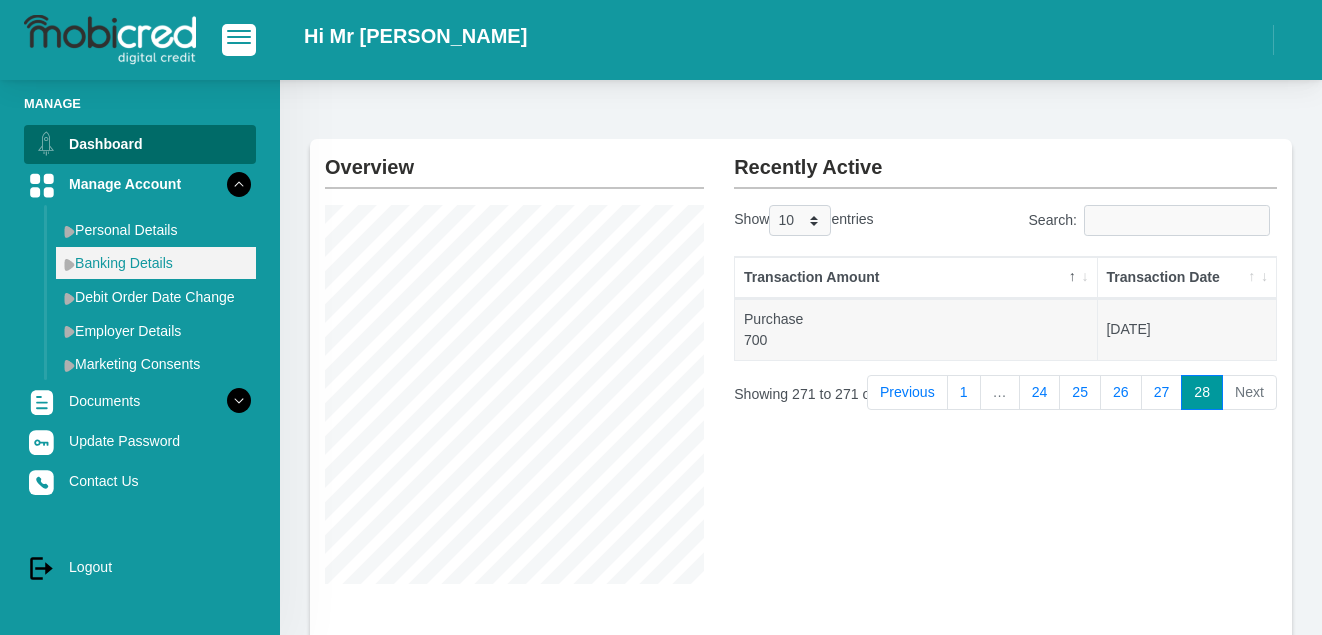 click on "Banking Details" at bounding box center (156, 263) 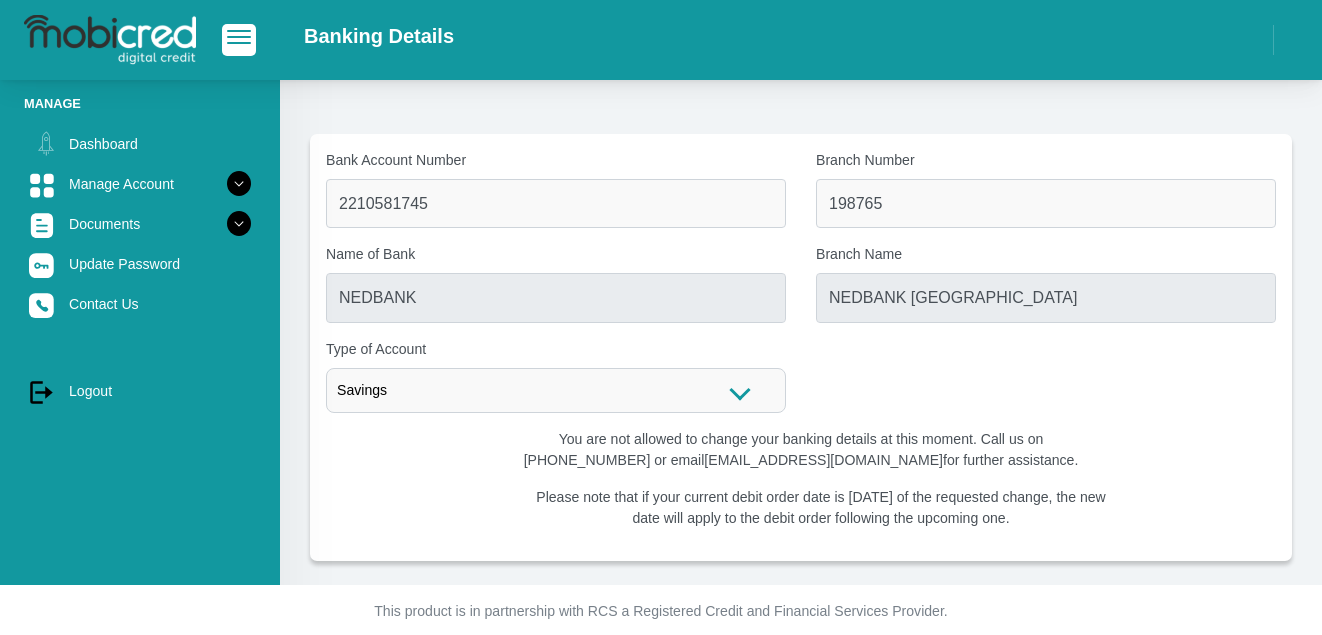 scroll, scrollTop: 0, scrollLeft: 0, axis: both 